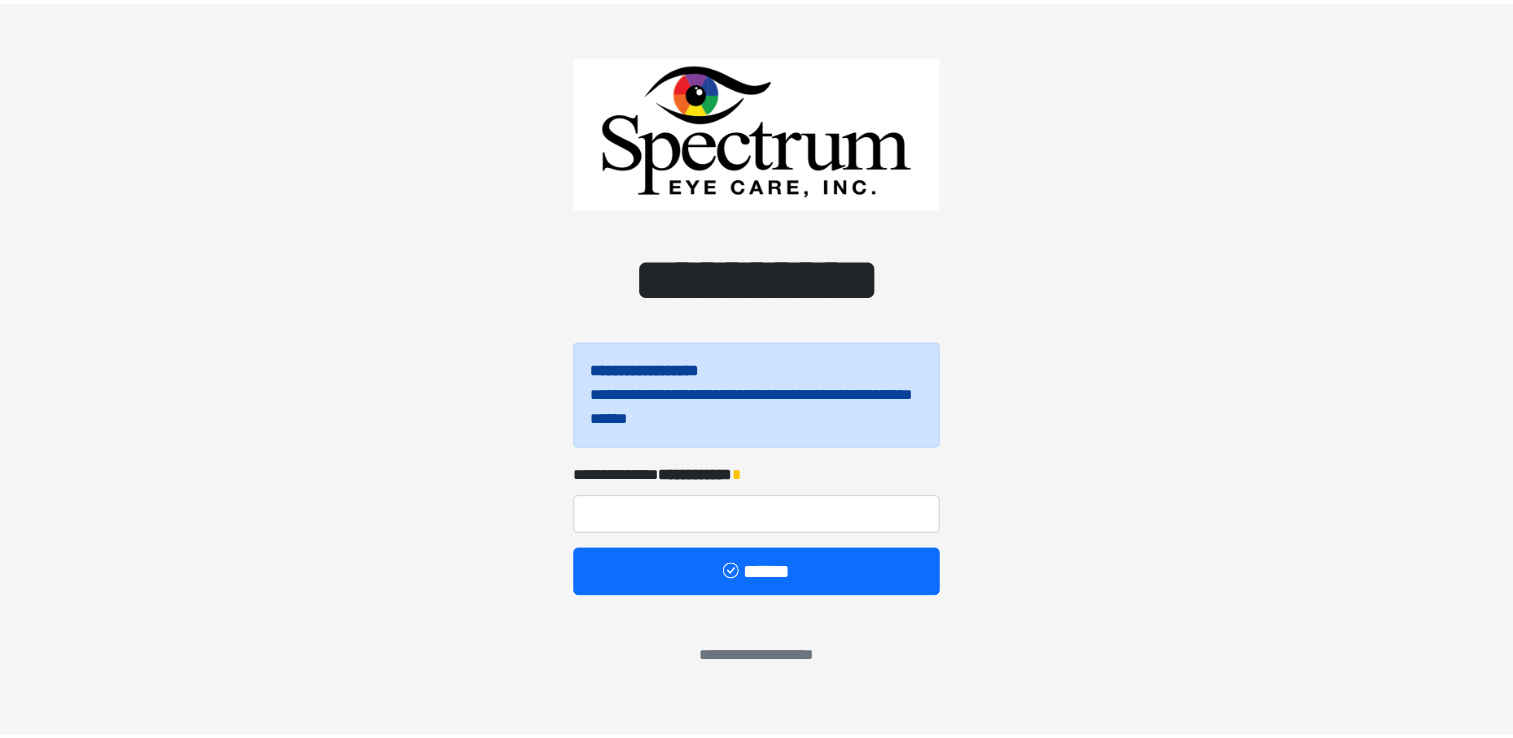 scroll, scrollTop: 0, scrollLeft: 0, axis: both 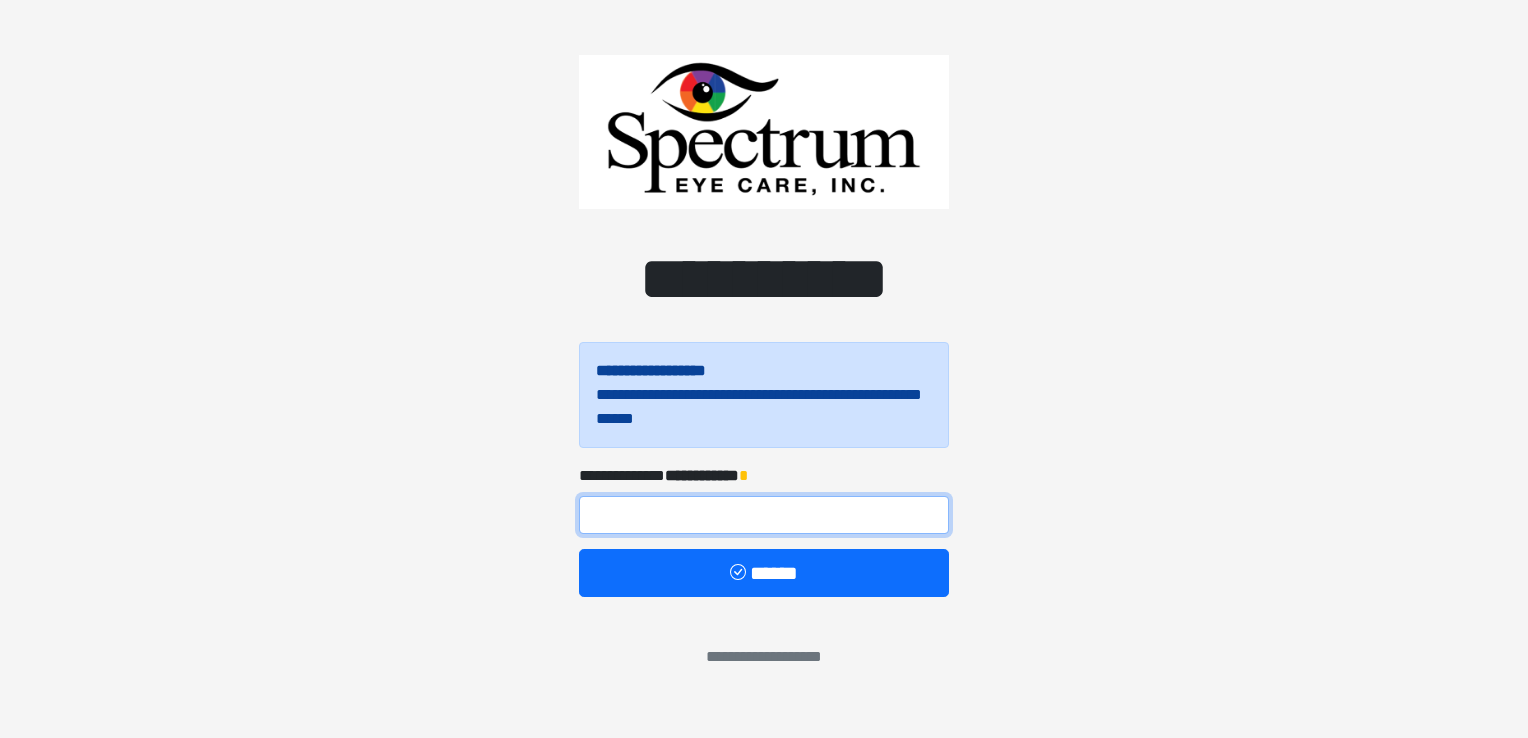 click at bounding box center (764, 515) 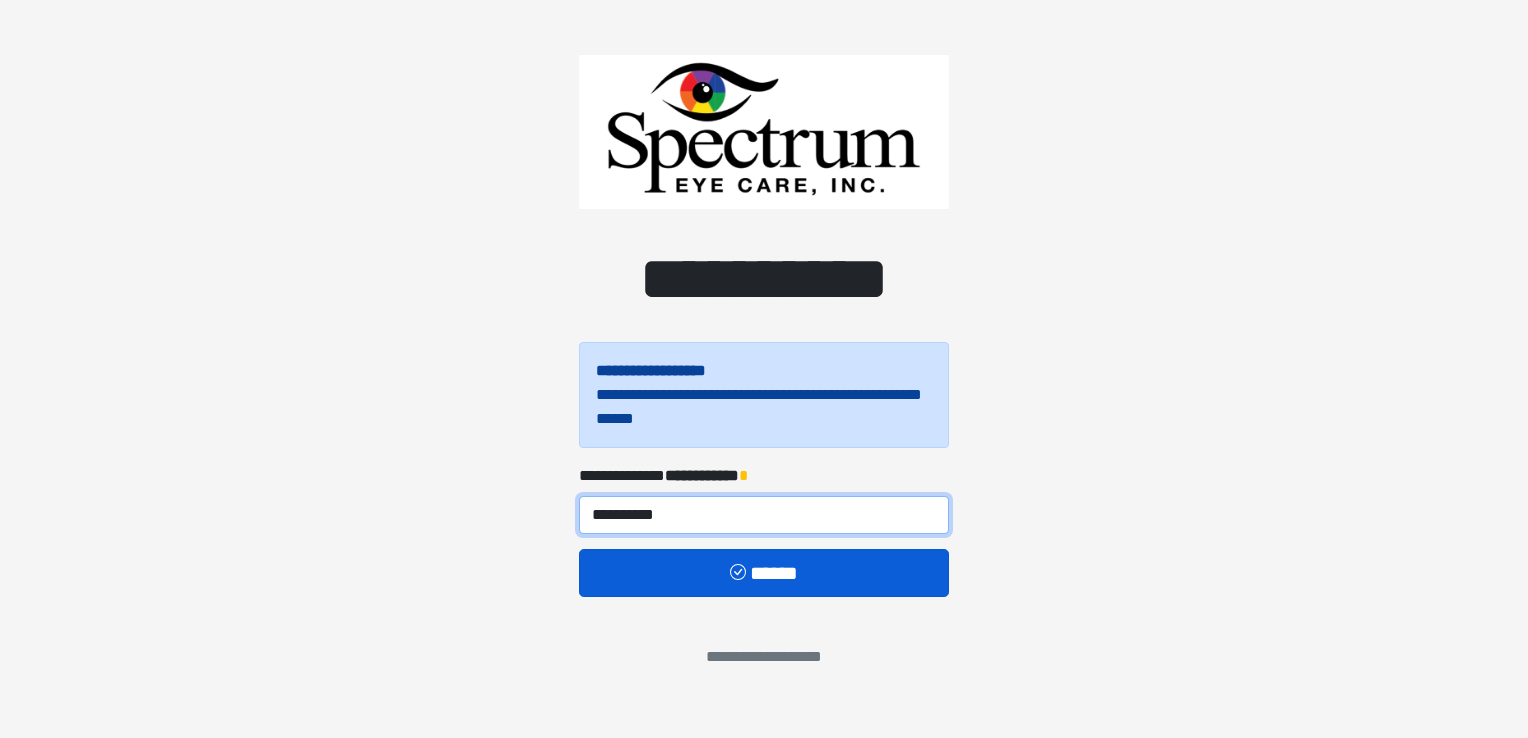 type on "**********" 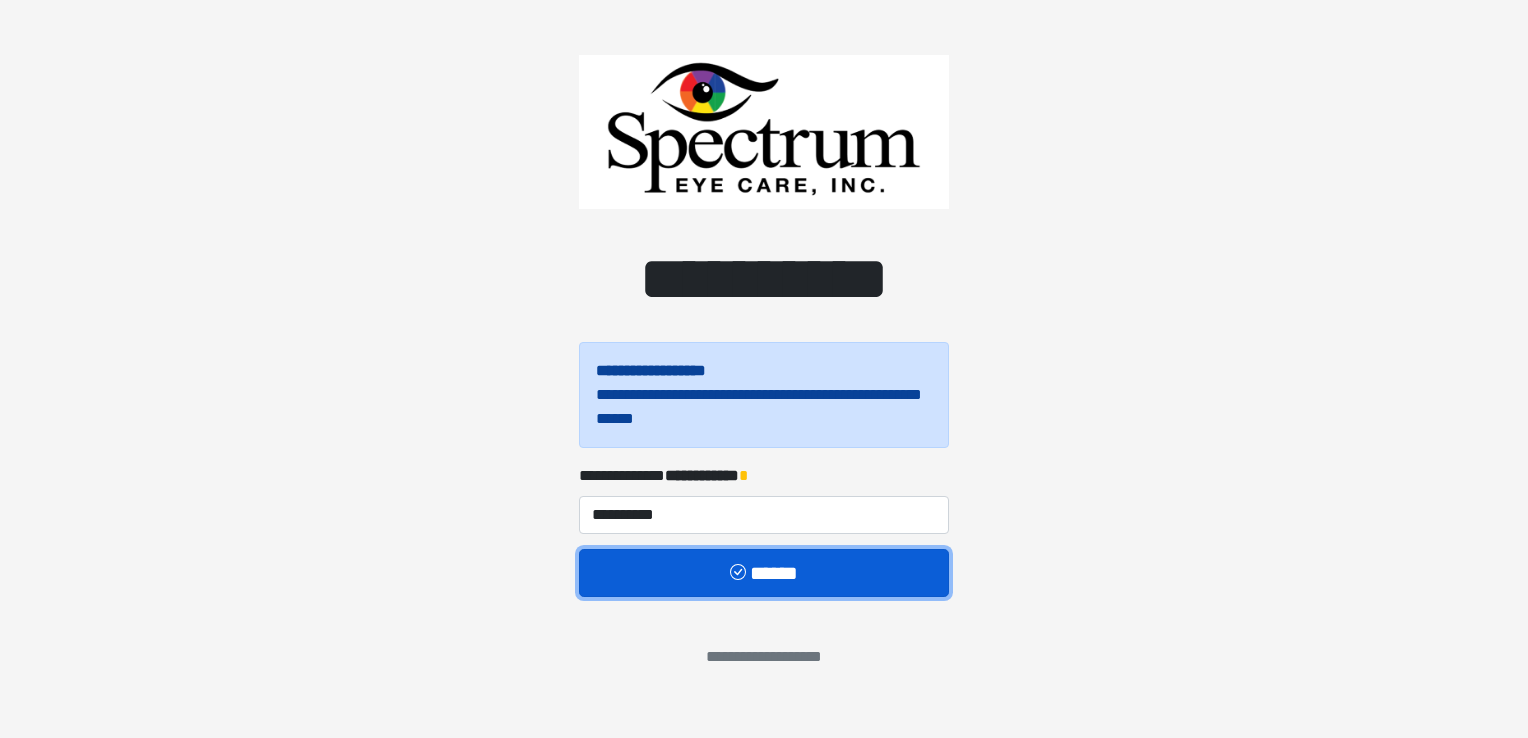 click on "******" at bounding box center (764, 573) 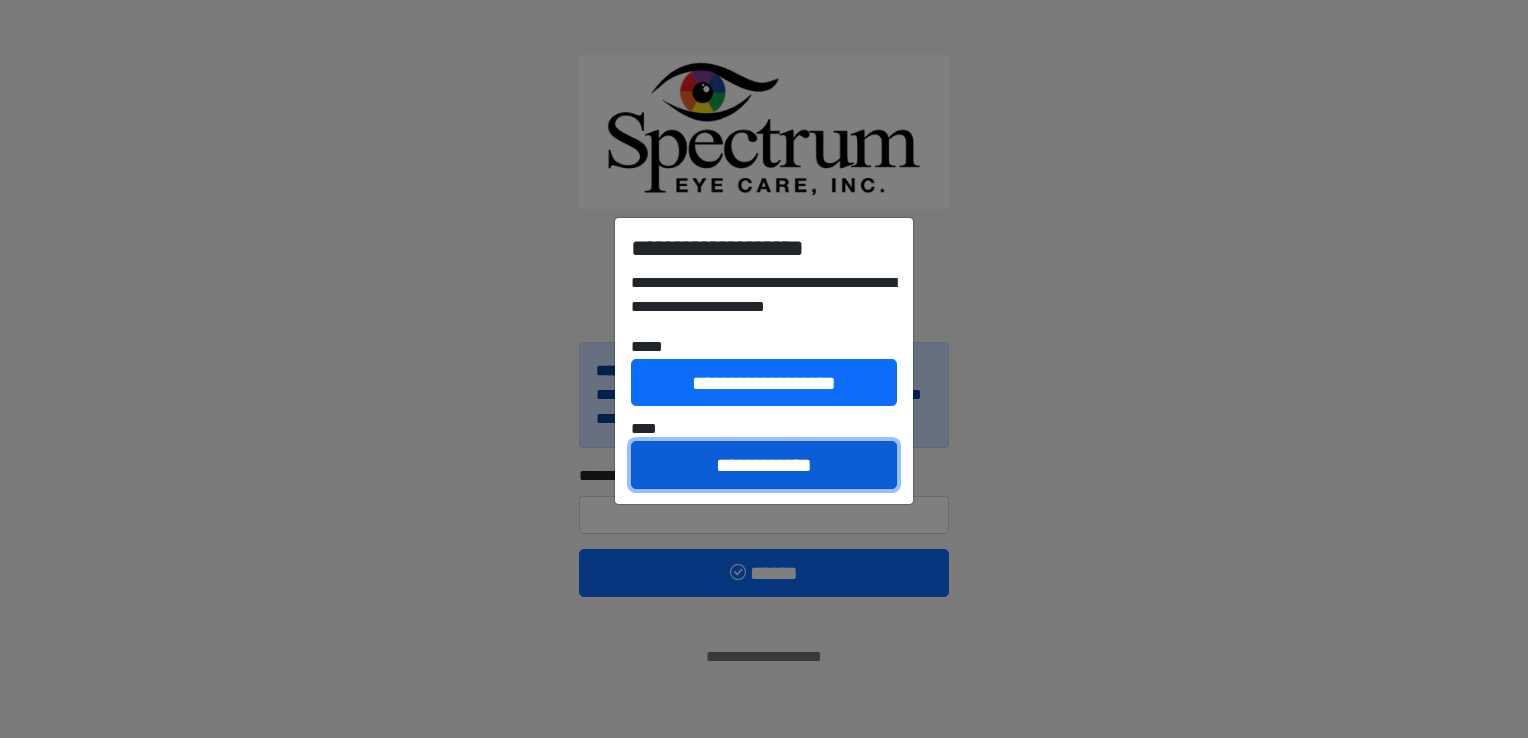 click on "**********" at bounding box center [764, 465] 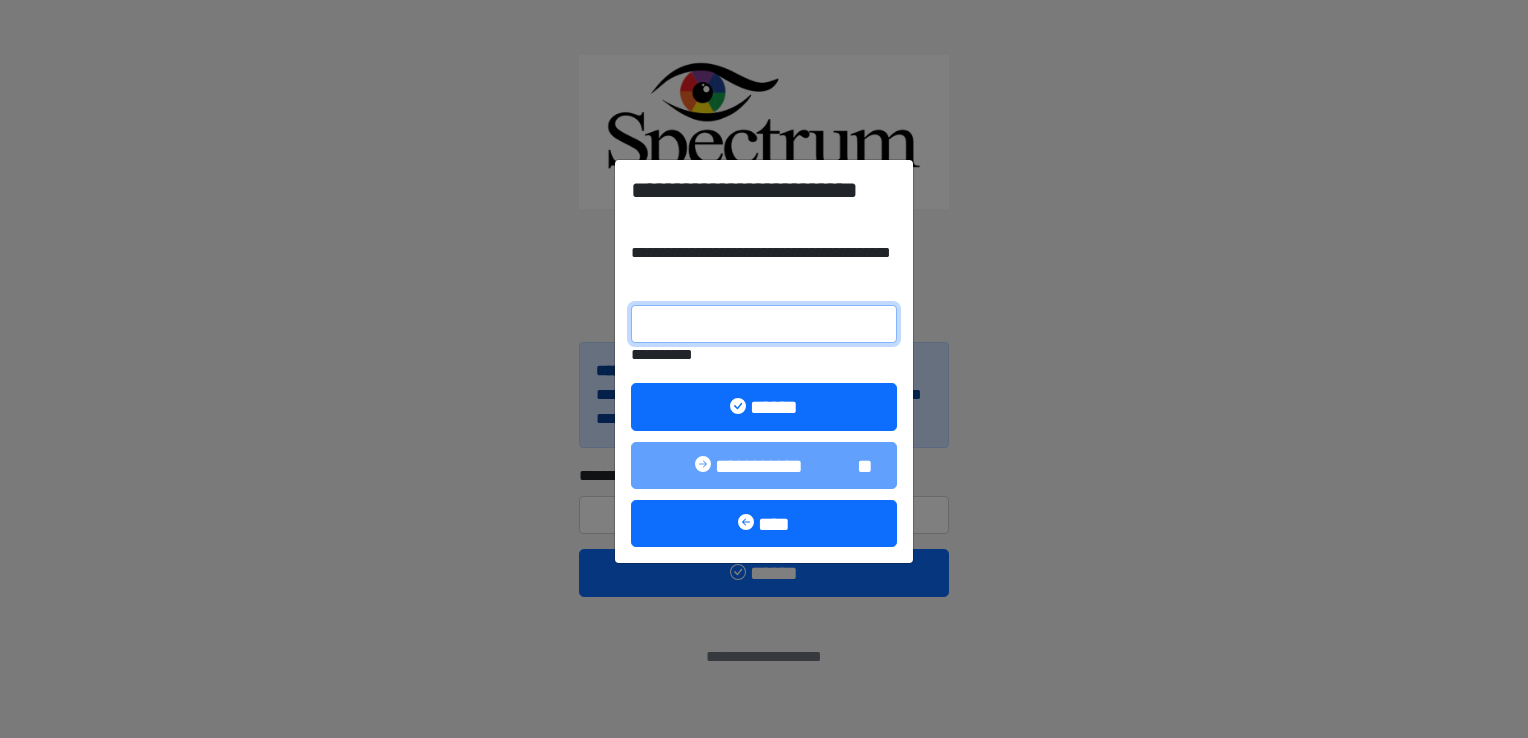 click on "**********" at bounding box center [764, 324] 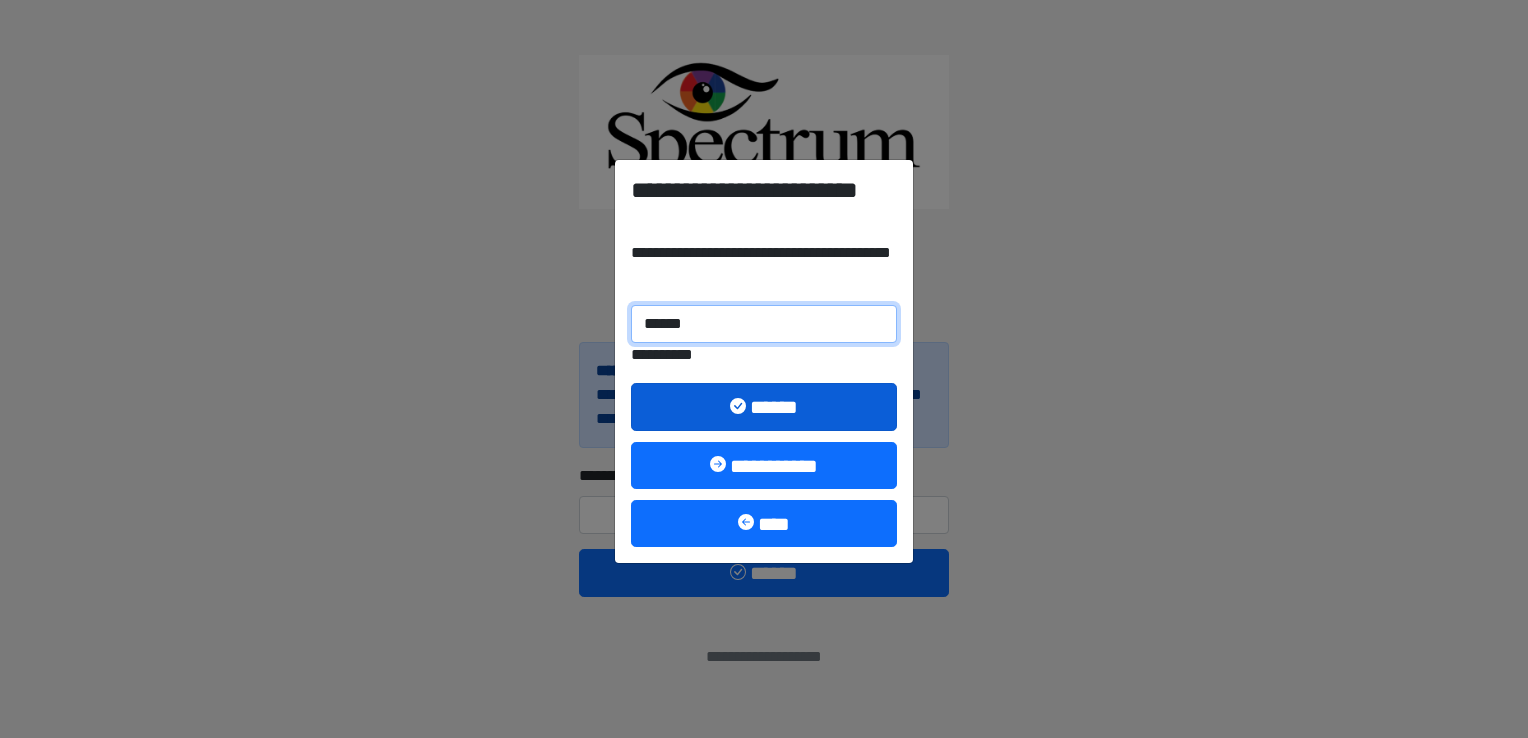 type on "******" 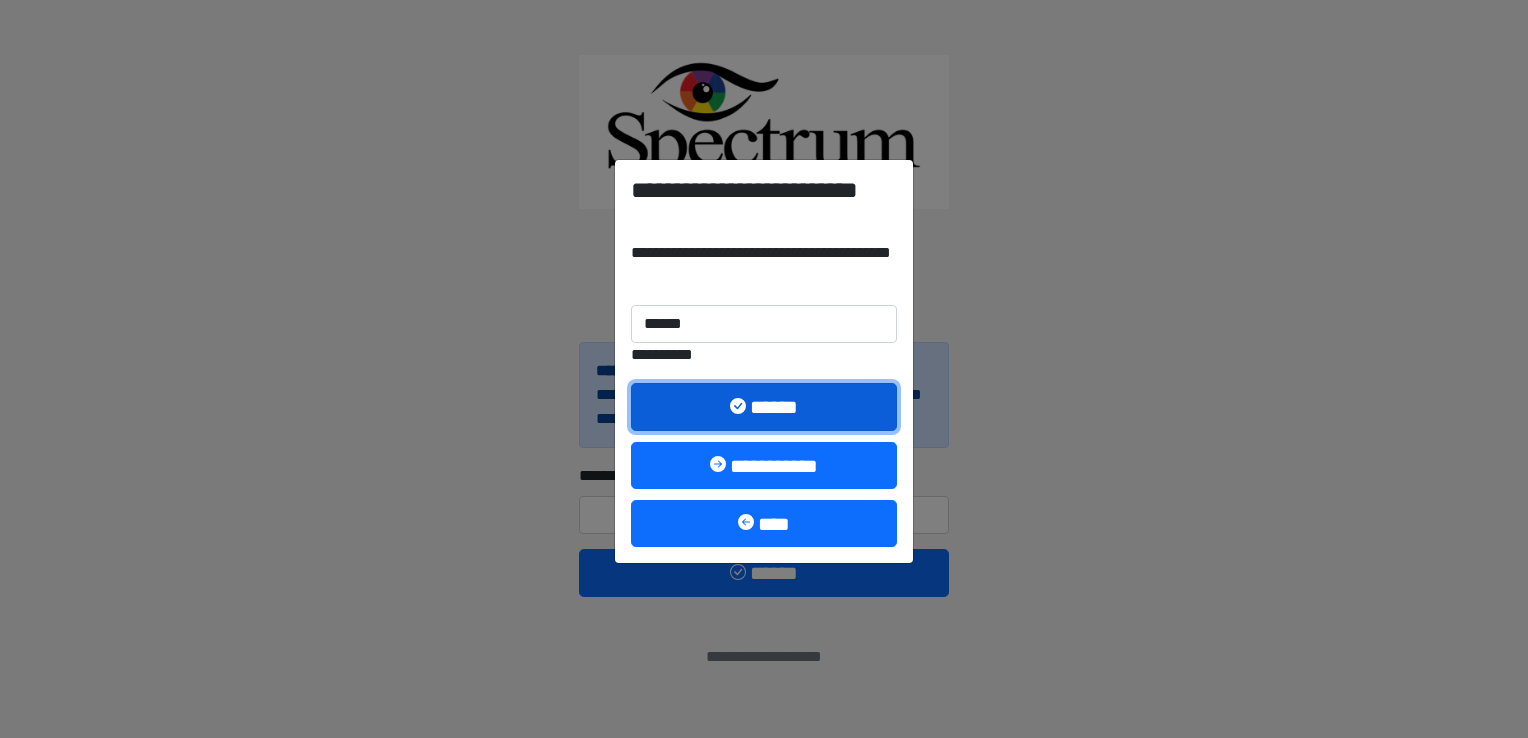 click on "******" at bounding box center (764, 407) 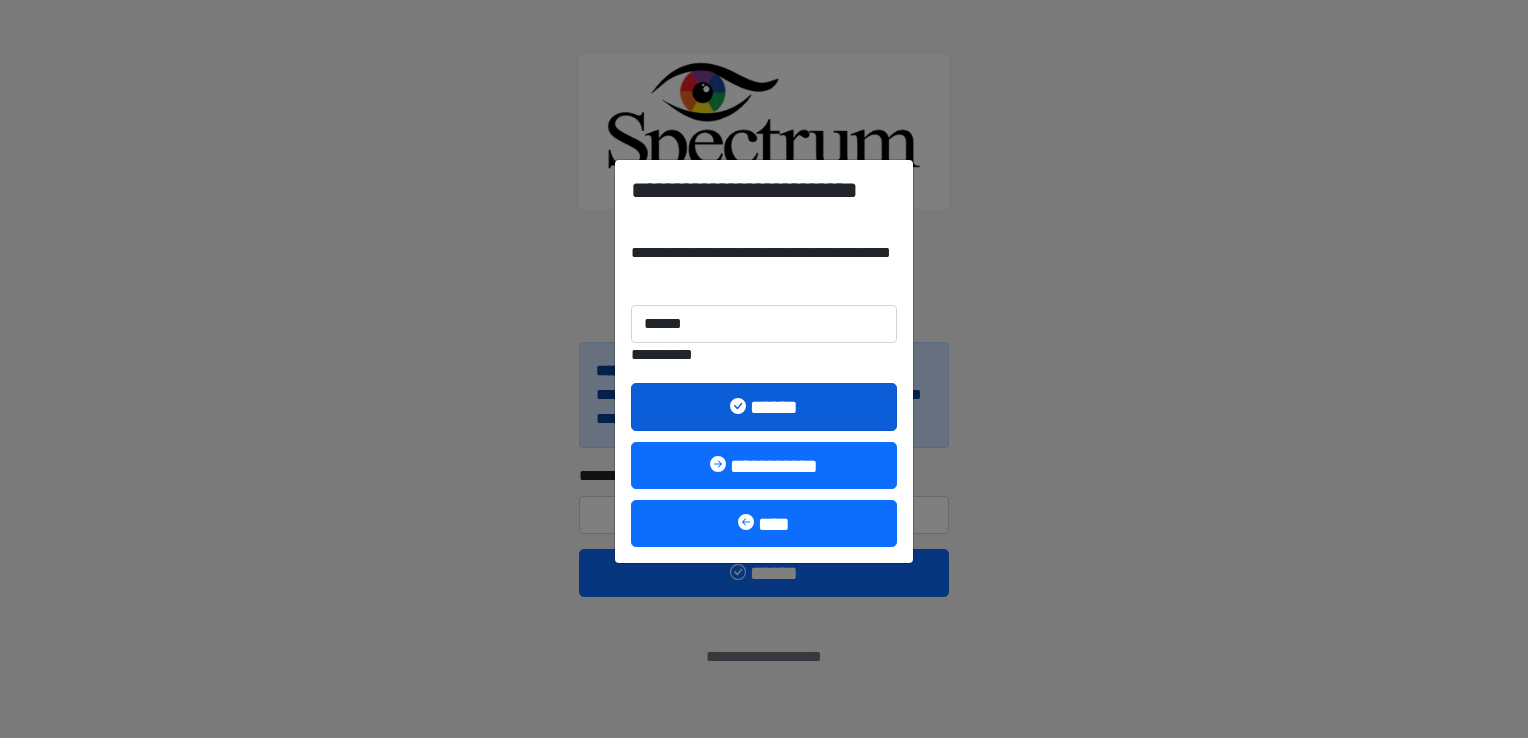 select on "**" 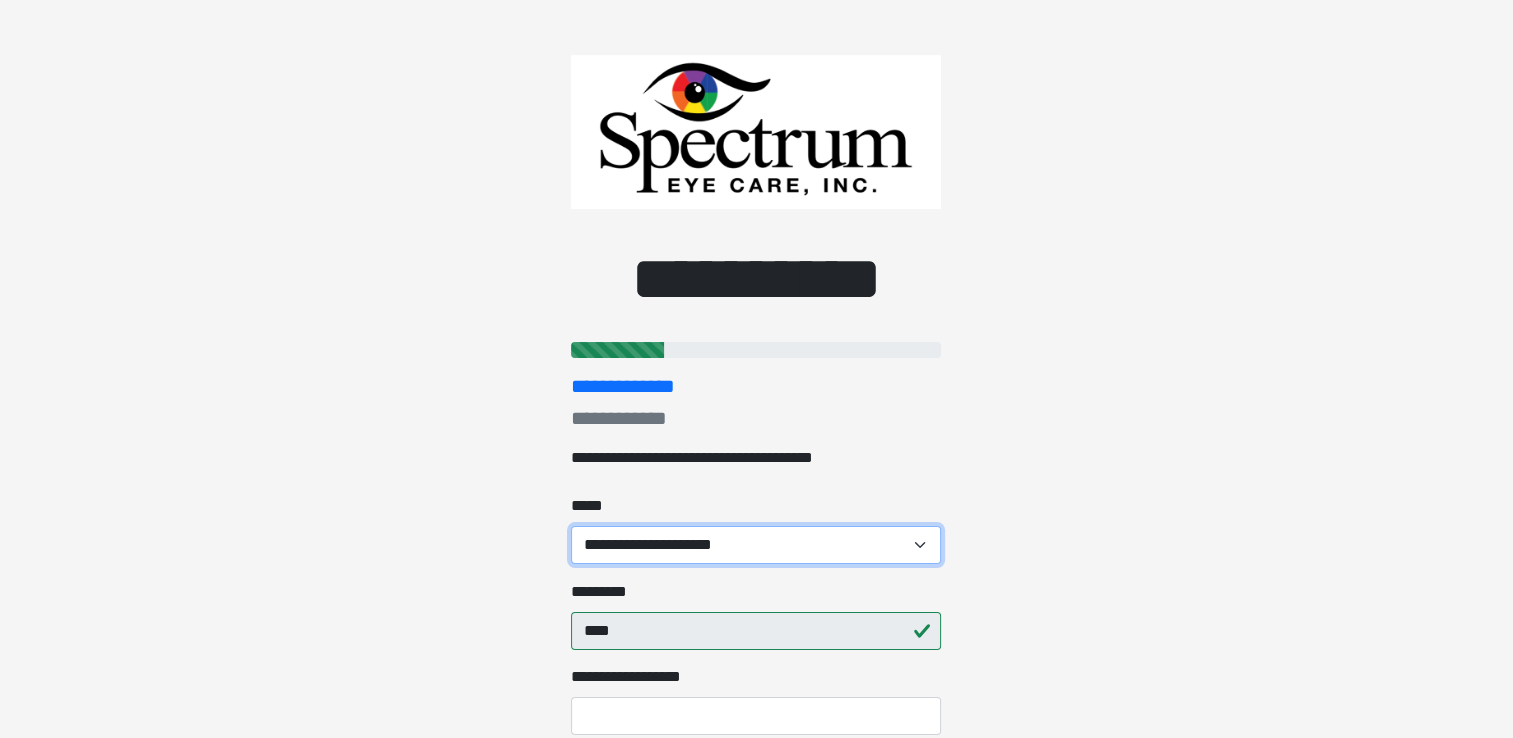 click on "**********" at bounding box center [756, 545] 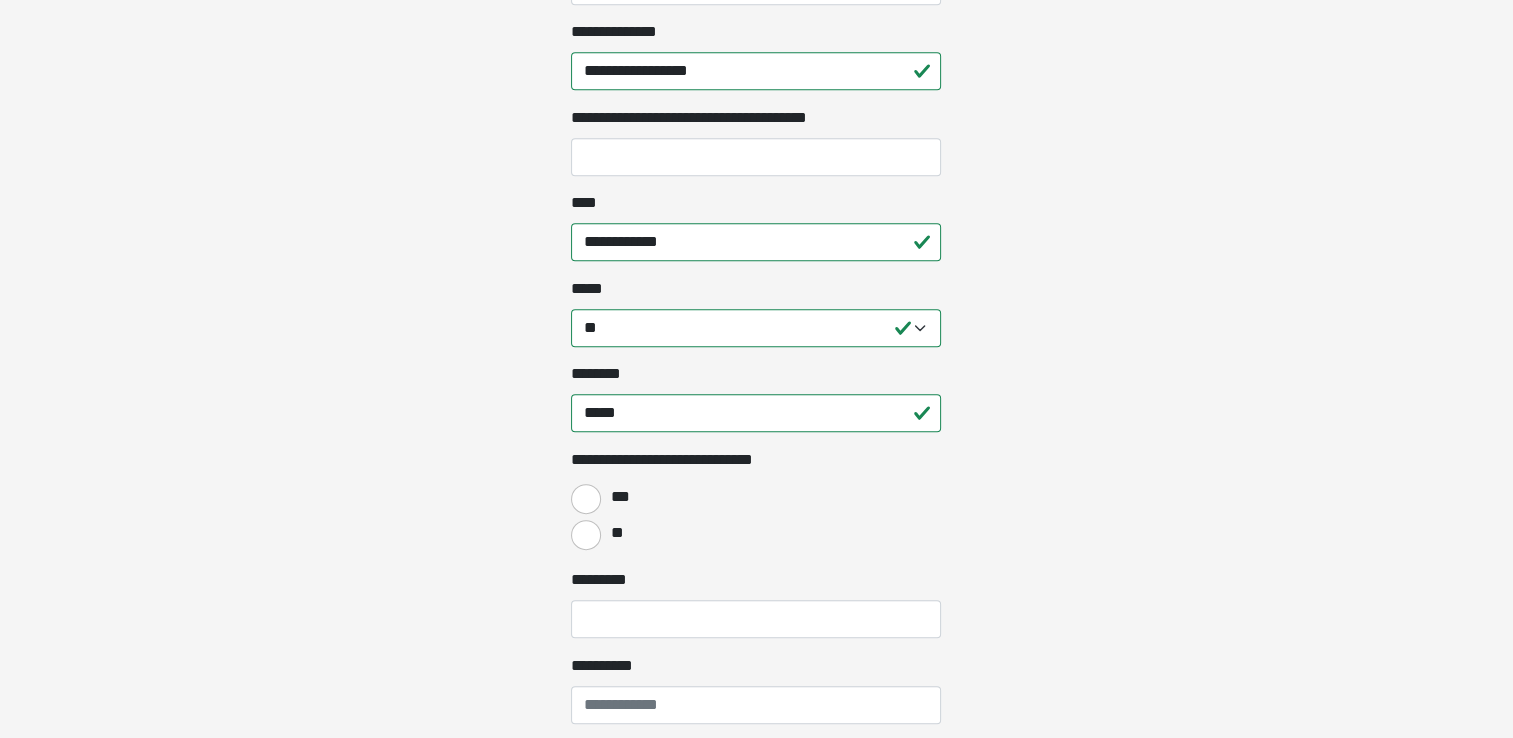 scroll, scrollTop: 1100, scrollLeft: 0, axis: vertical 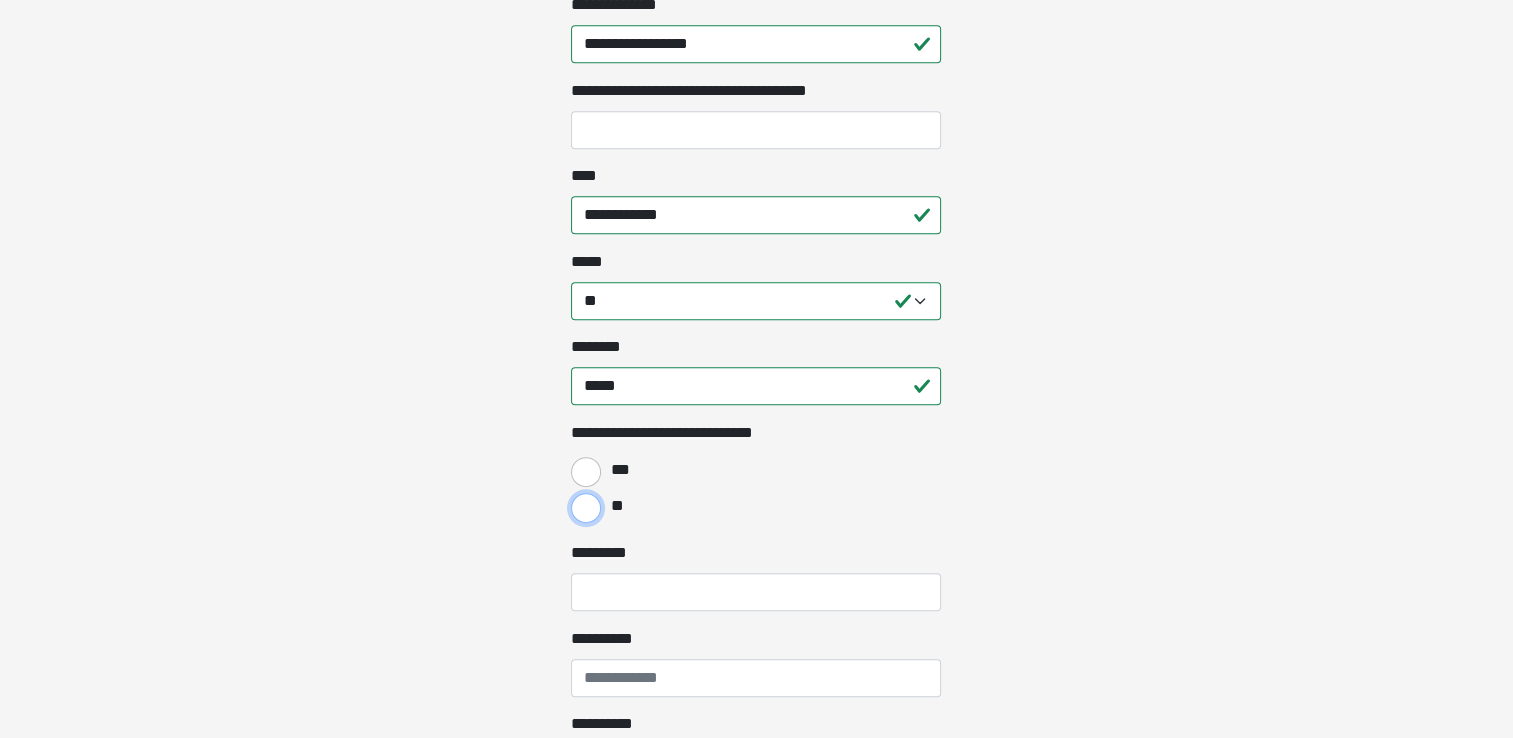 click on "**" at bounding box center (586, 508) 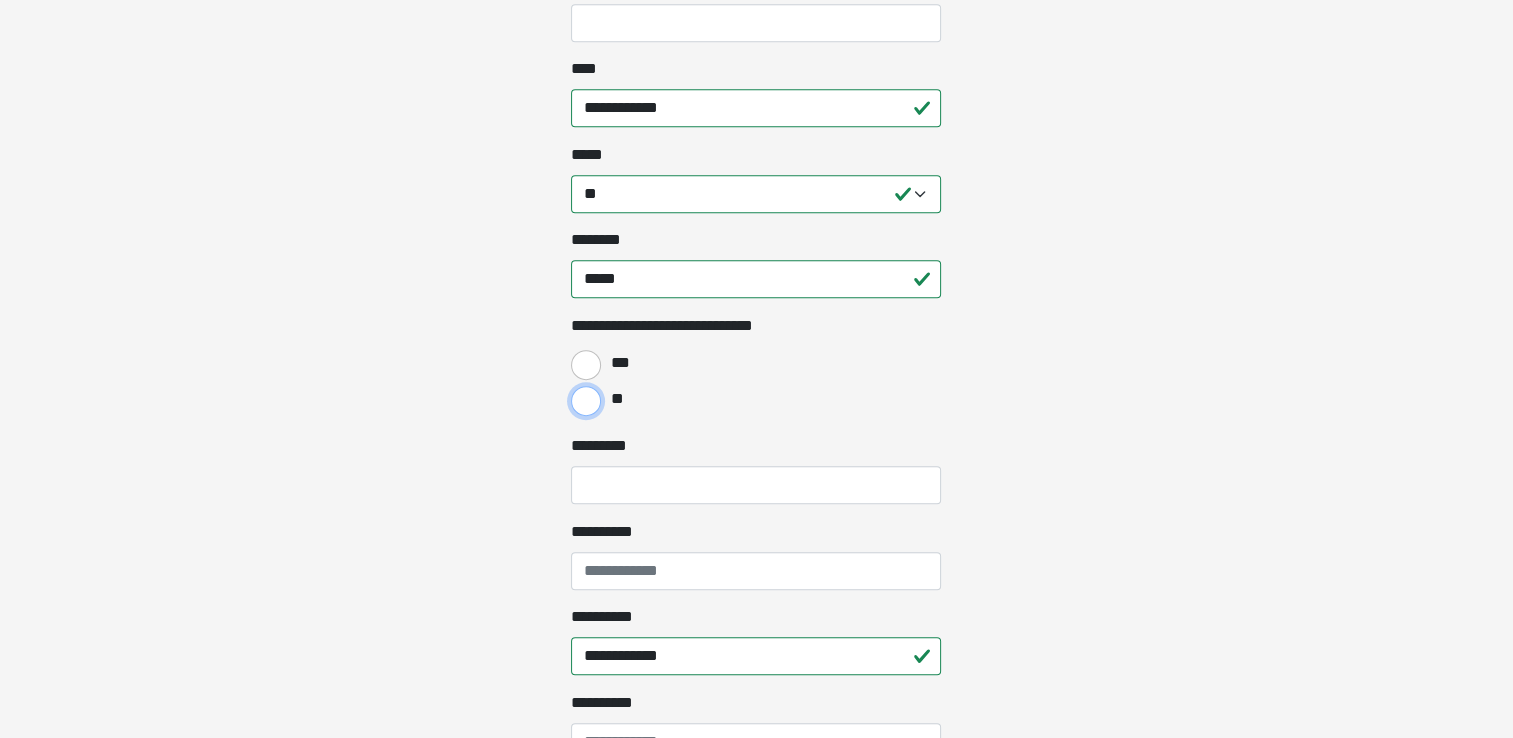 scroll, scrollTop: 1300, scrollLeft: 0, axis: vertical 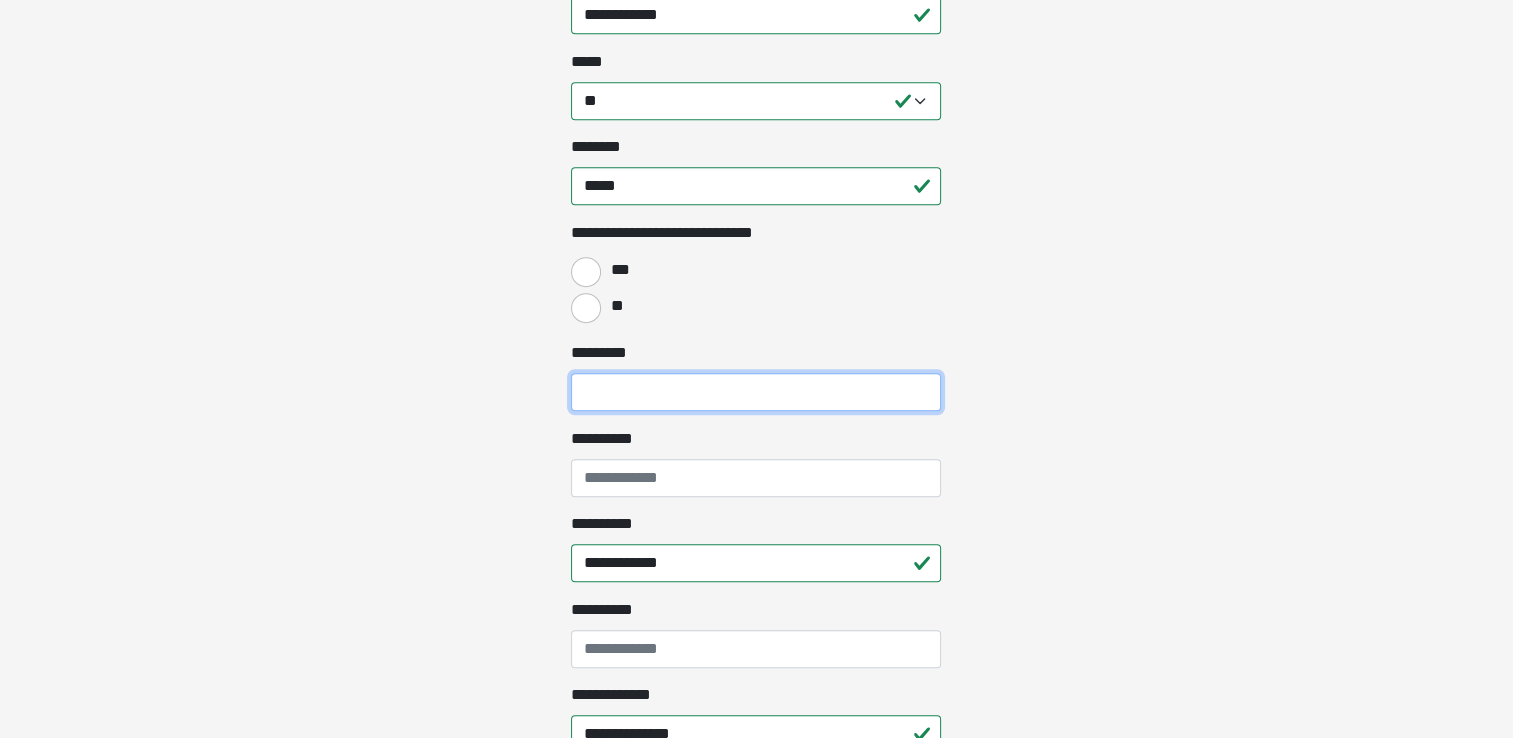 click on "*********" at bounding box center (756, 392) 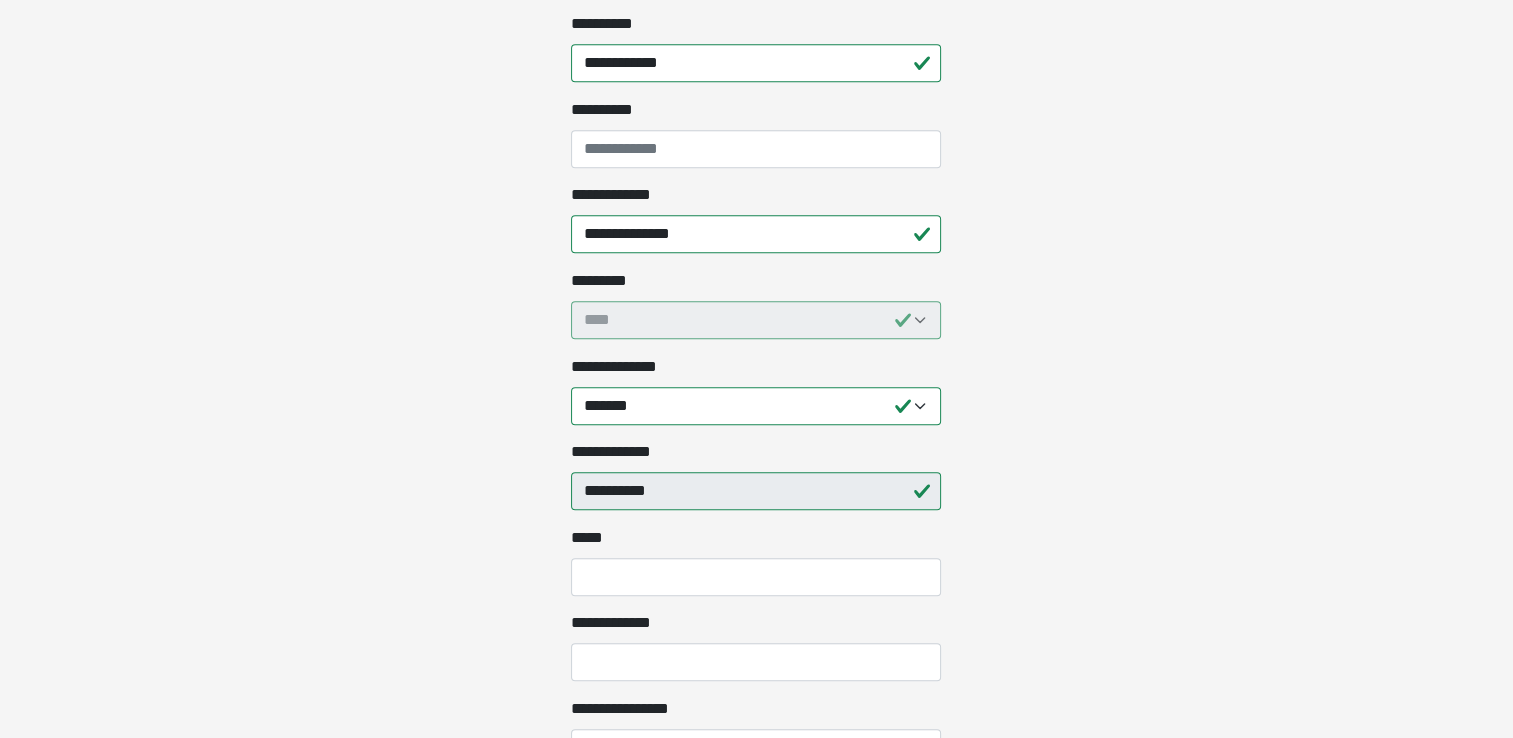 scroll, scrollTop: 1900, scrollLeft: 0, axis: vertical 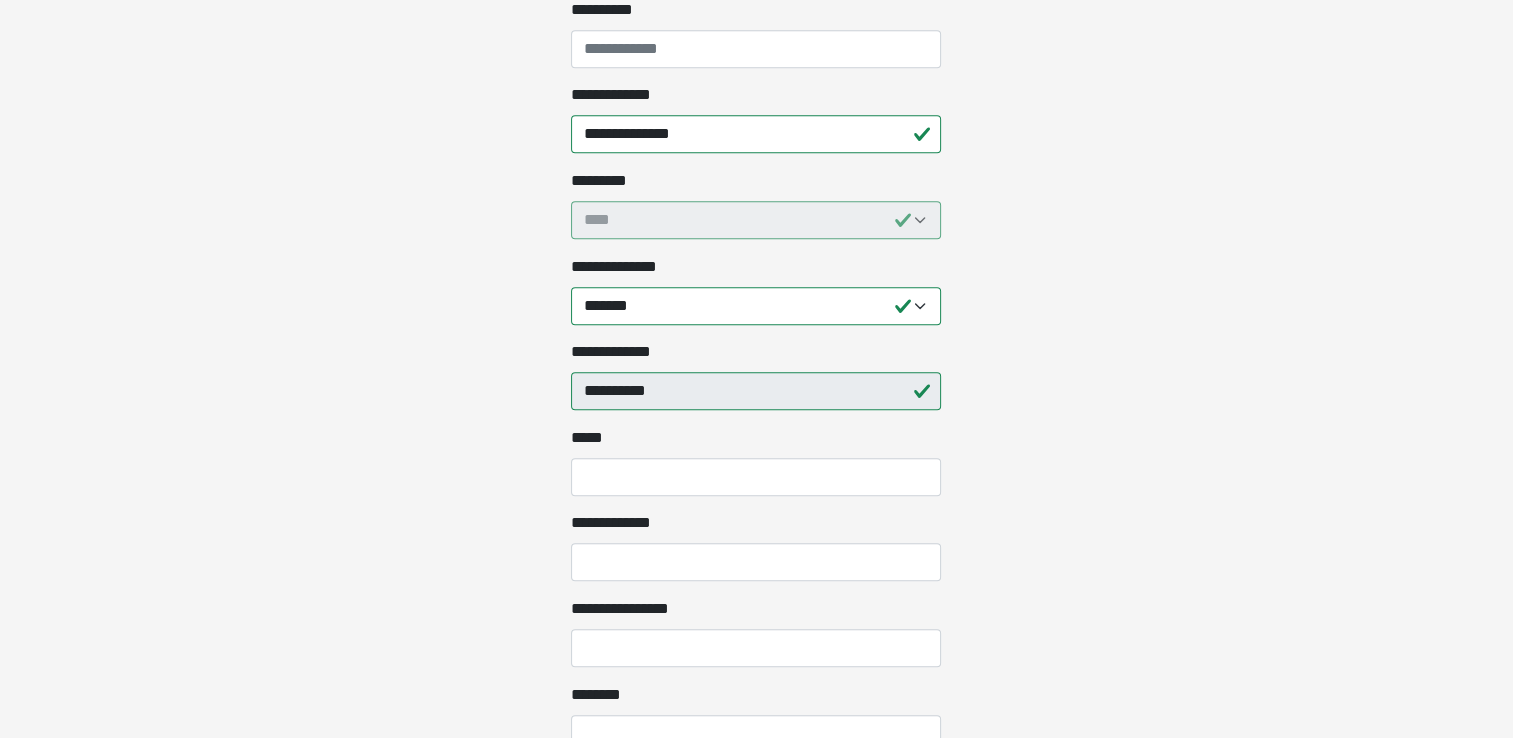 type on "*******" 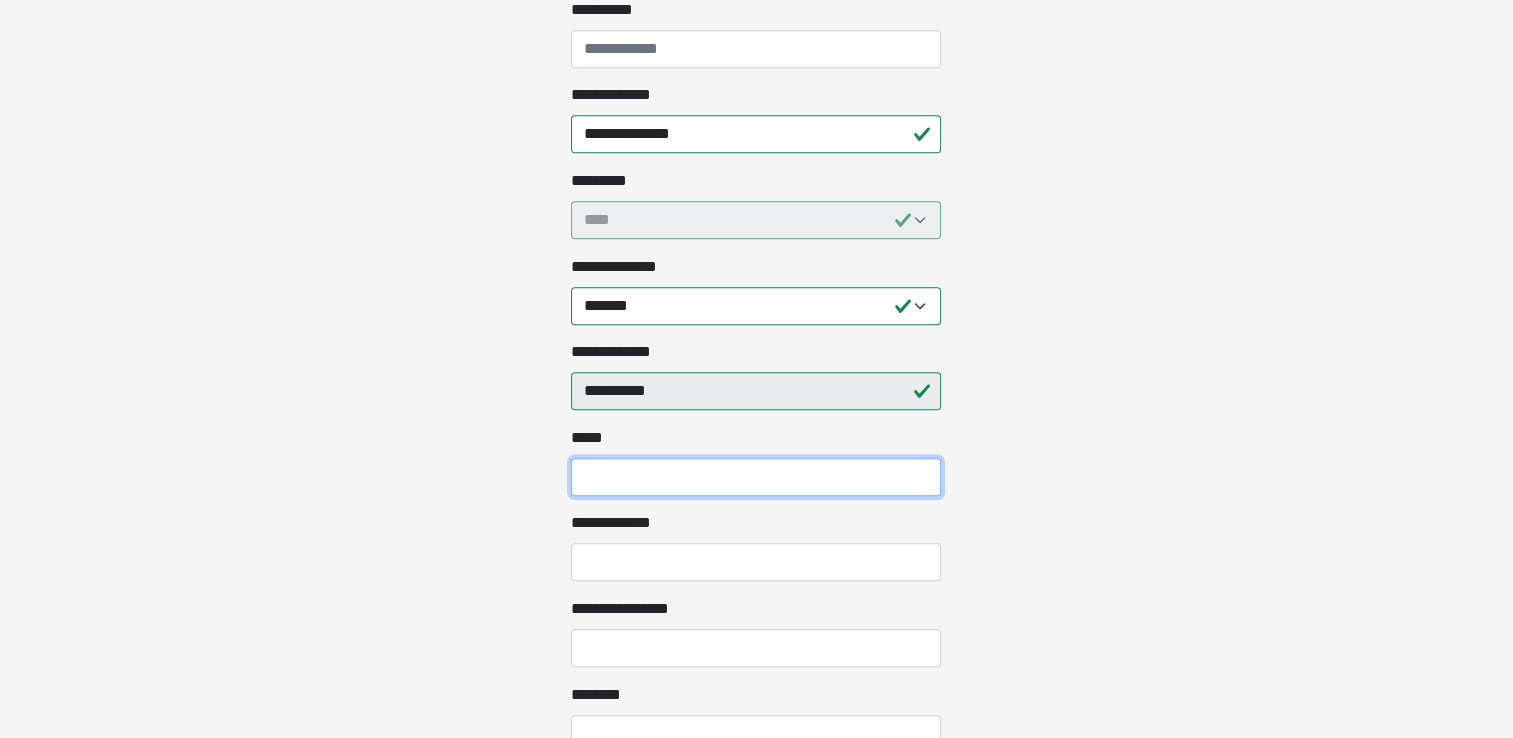 click on "*** *" at bounding box center (756, 477) 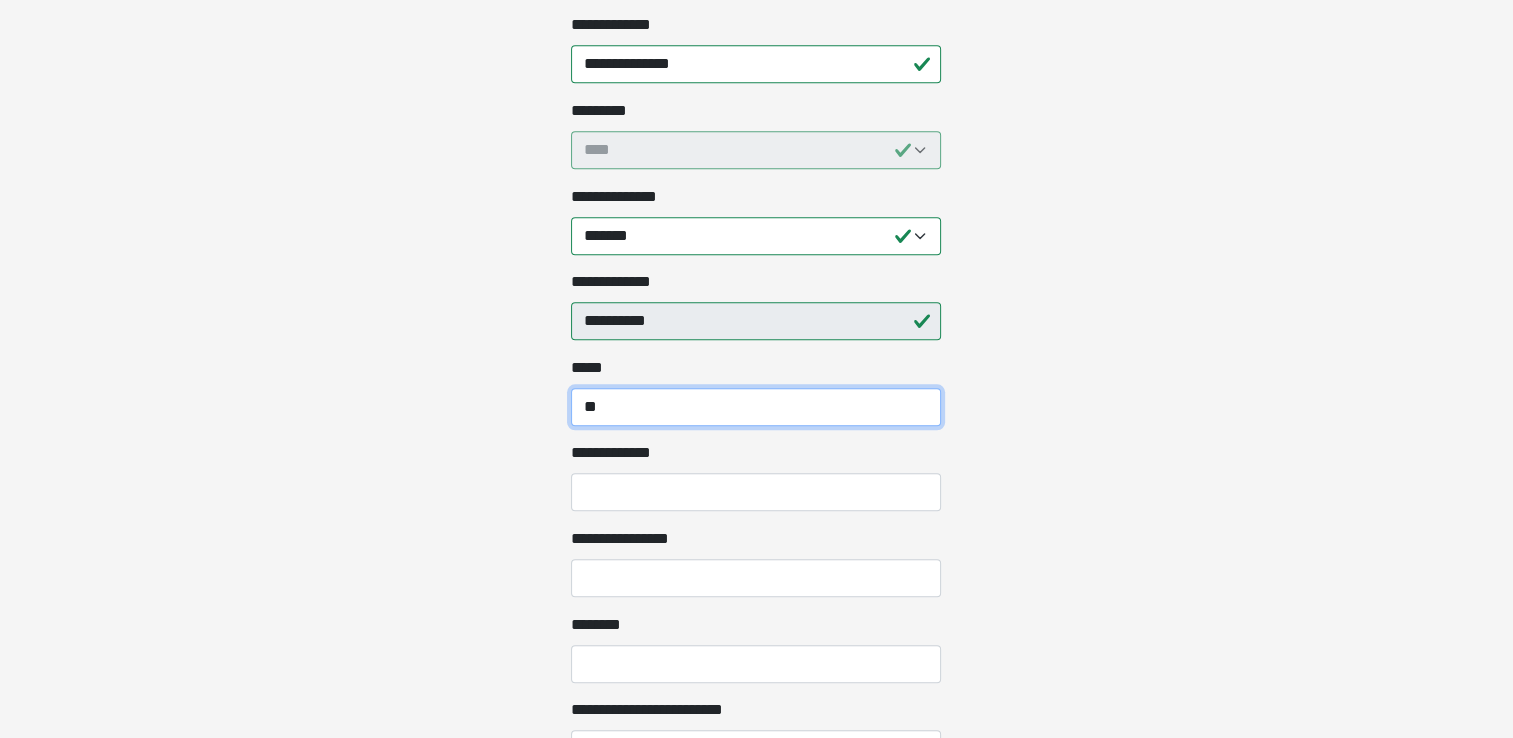 scroll, scrollTop: 2000, scrollLeft: 0, axis: vertical 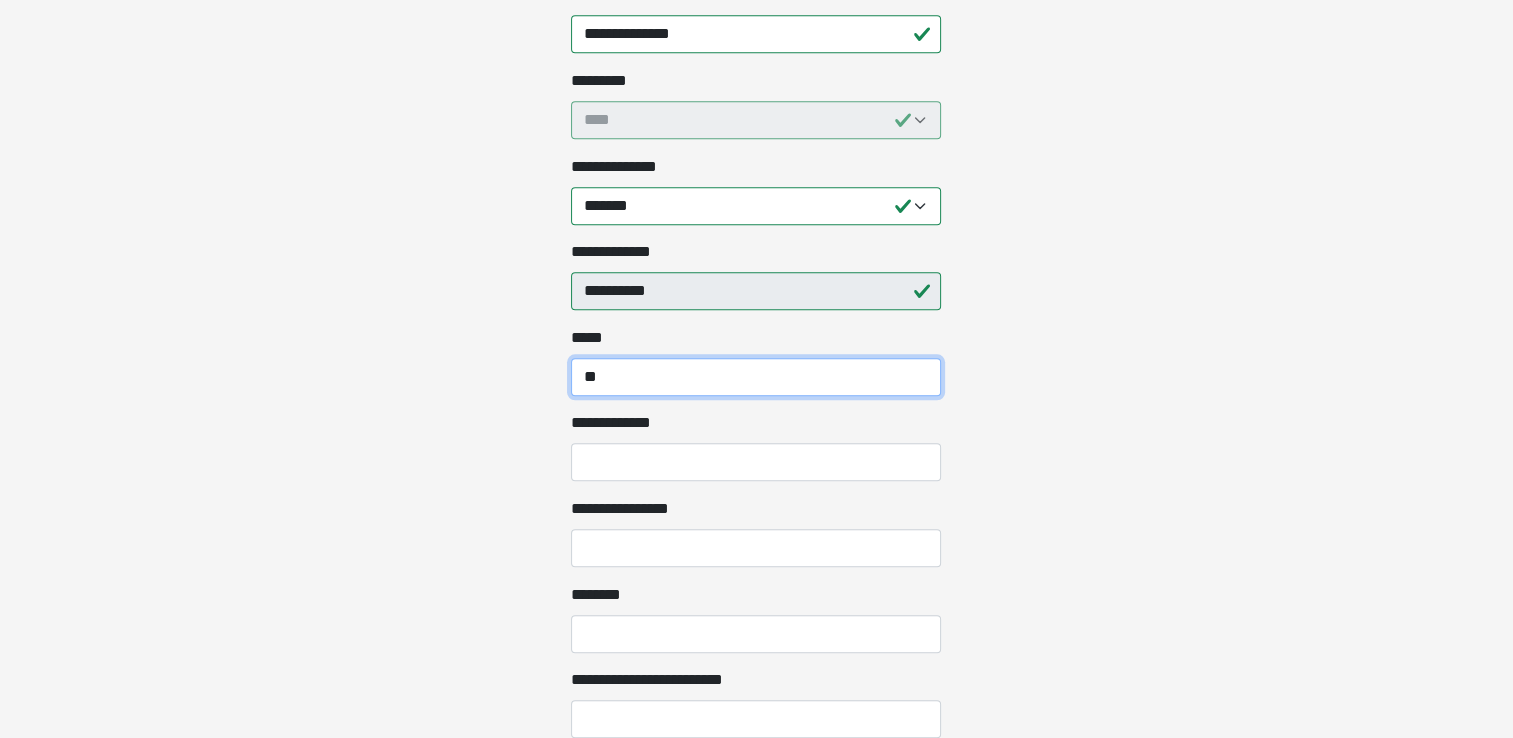 type on "**" 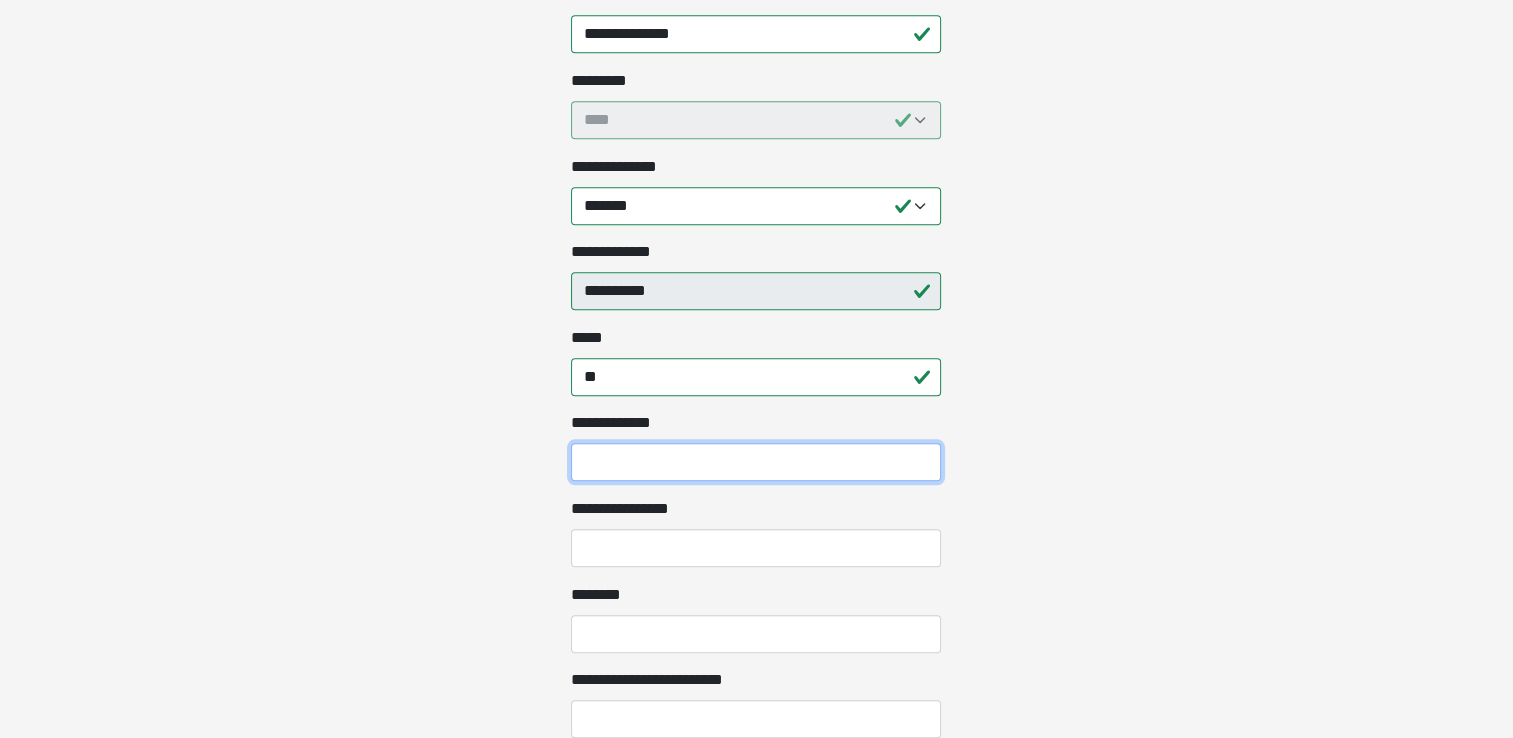 click on "**********" at bounding box center (756, 462) 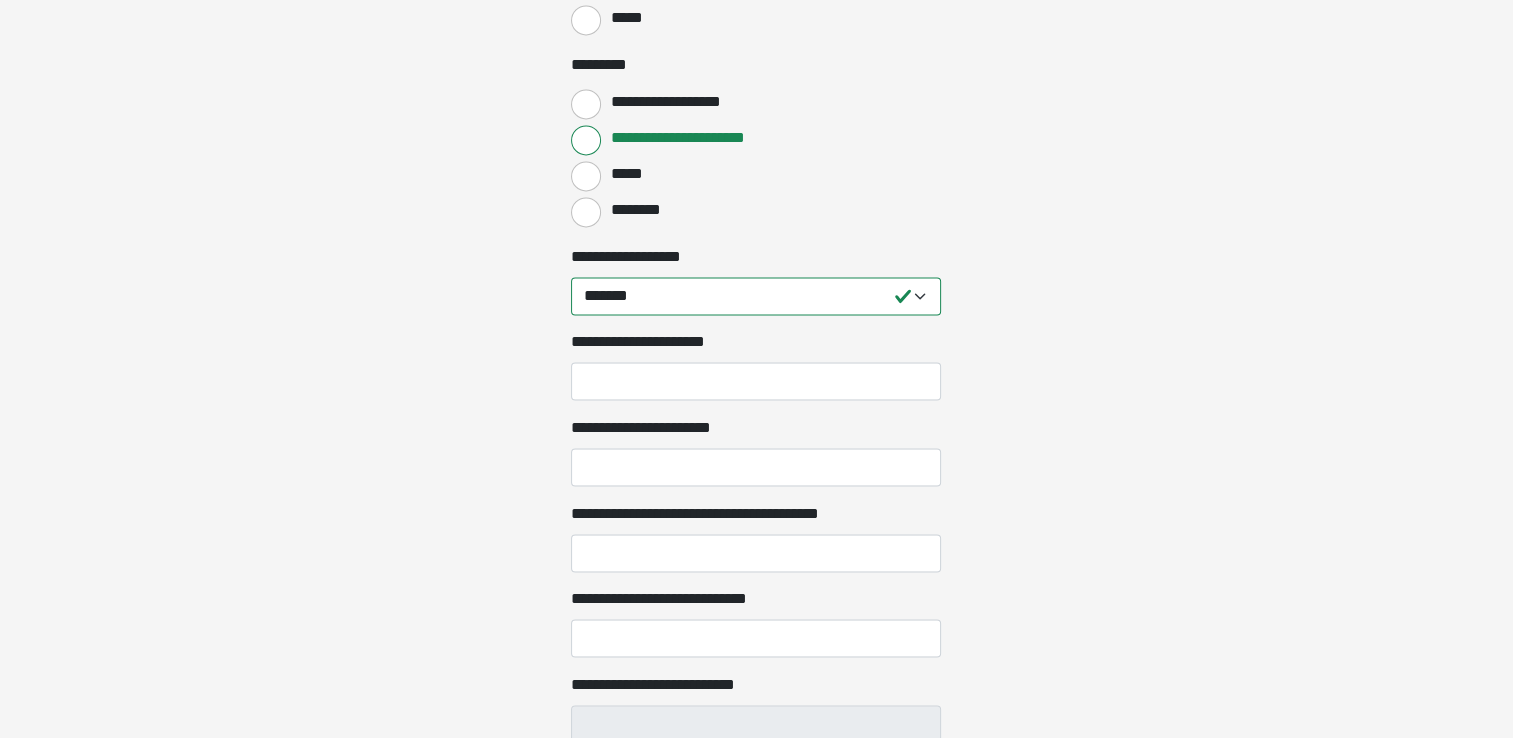 scroll, scrollTop: 3000, scrollLeft: 0, axis: vertical 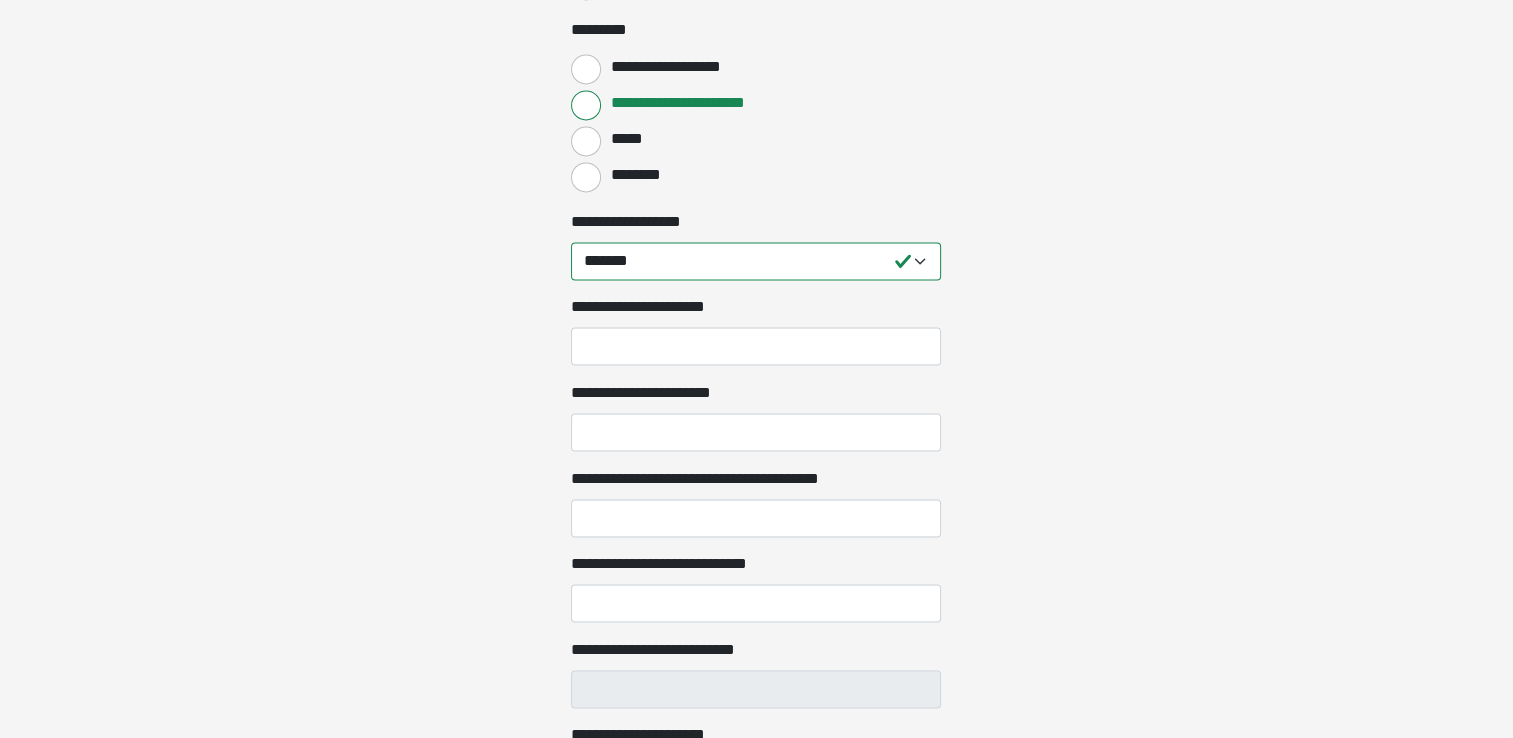 type on "**********" 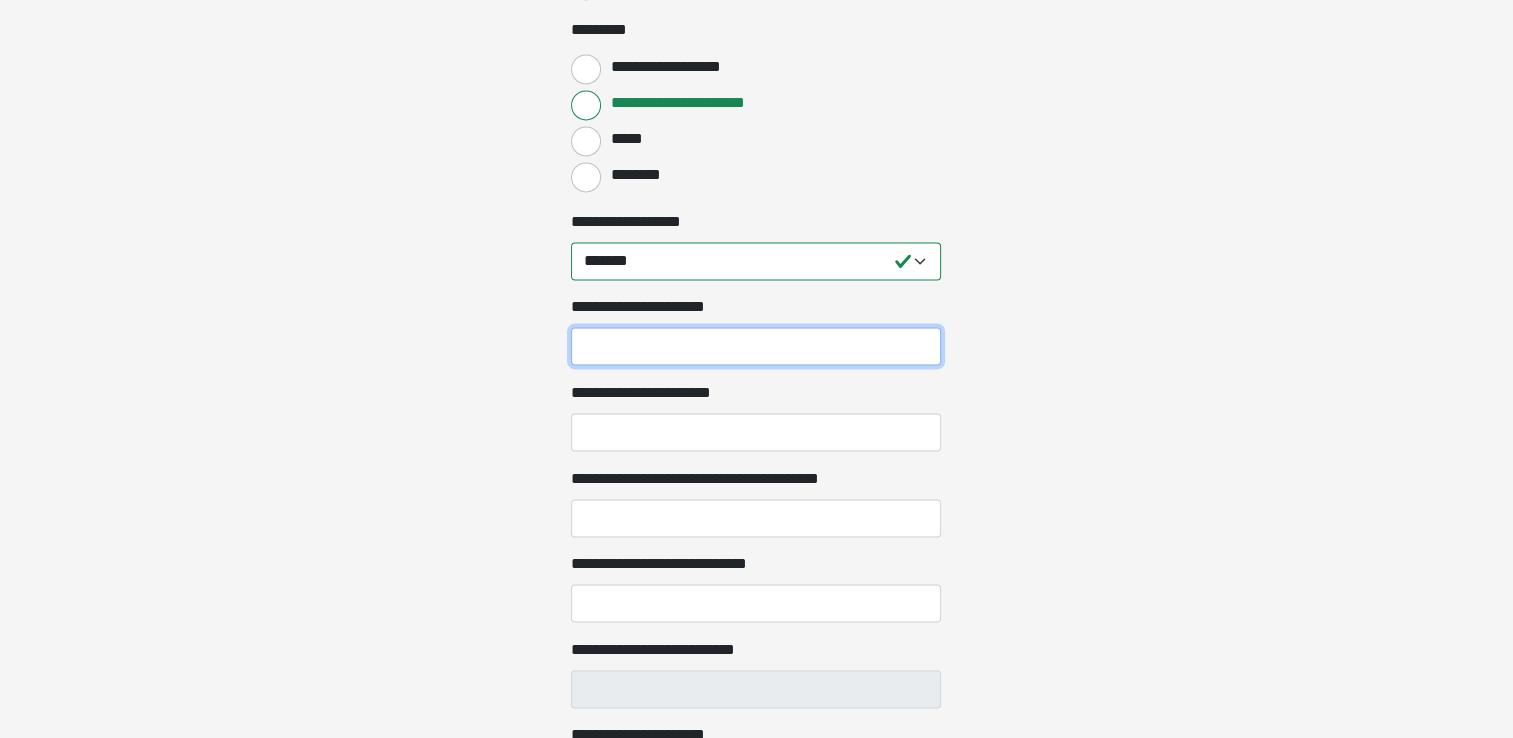 click on "**********" at bounding box center [756, 346] 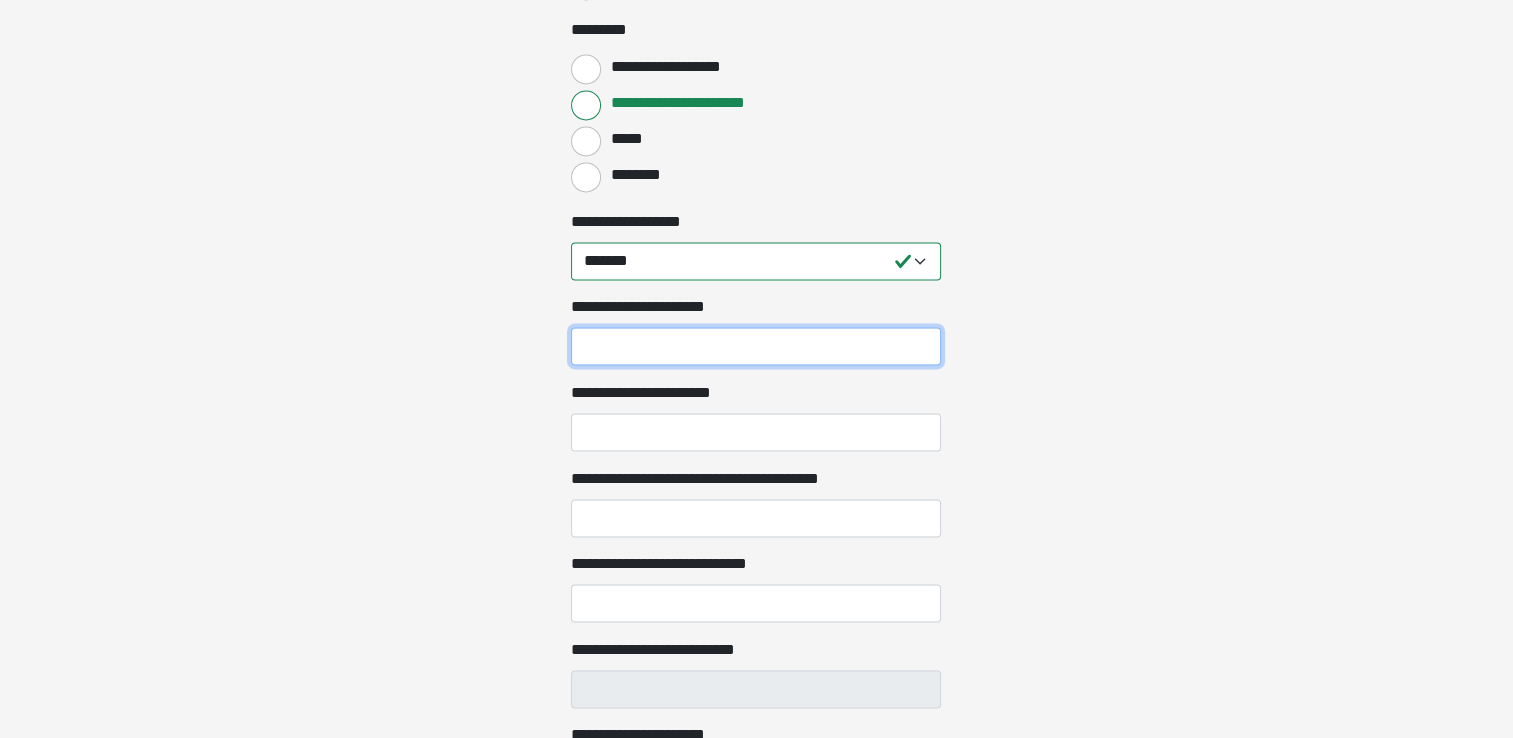type on "**********" 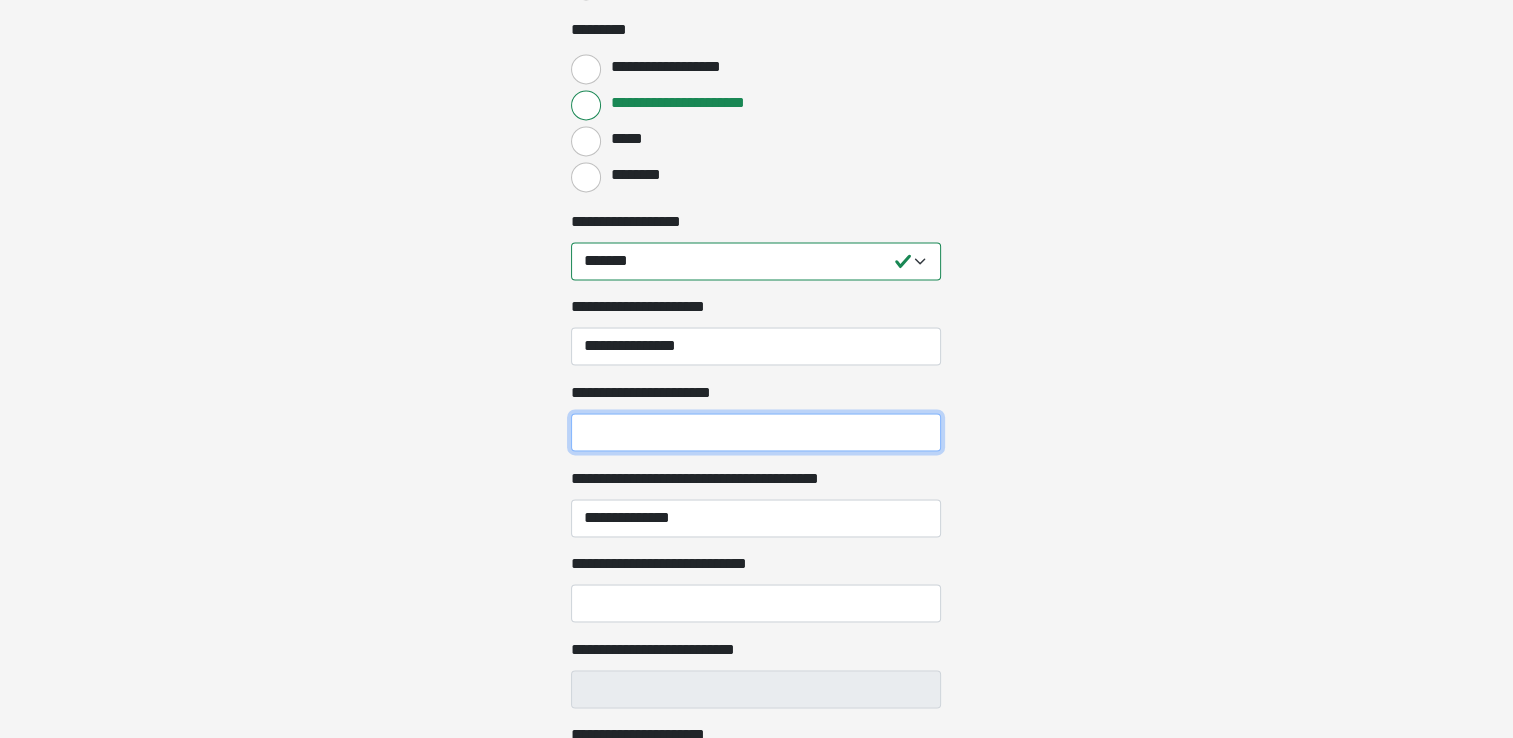 click on "**********" at bounding box center [756, 432] 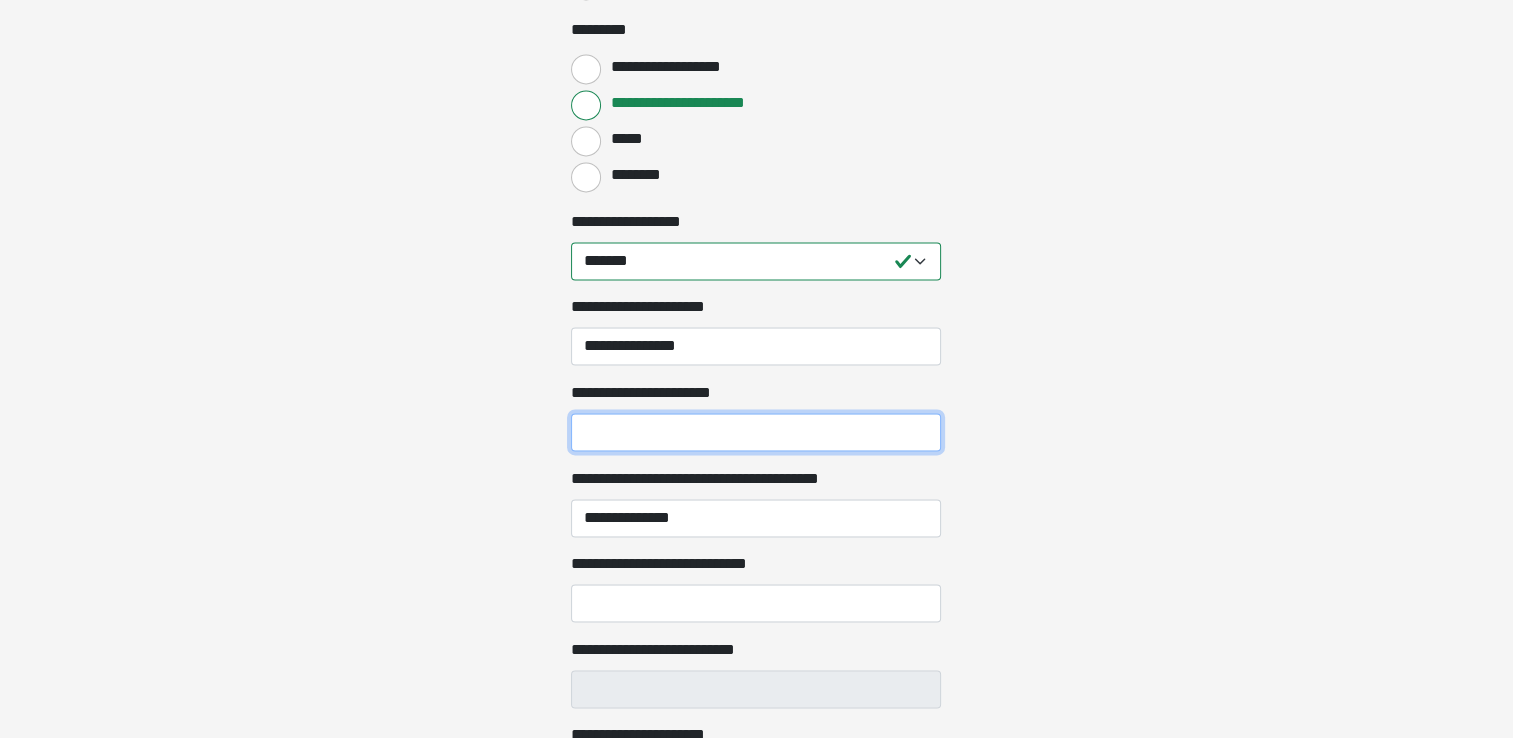 type on "**********" 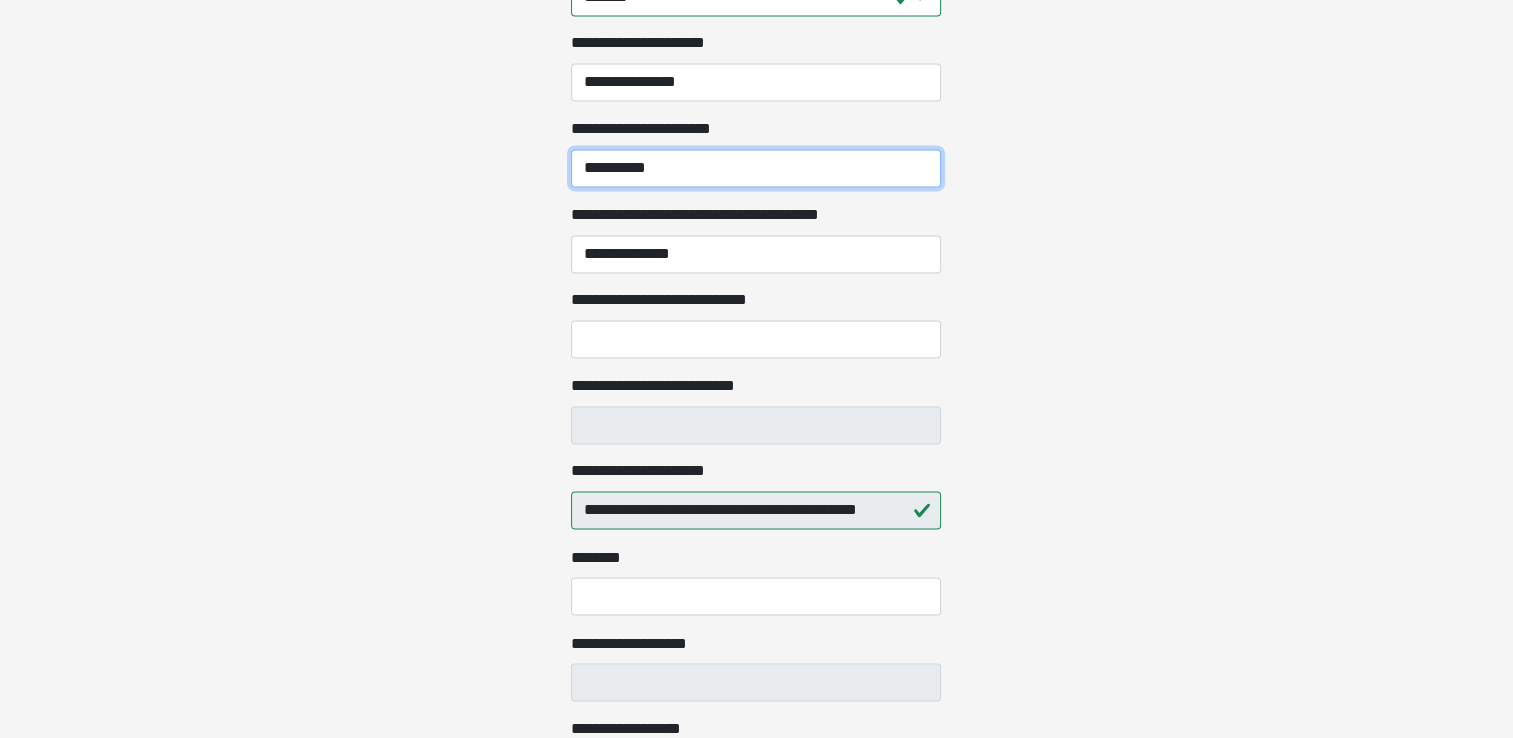 scroll, scrollTop: 3300, scrollLeft: 0, axis: vertical 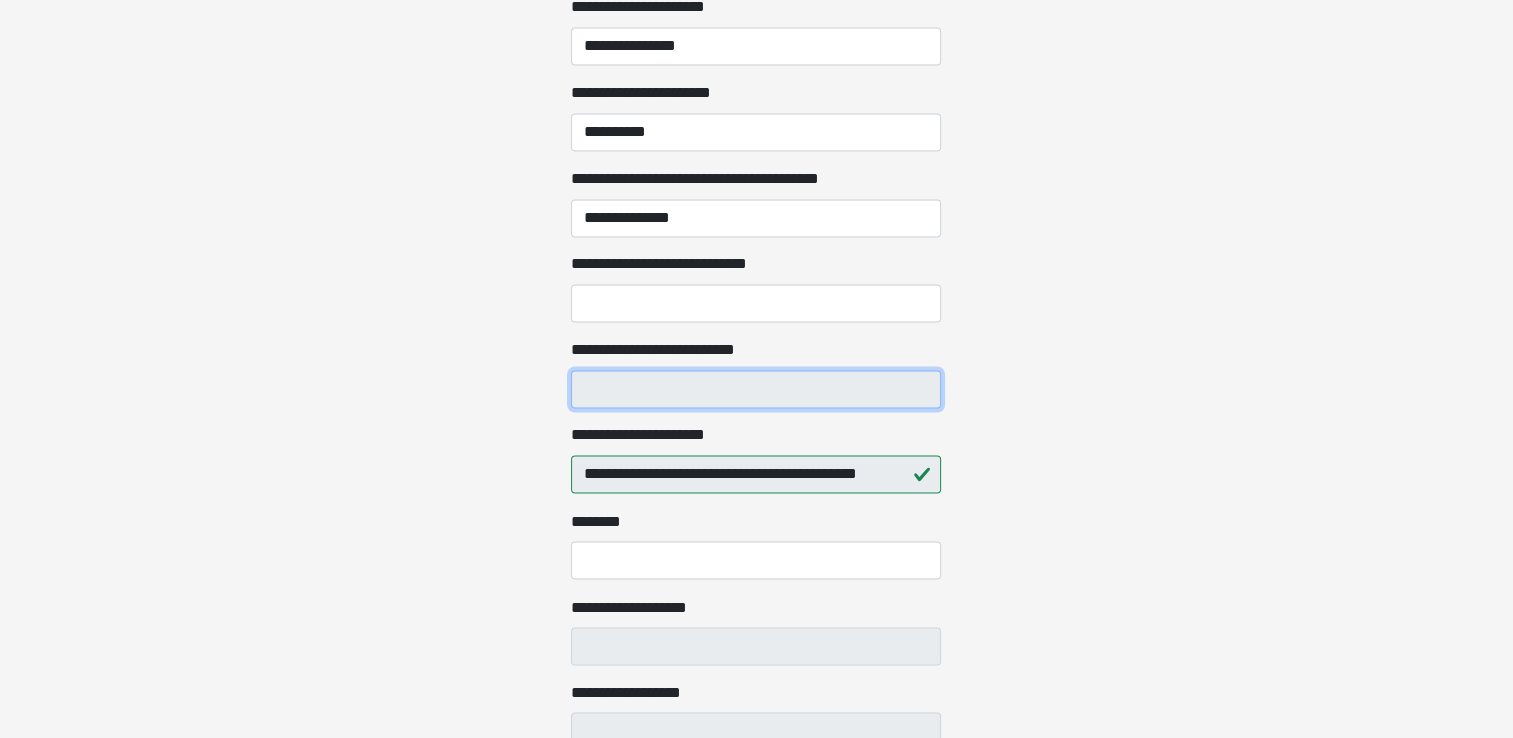 click on "**********" at bounding box center [756, 389] 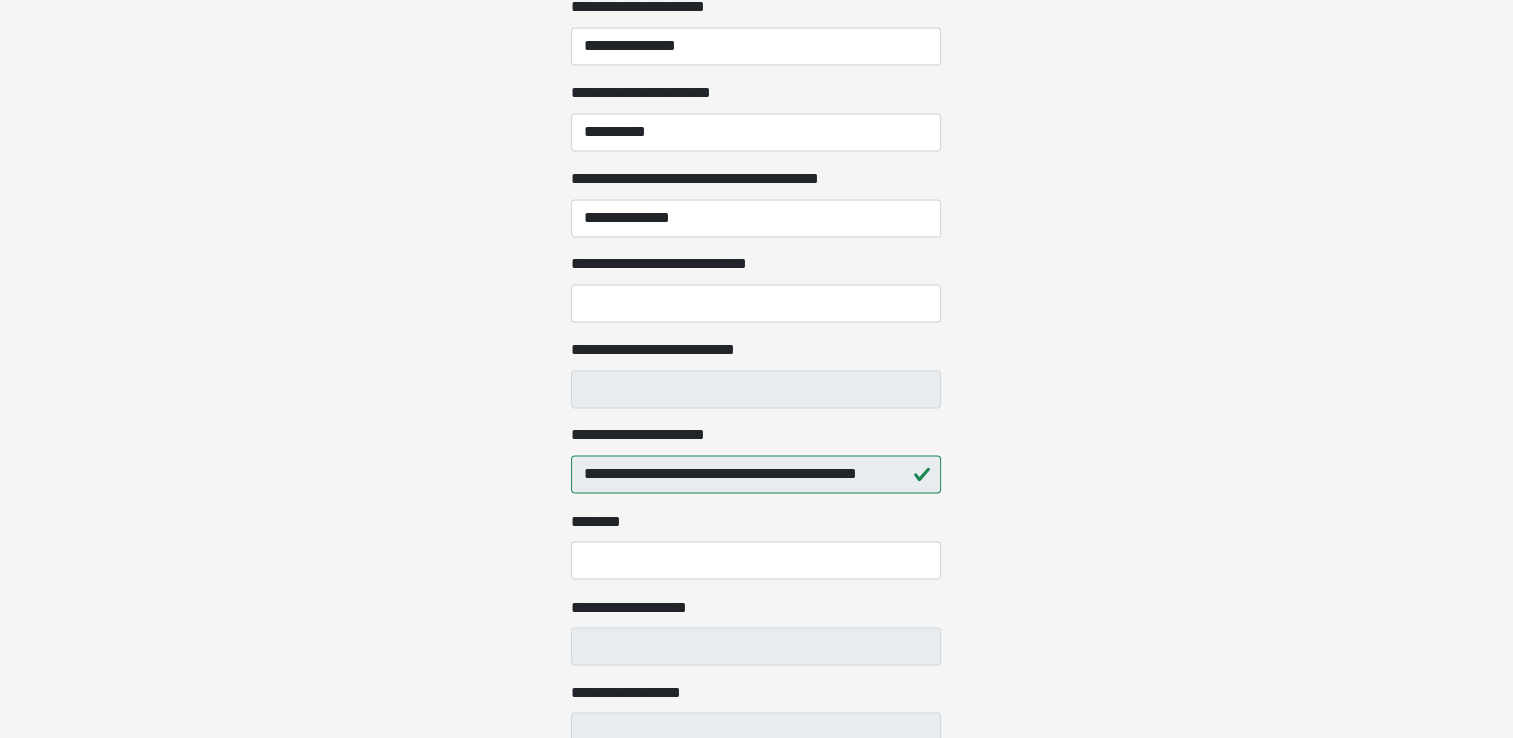 click on "**********" at bounding box center [756, -2931] 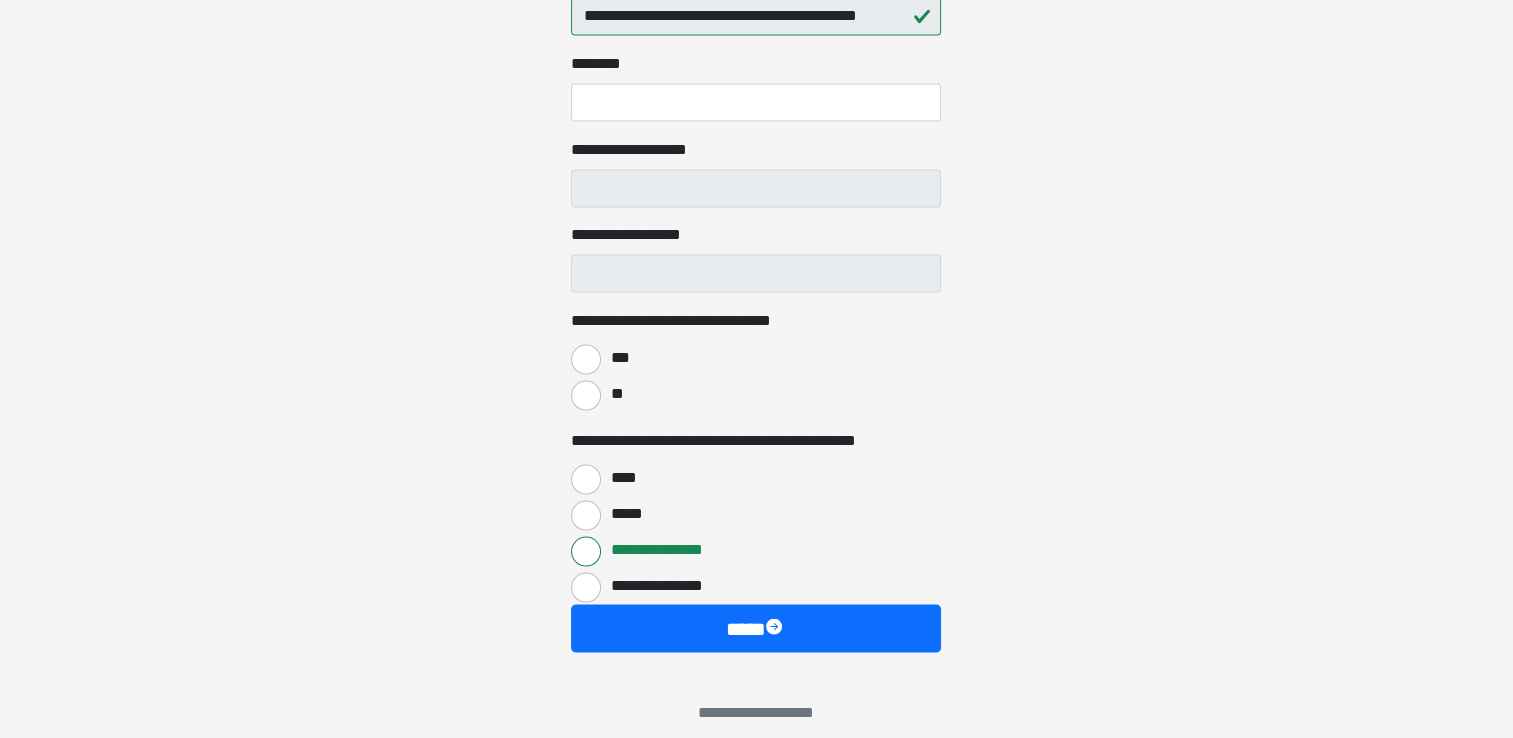 scroll, scrollTop: 3790, scrollLeft: 0, axis: vertical 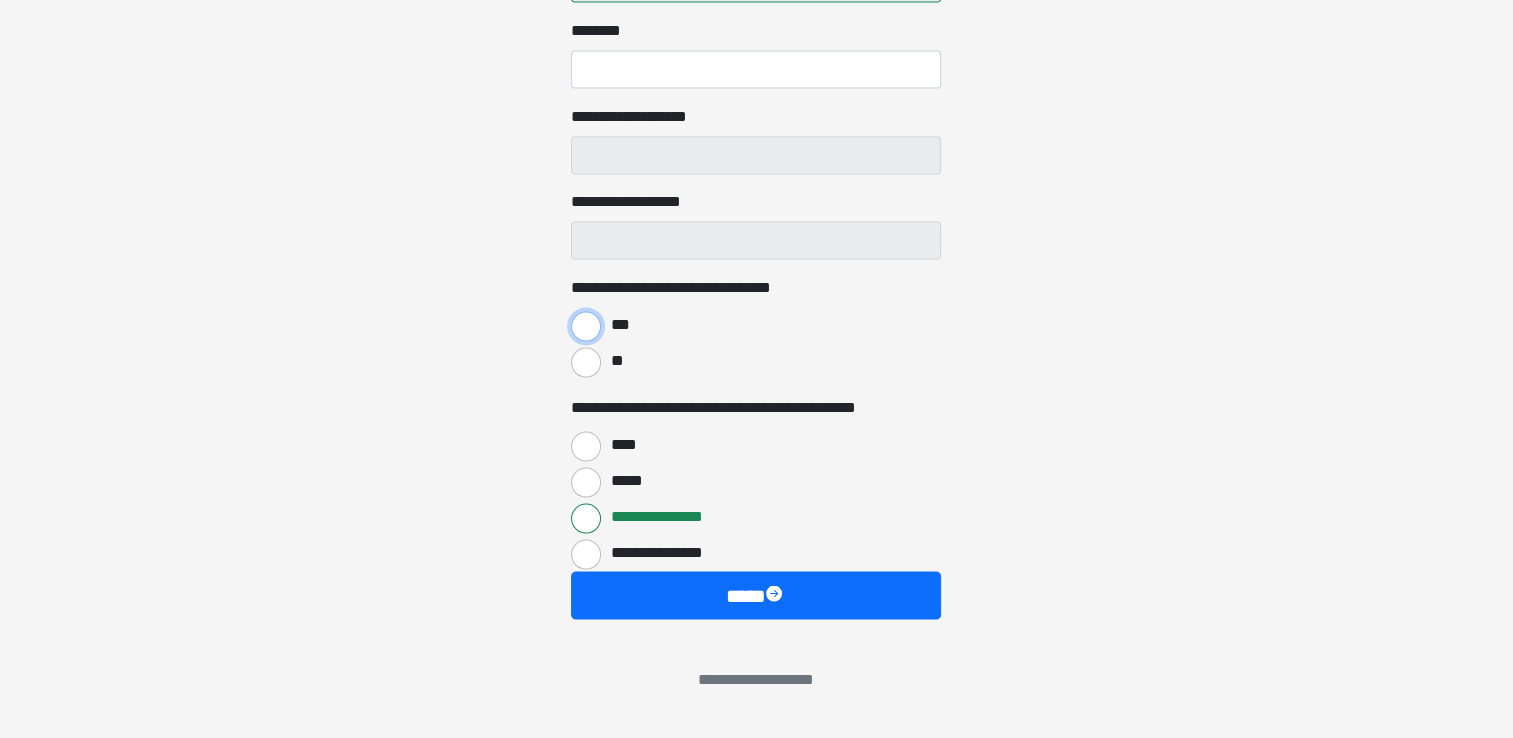 click on "***" at bounding box center (586, 327) 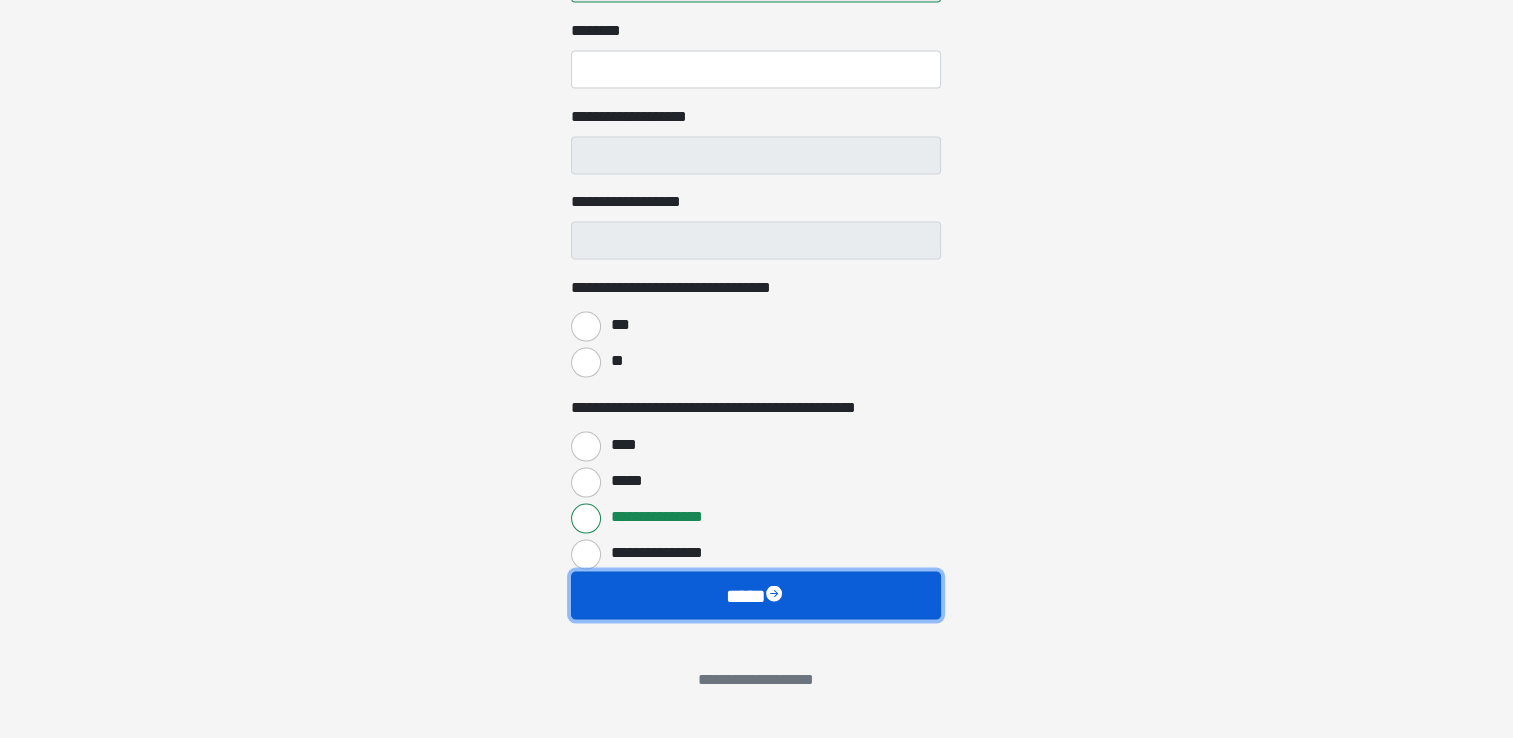 click on "****" at bounding box center [756, 596] 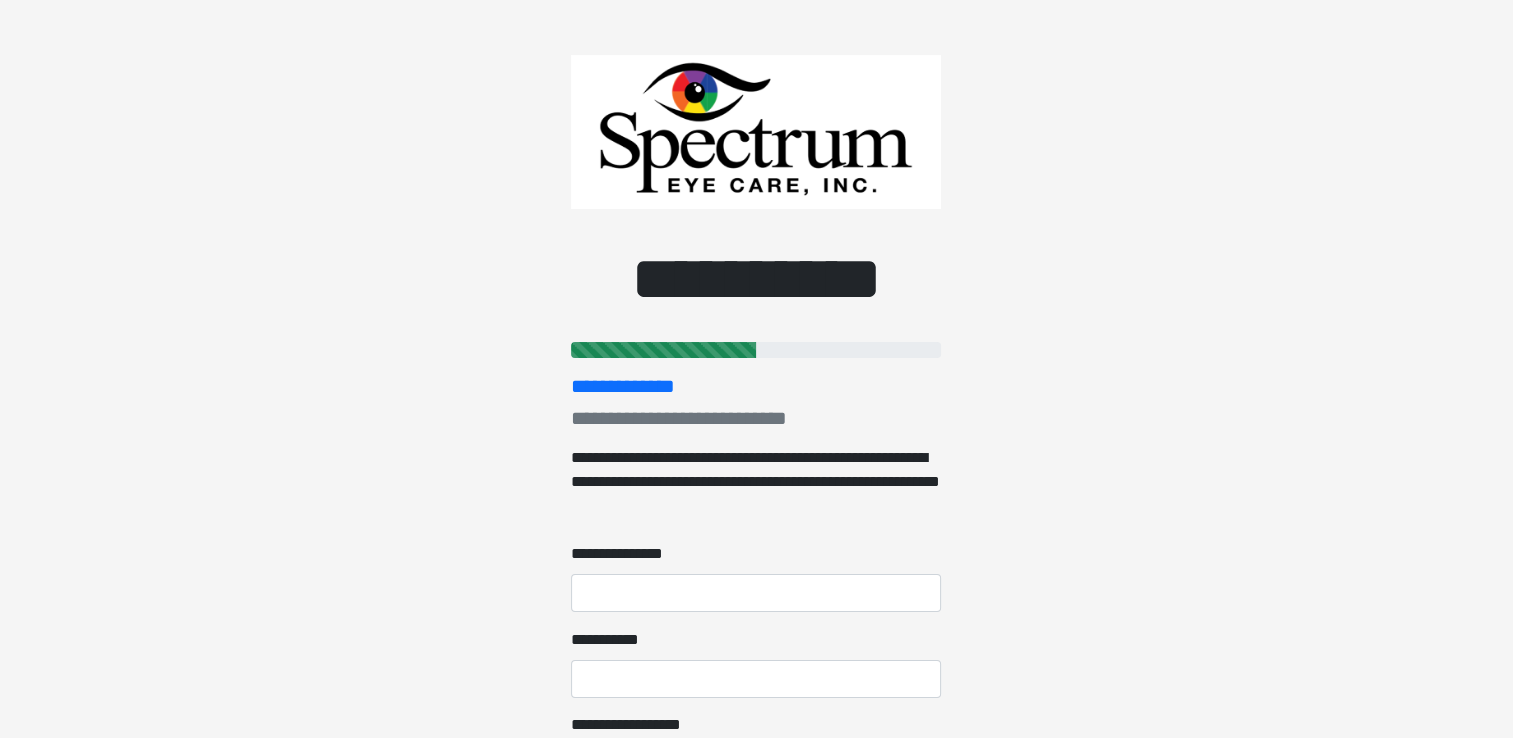 scroll, scrollTop: 100, scrollLeft: 0, axis: vertical 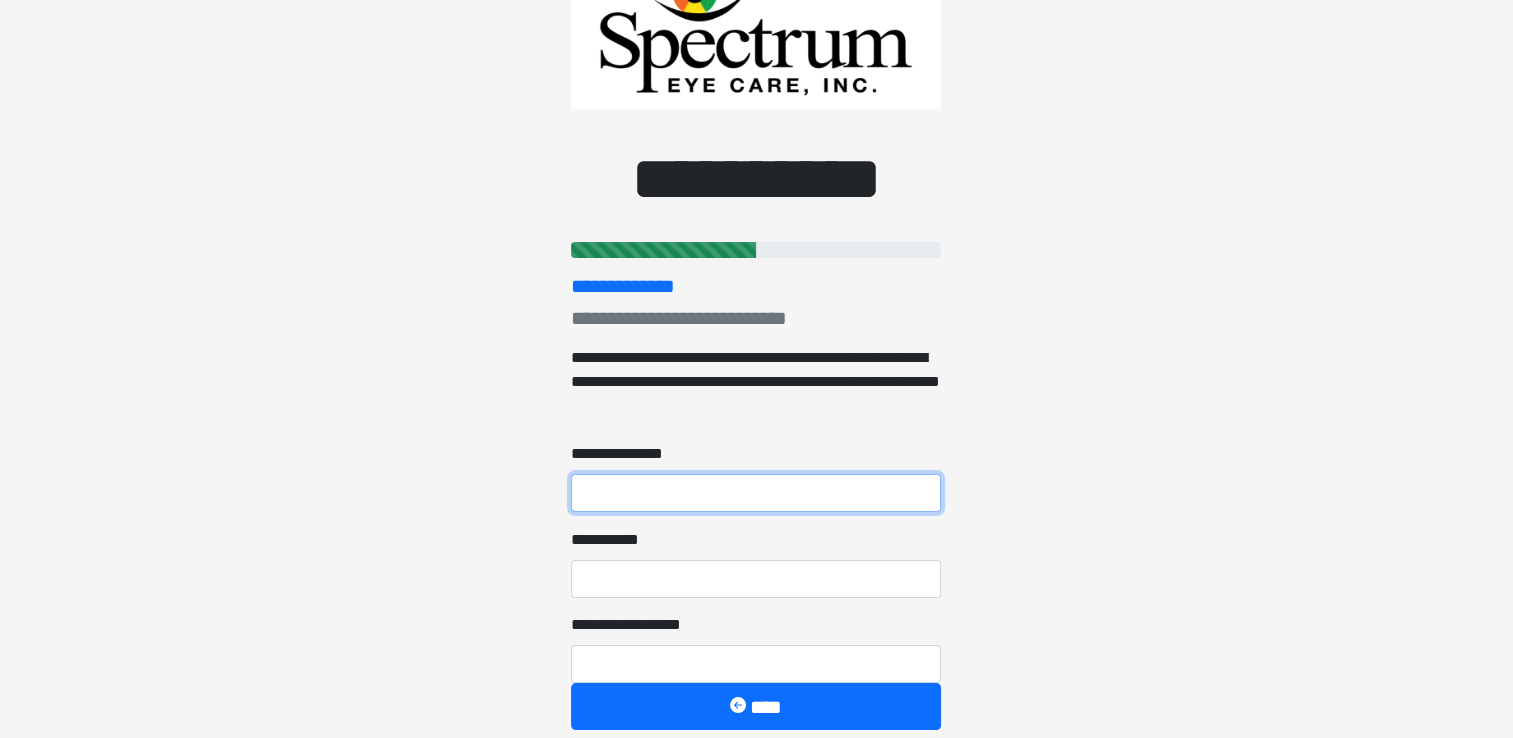 click on "**********" at bounding box center [756, 493] 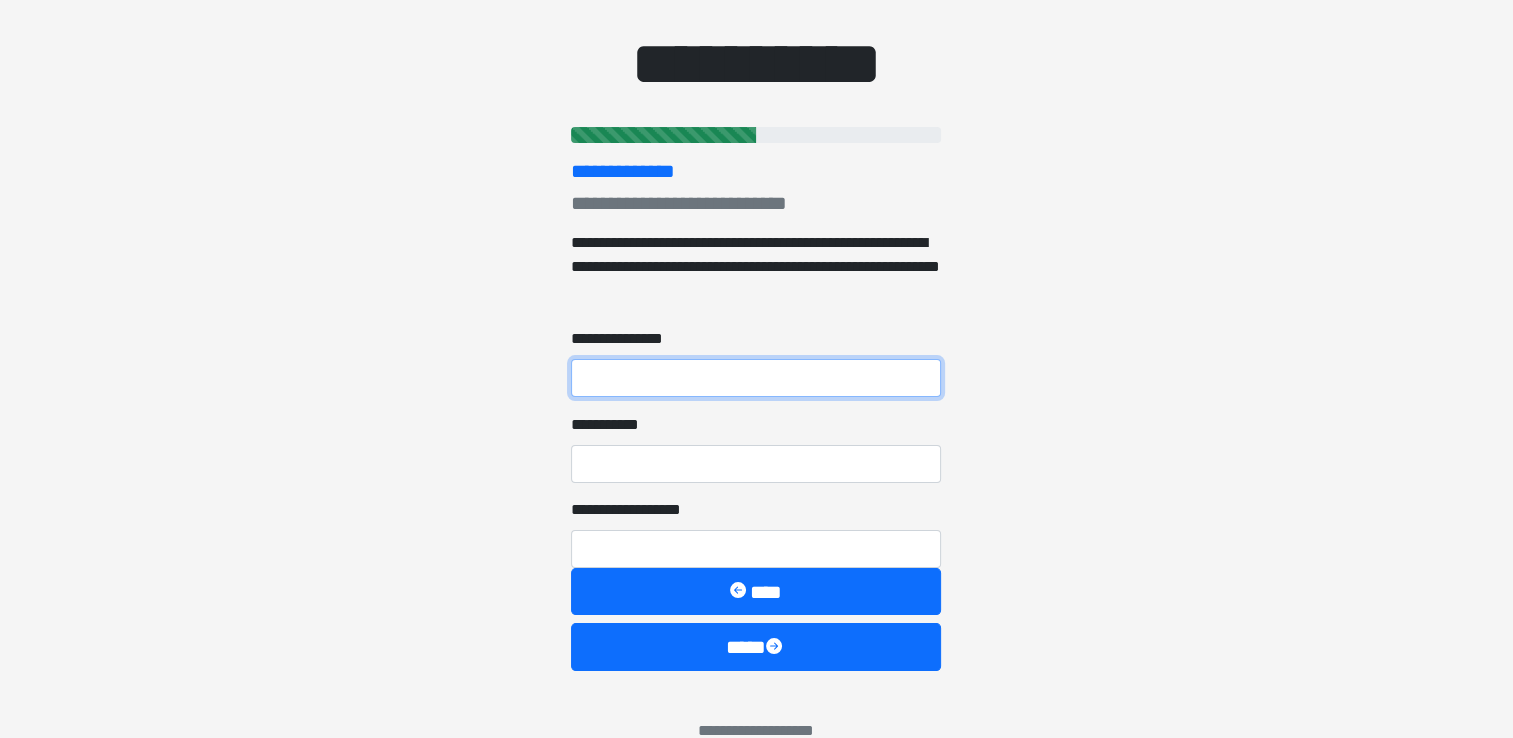 scroll, scrollTop: 266, scrollLeft: 0, axis: vertical 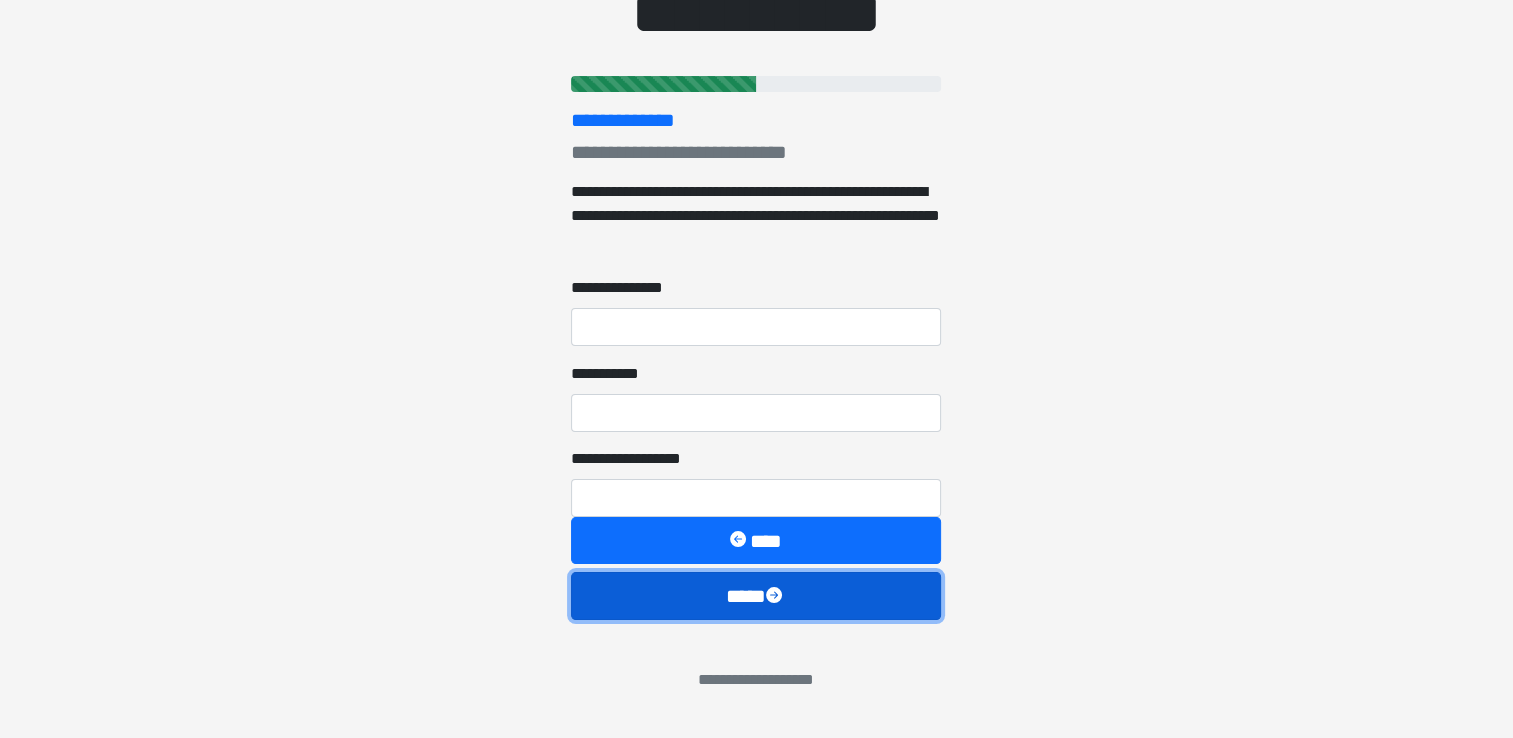 click on "****" at bounding box center [756, 596] 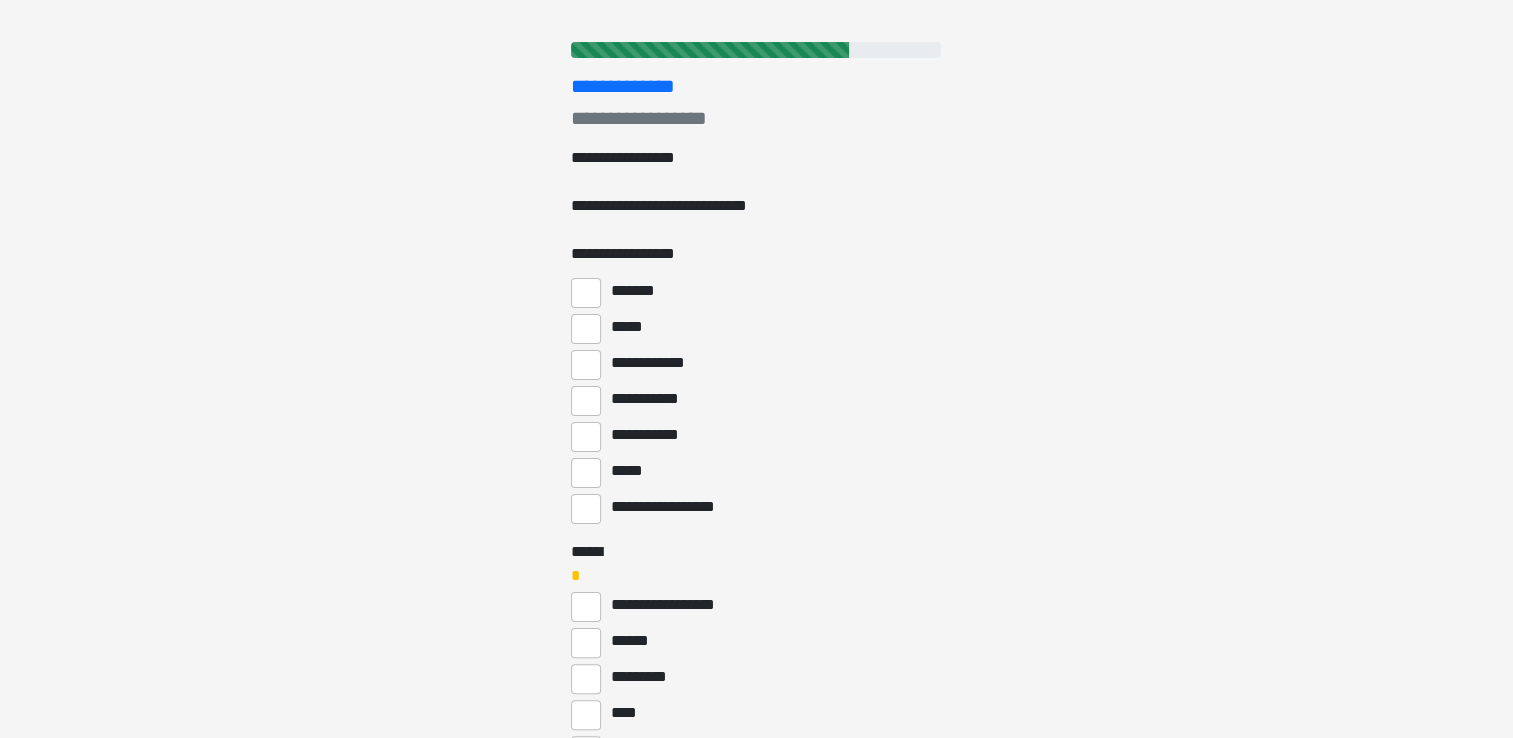 scroll, scrollTop: 400, scrollLeft: 0, axis: vertical 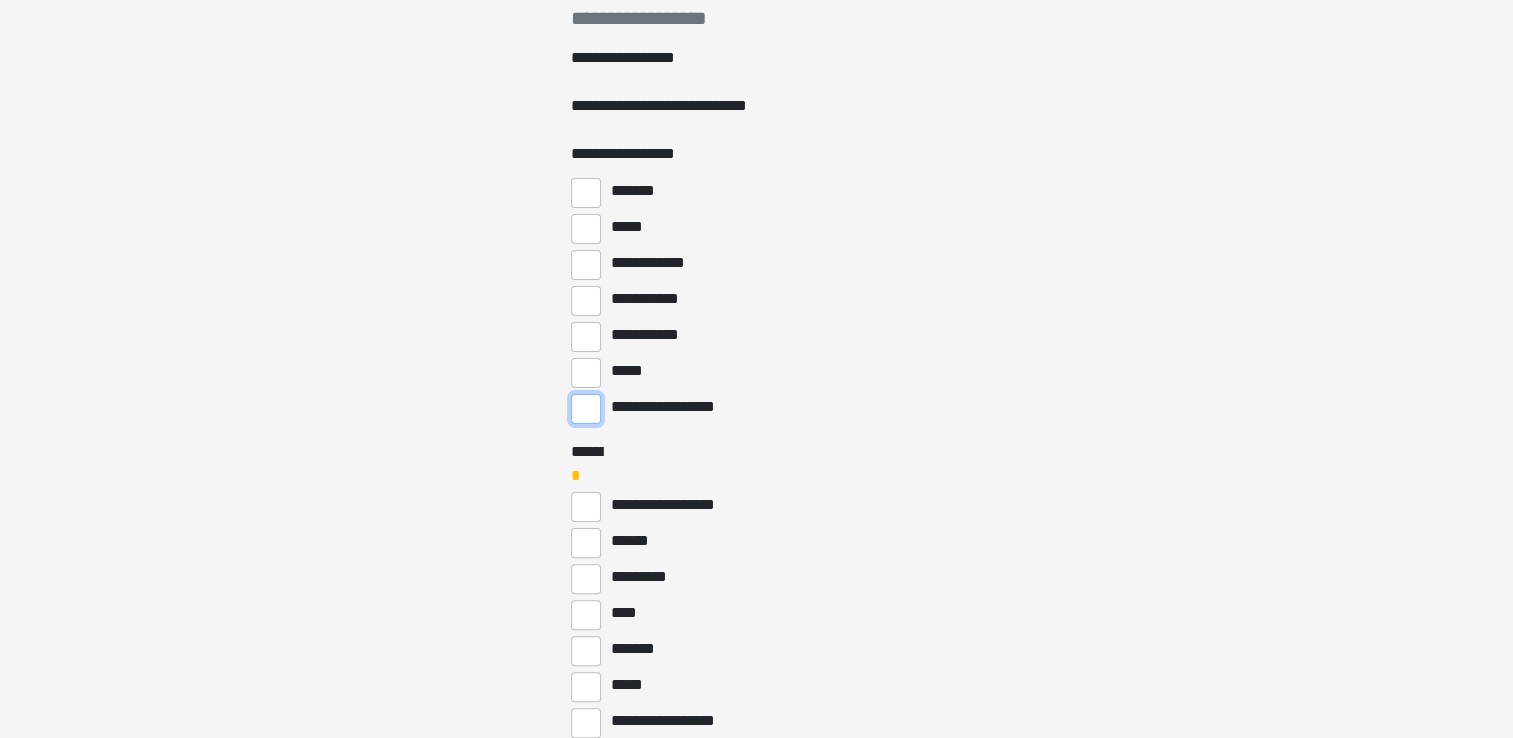 click on "**********" at bounding box center (586, 409) 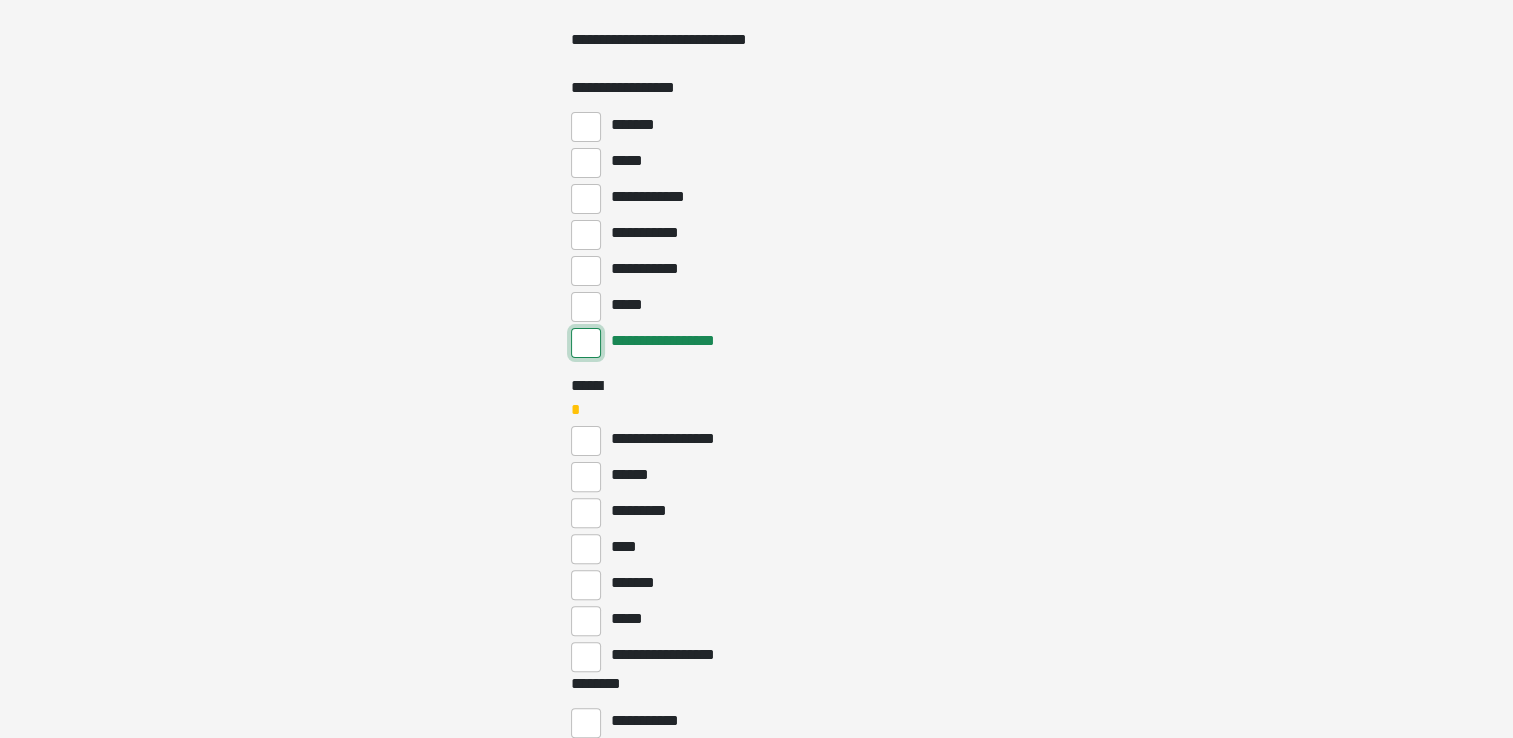 scroll, scrollTop: 500, scrollLeft: 0, axis: vertical 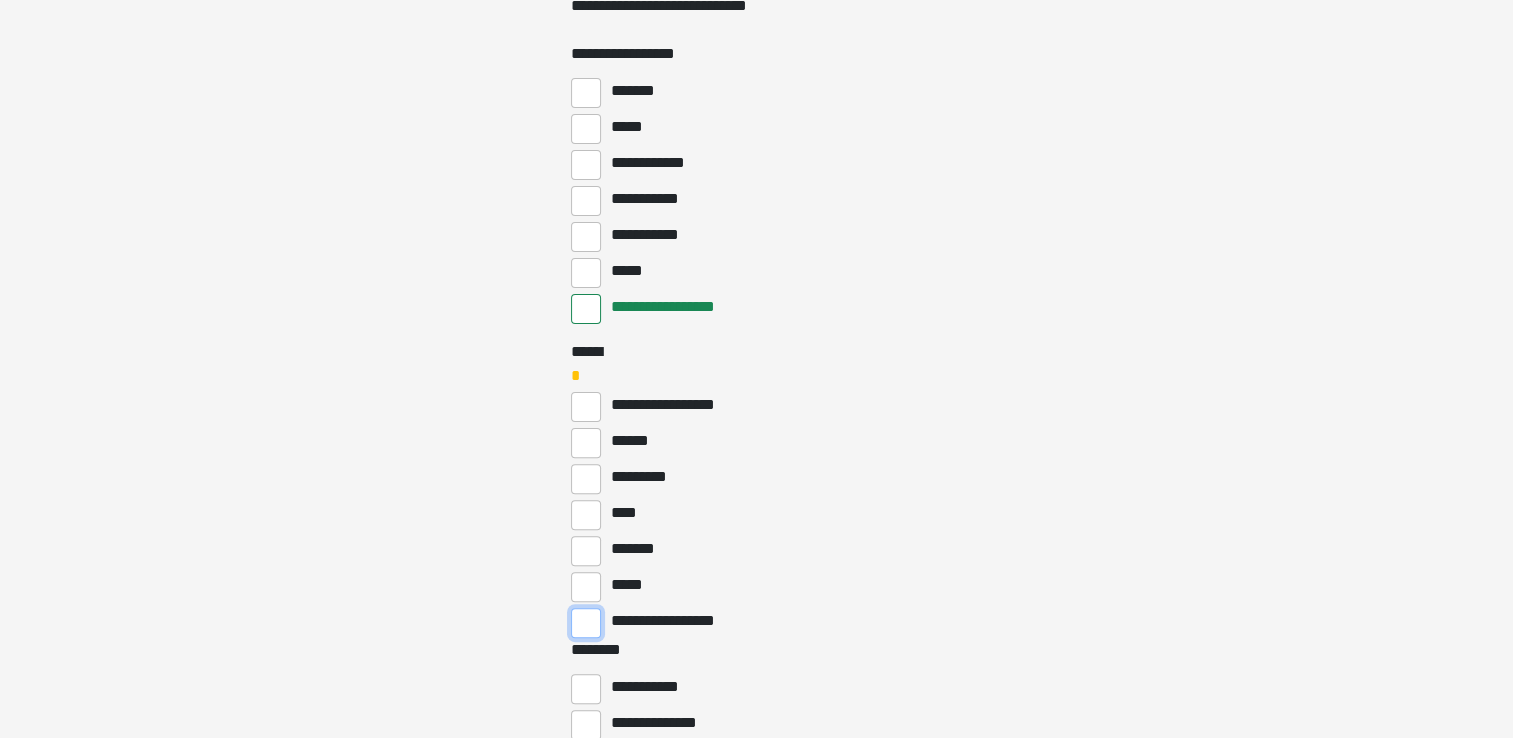 click on "**********" at bounding box center [586, 623] 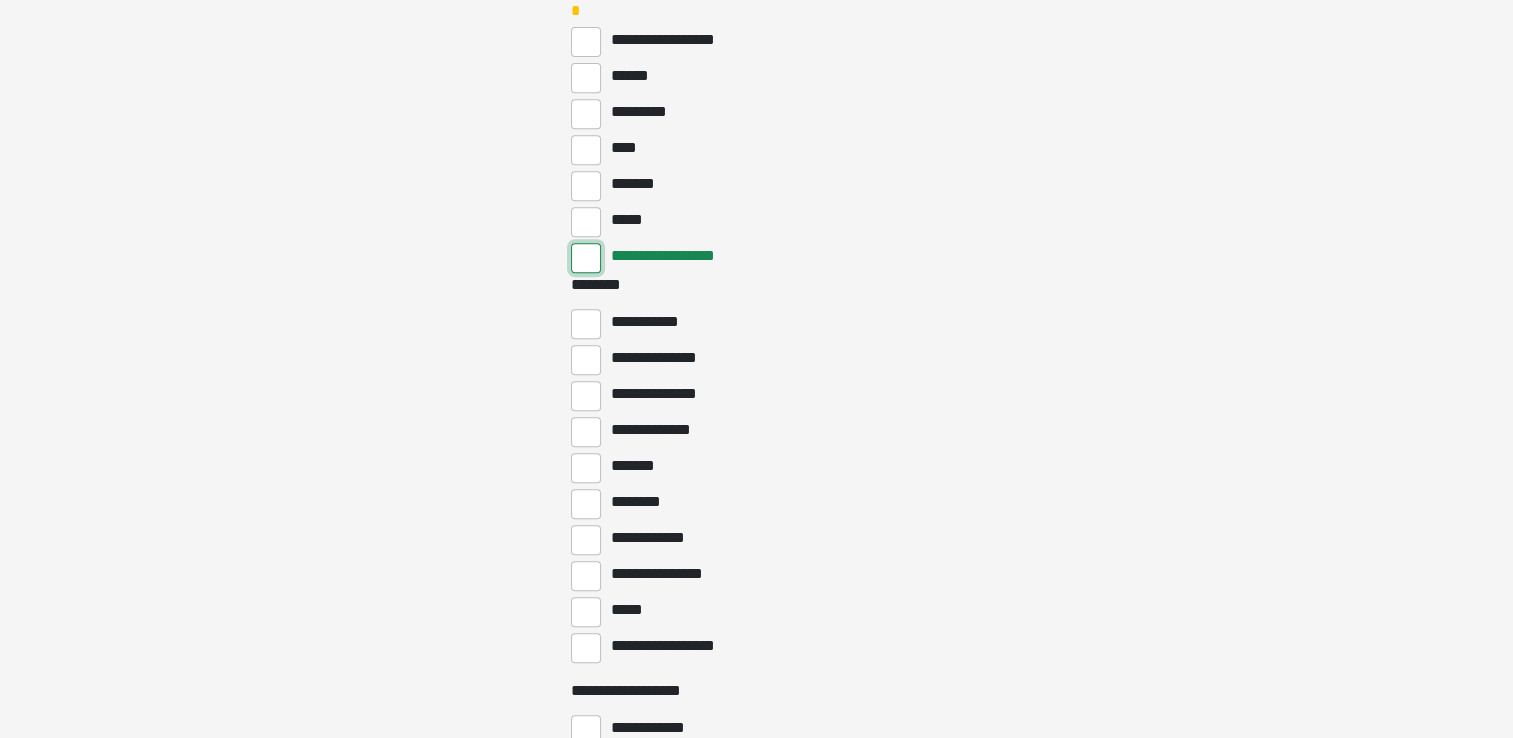 scroll, scrollTop: 900, scrollLeft: 0, axis: vertical 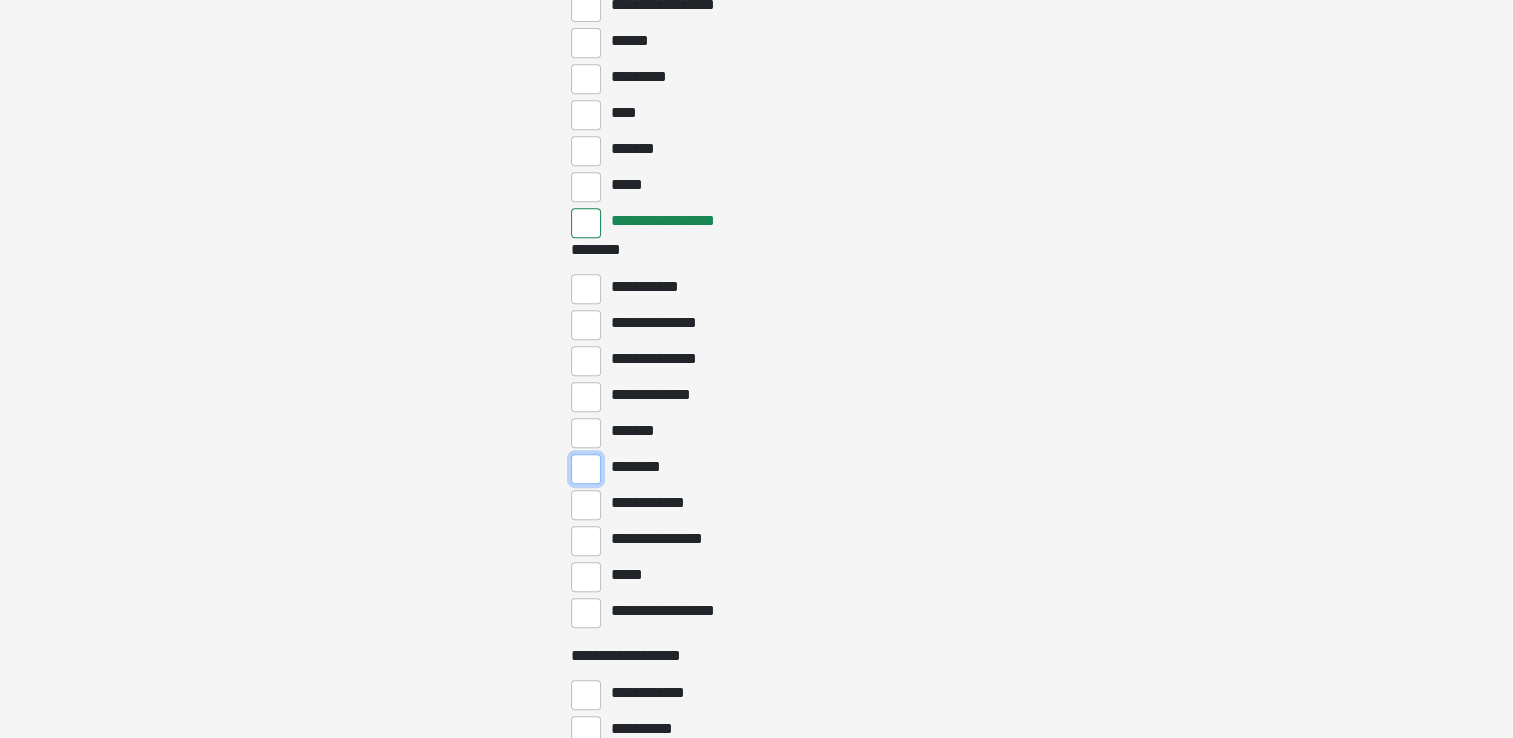 click on "********" at bounding box center (586, 469) 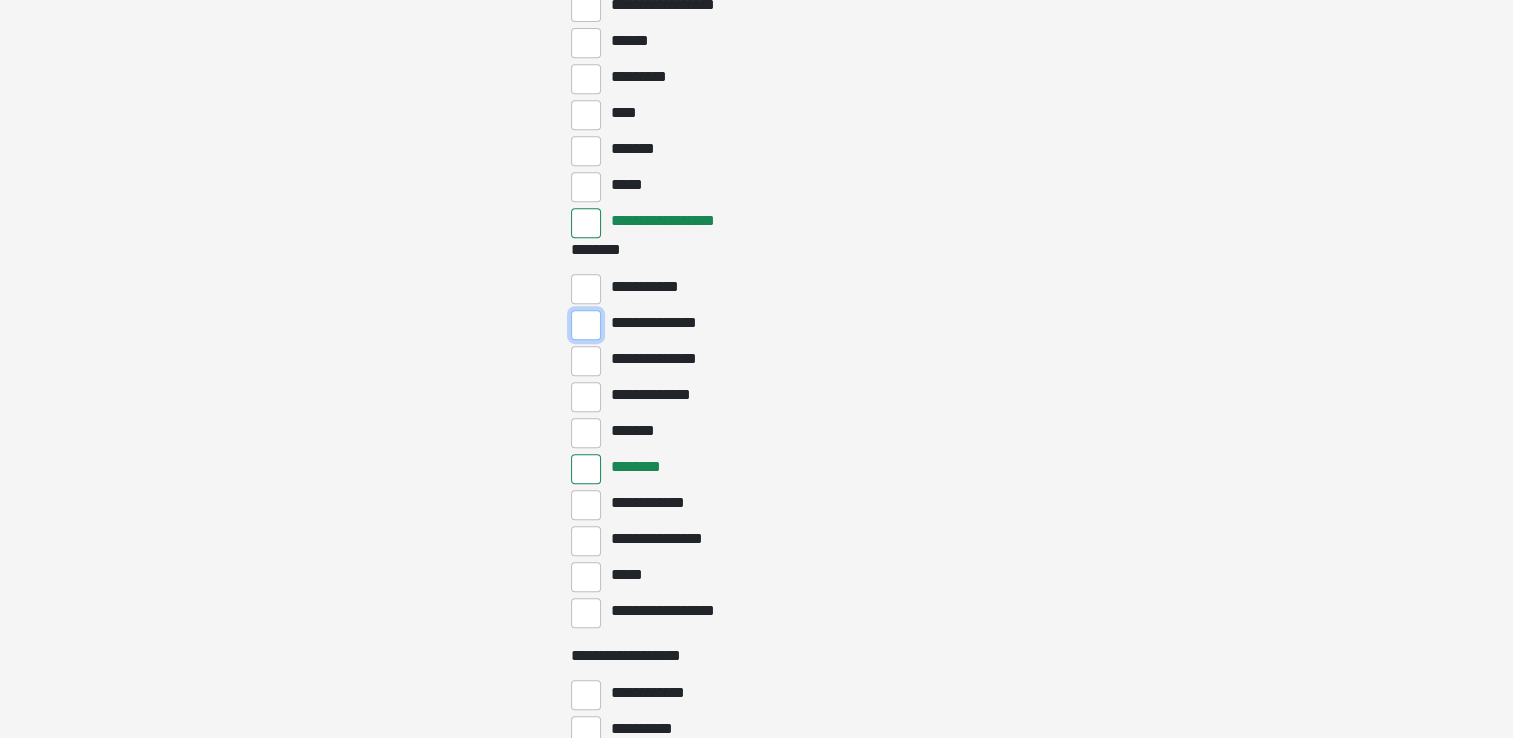 click on "**********" at bounding box center [586, 325] 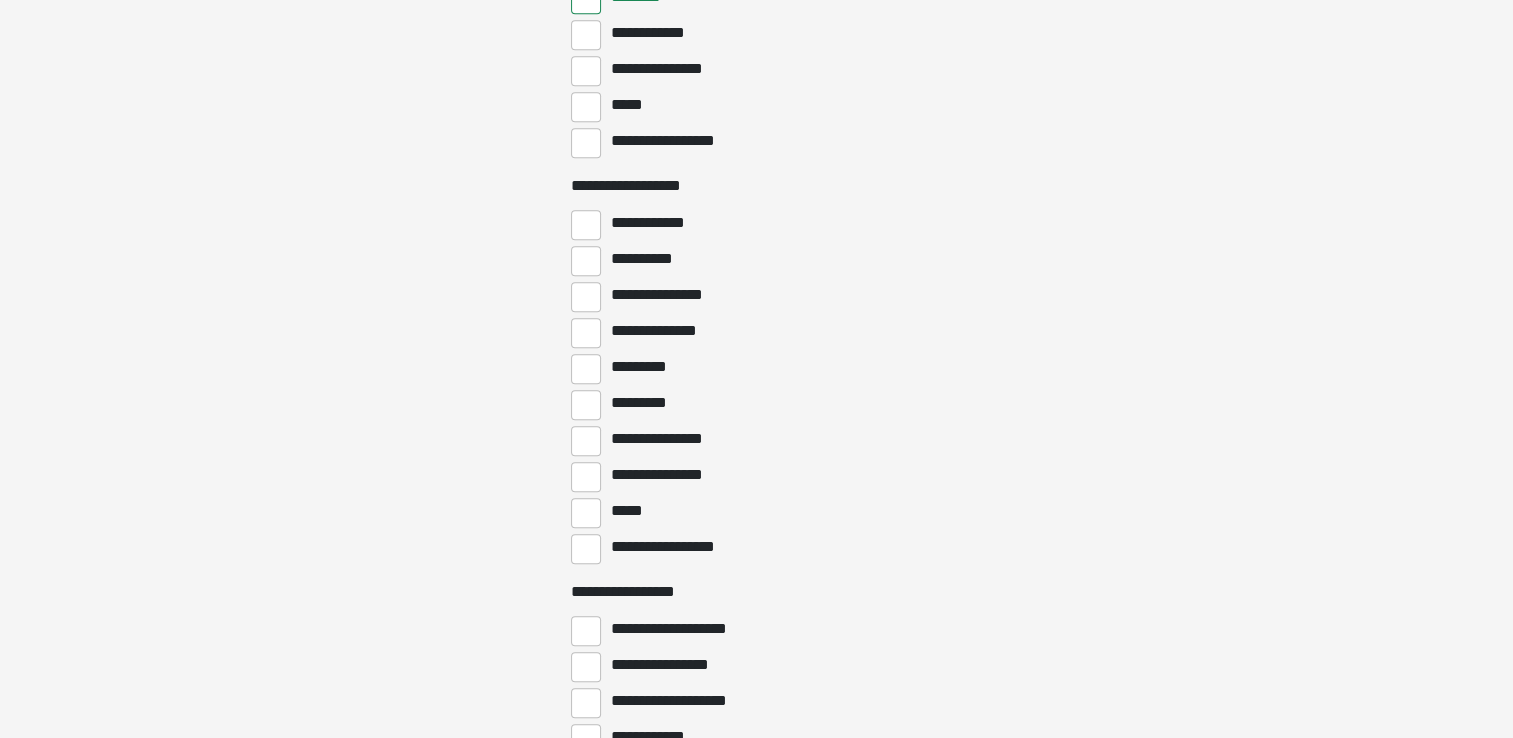 scroll, scrollTop: 1400, scrollLeft: 0, axis: vertical 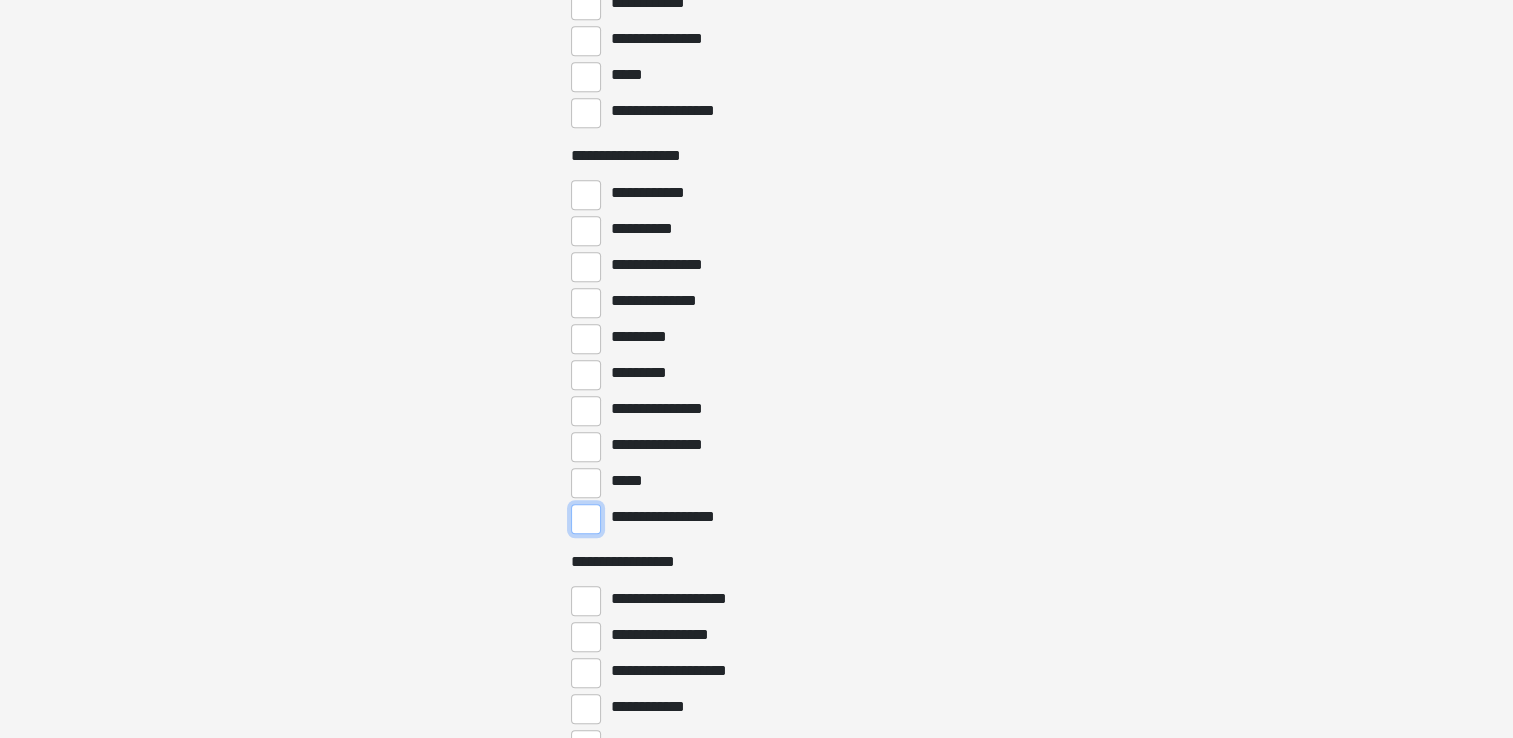 click on "**********" at bounding box center (586, 519) 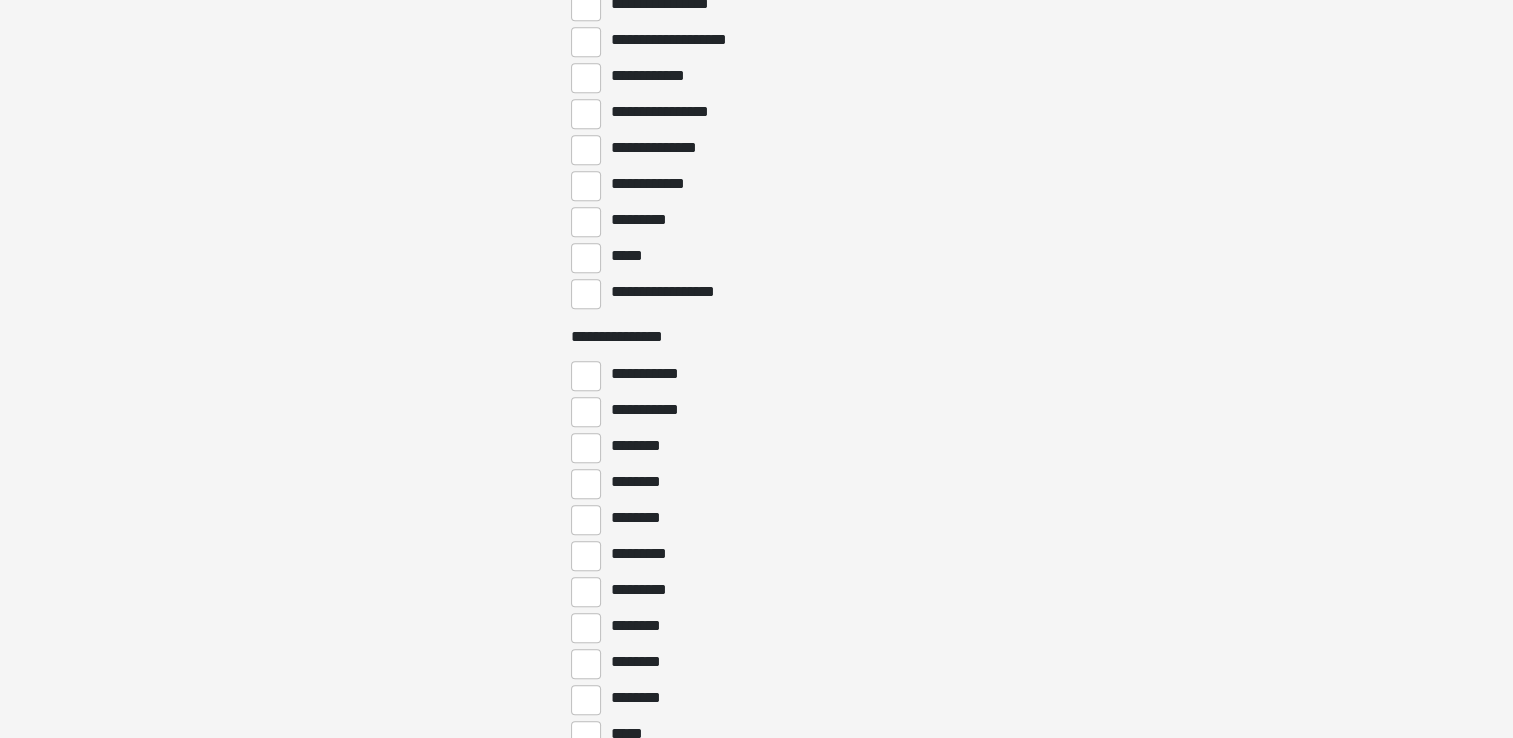 scroll, scrollTop: 2100, scrollLeft: 0, axis: vertical 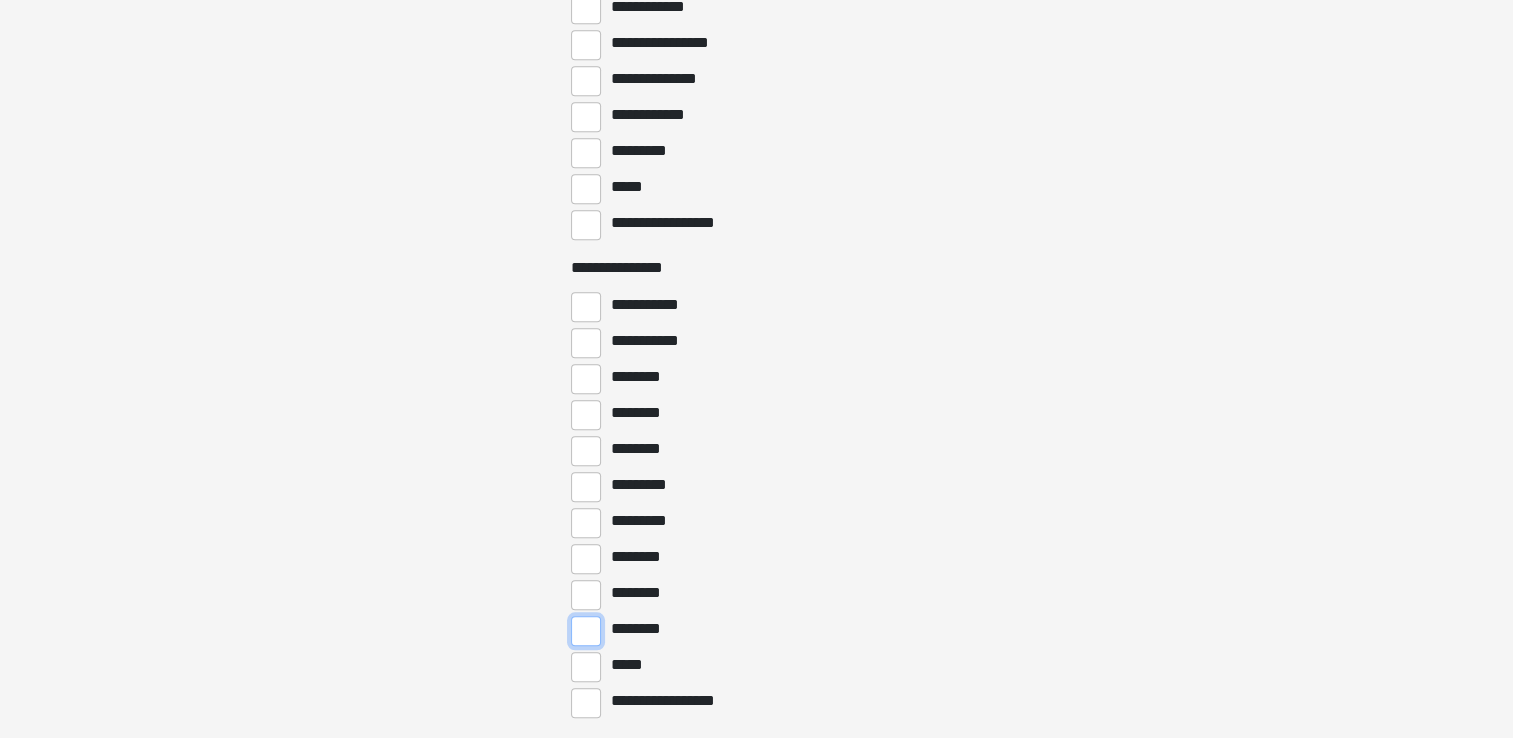 click on "********" at bounding box center [586, 631] 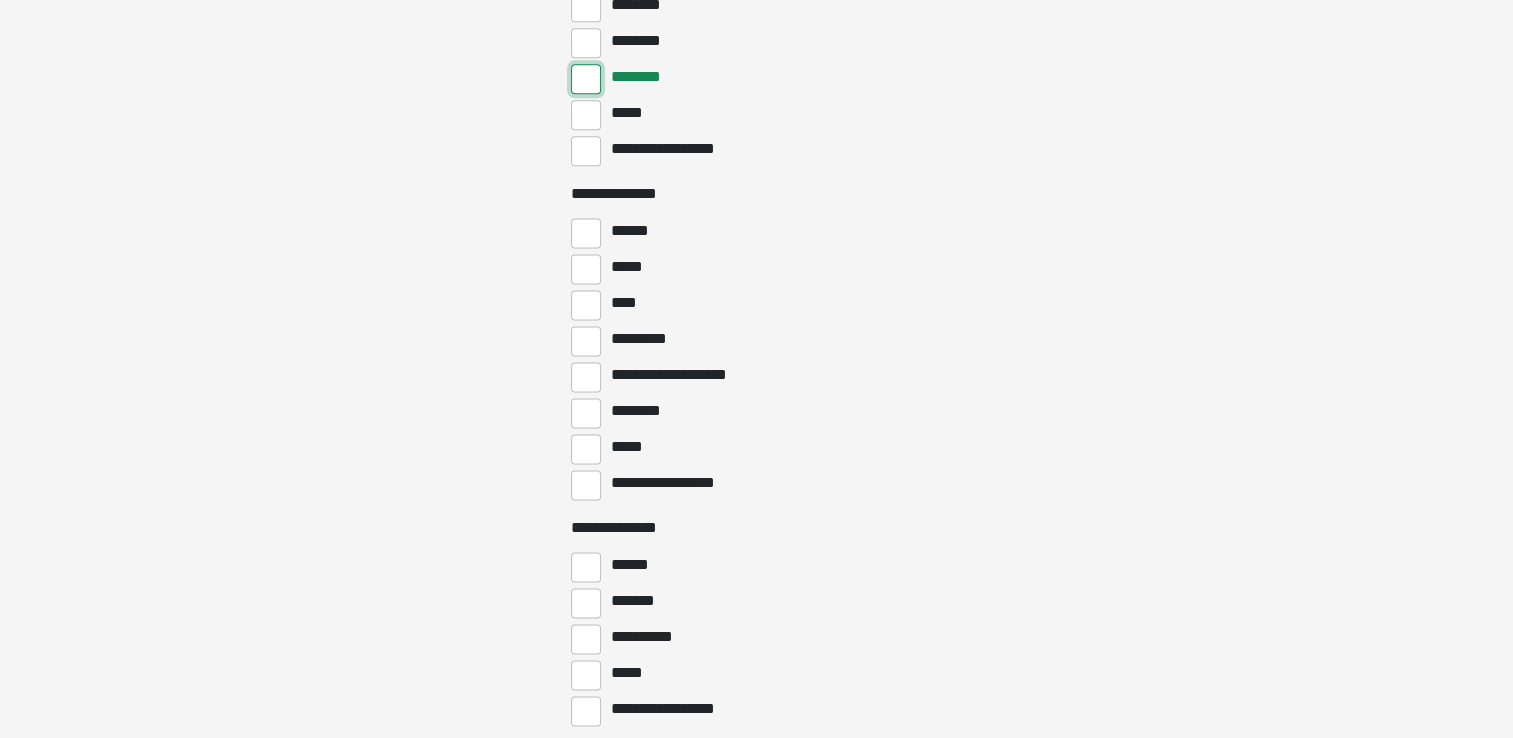 scroll, scrollTop: 2700, scrollLeft: 0, axis: vertical 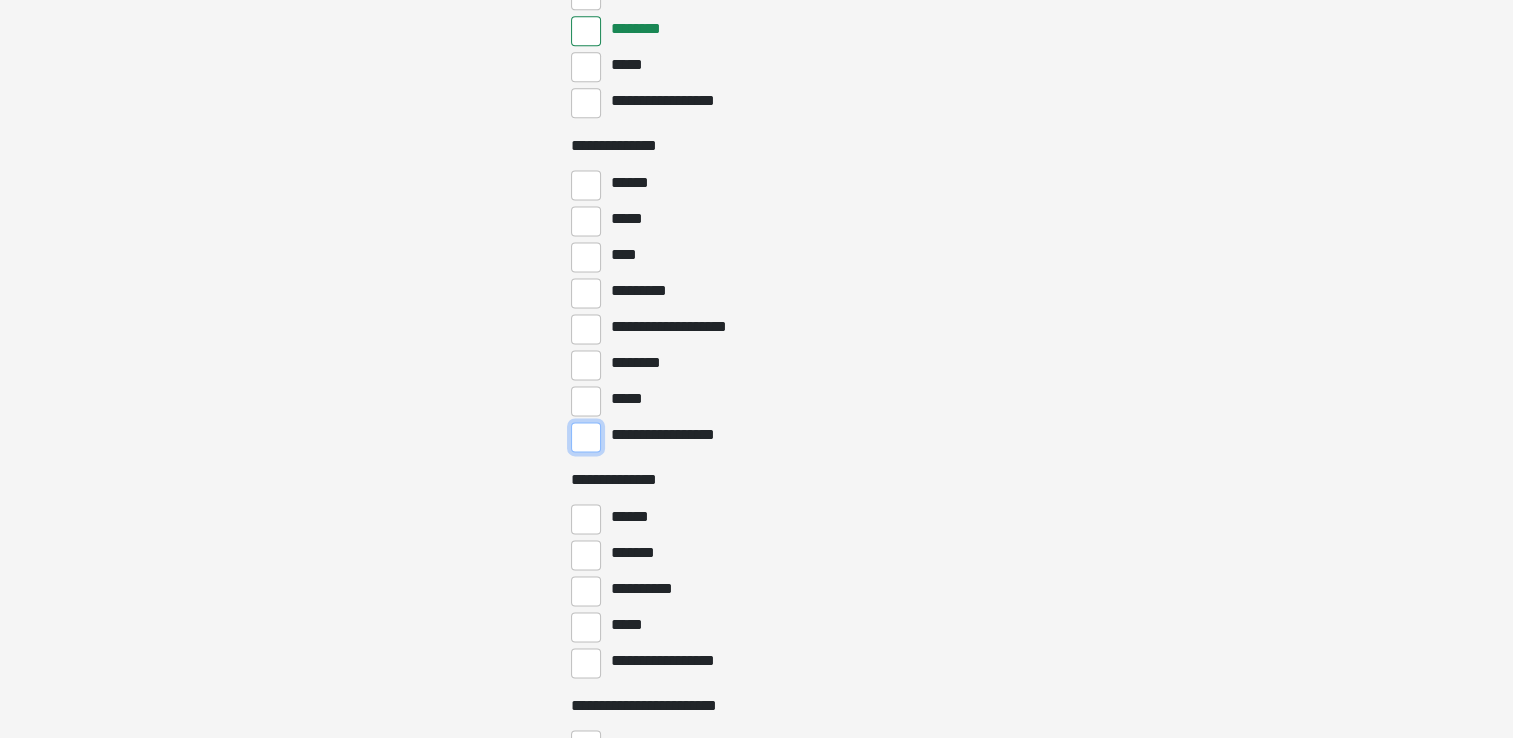 click on "**********" at bounding box center (586, 437) 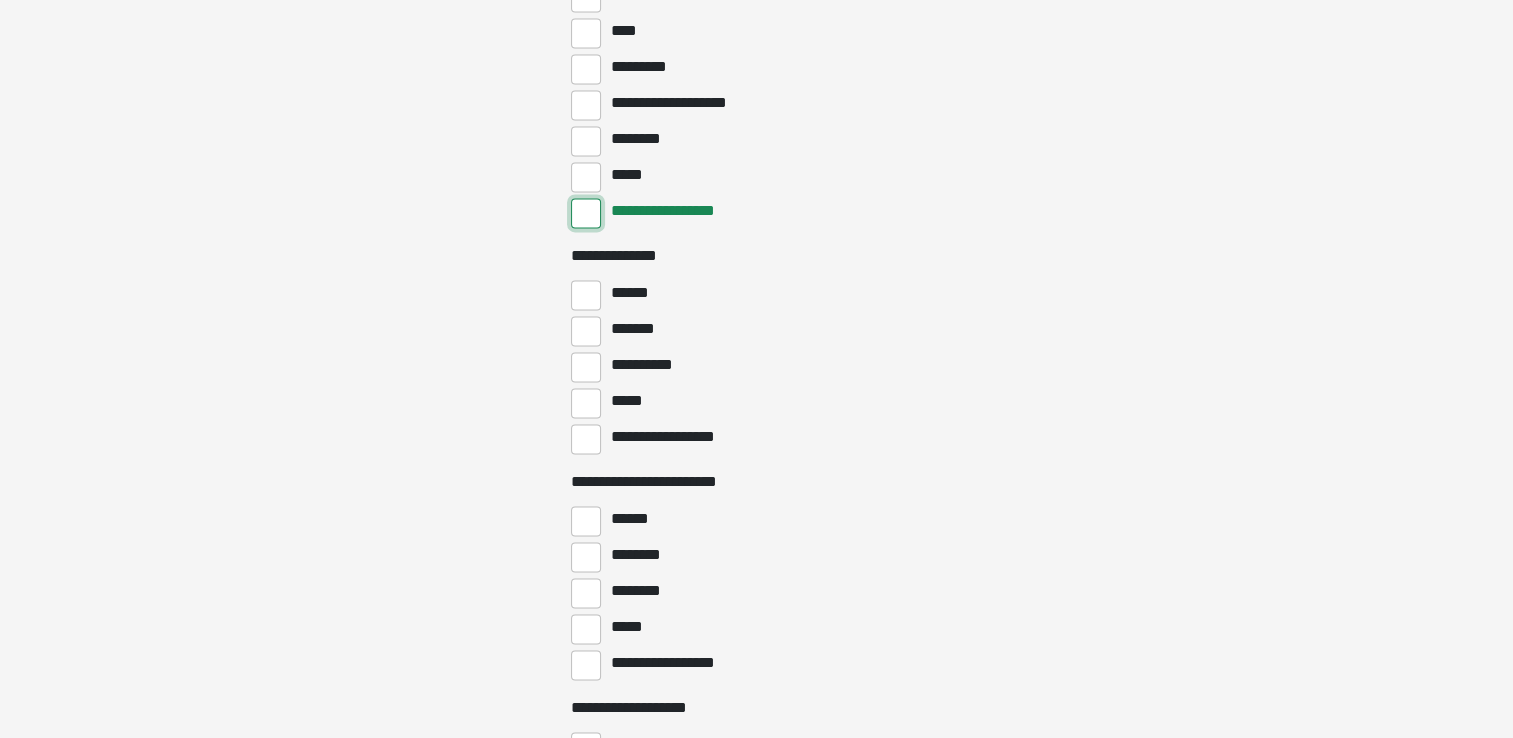 scroll, scrollTop: 3000, scrollLeft: 0, axis: vertical 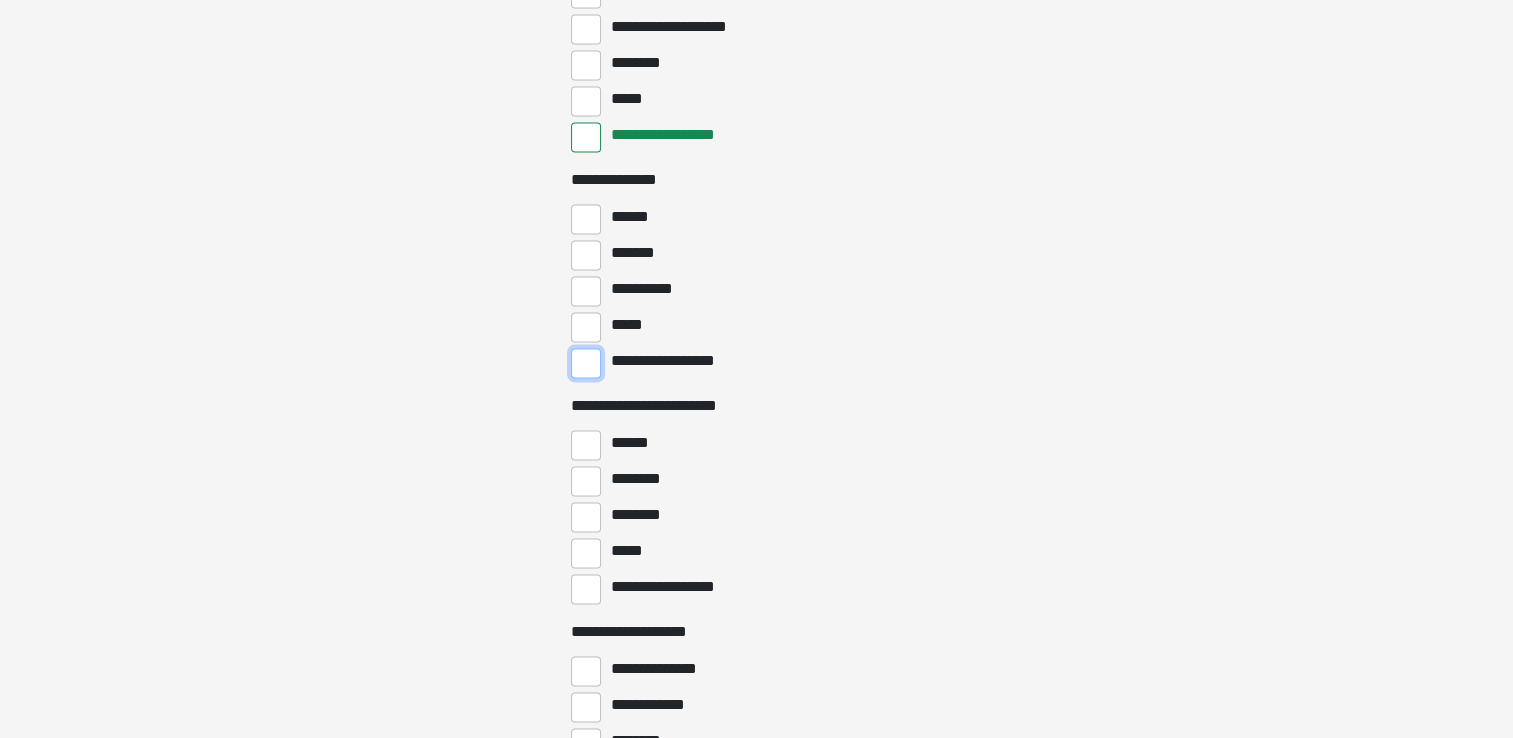 drag, startPoint x: 587, startPoint y: 362, endPoint x: 607, endPoint y: 356, distance: 20.880613 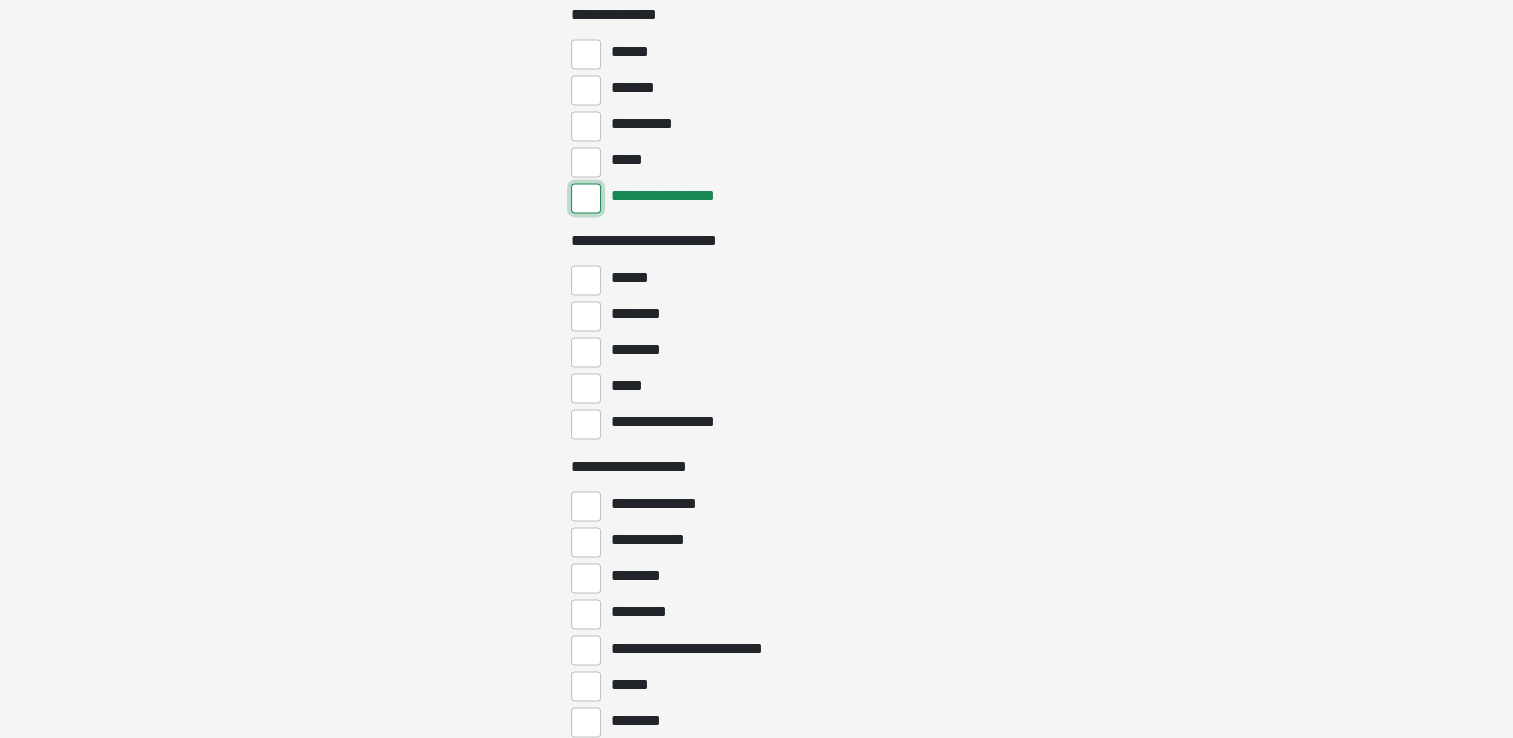 scroll, scrollTop: 3200, scrollLeft: 0, axis: vertical 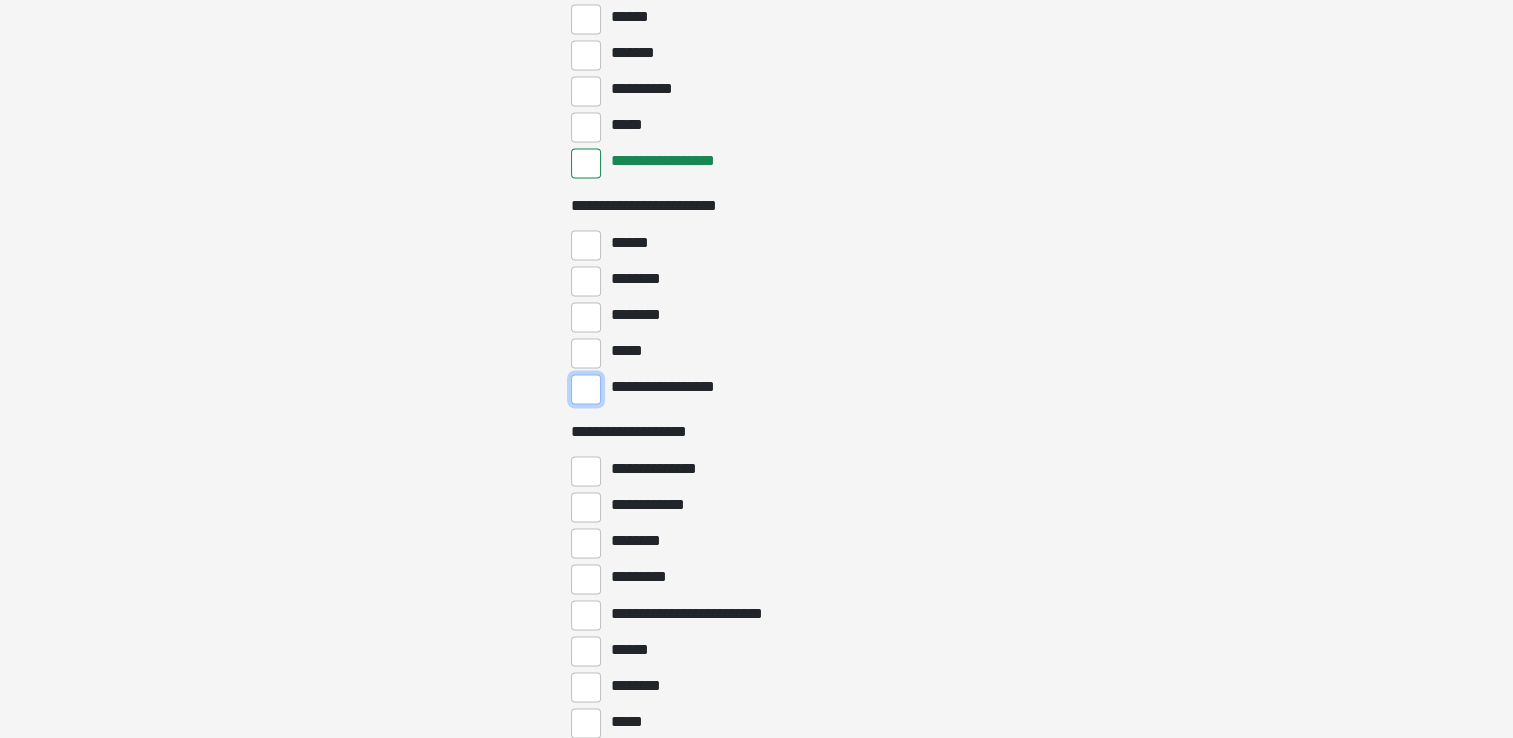 click on "**********" at bounding box center [586, 389] 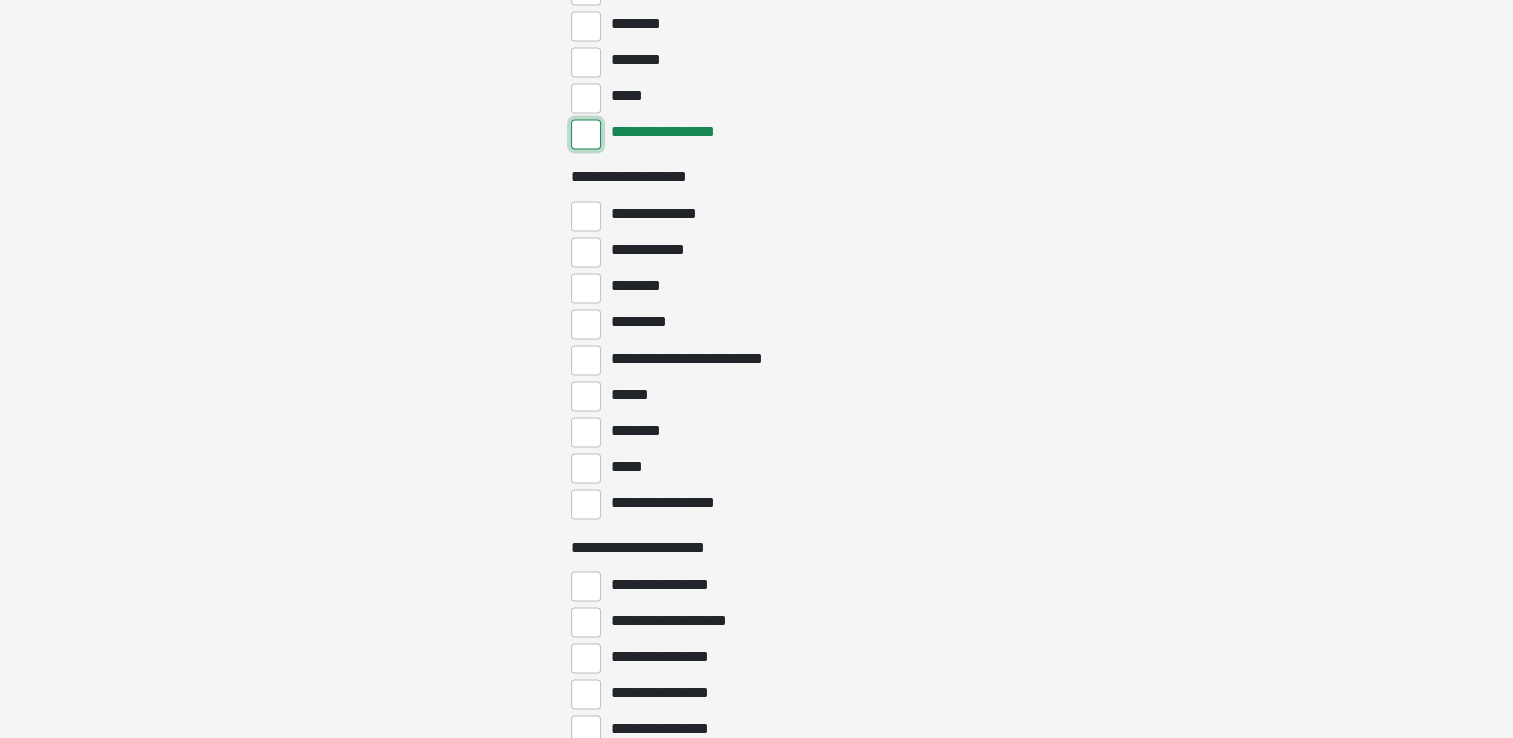 scroll, scrollTop: 3500, scrollLeft: 0, axis: vertical 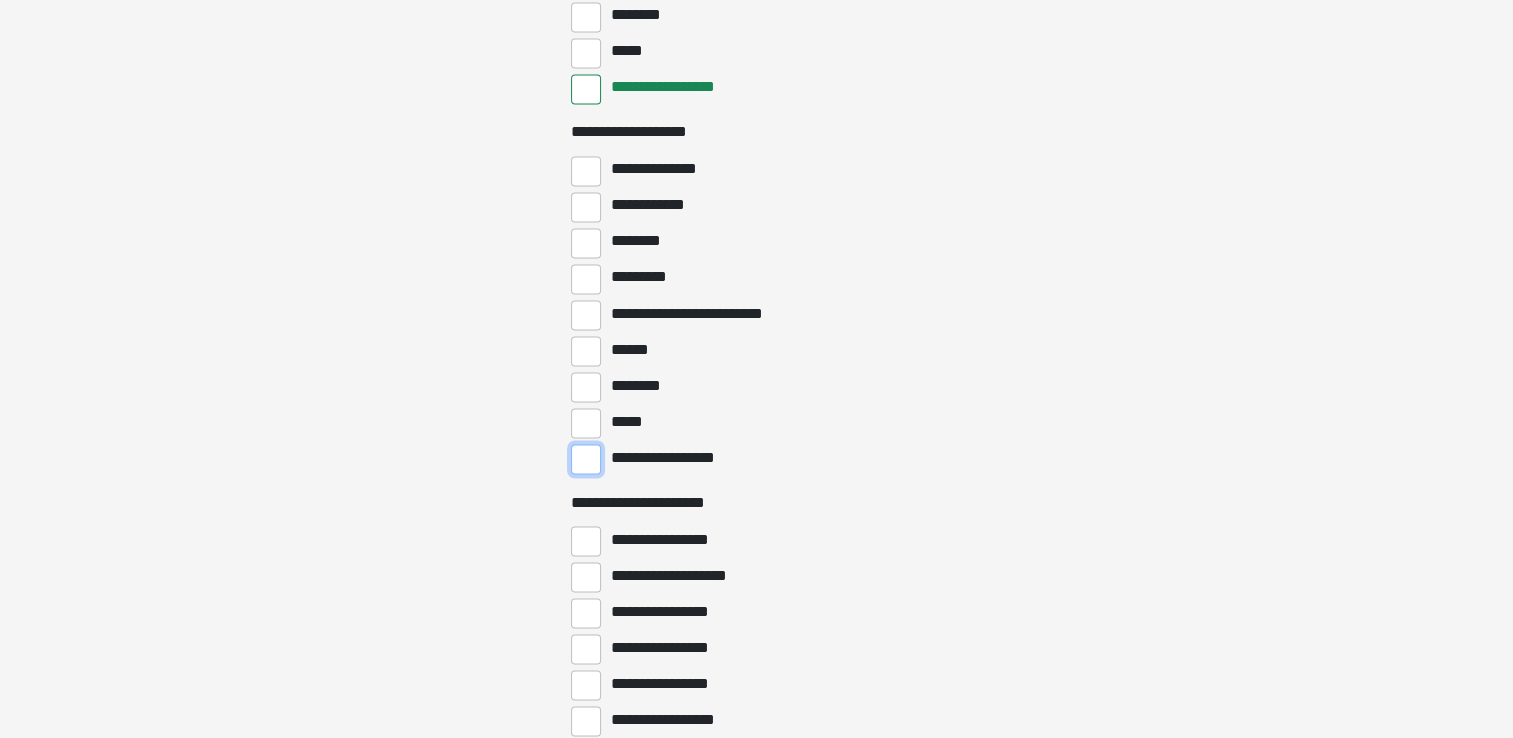 drag, startPoint x: 591, startPoint y: 463, endPoint x: 604, endPoint y: 468, distance: 13.928389 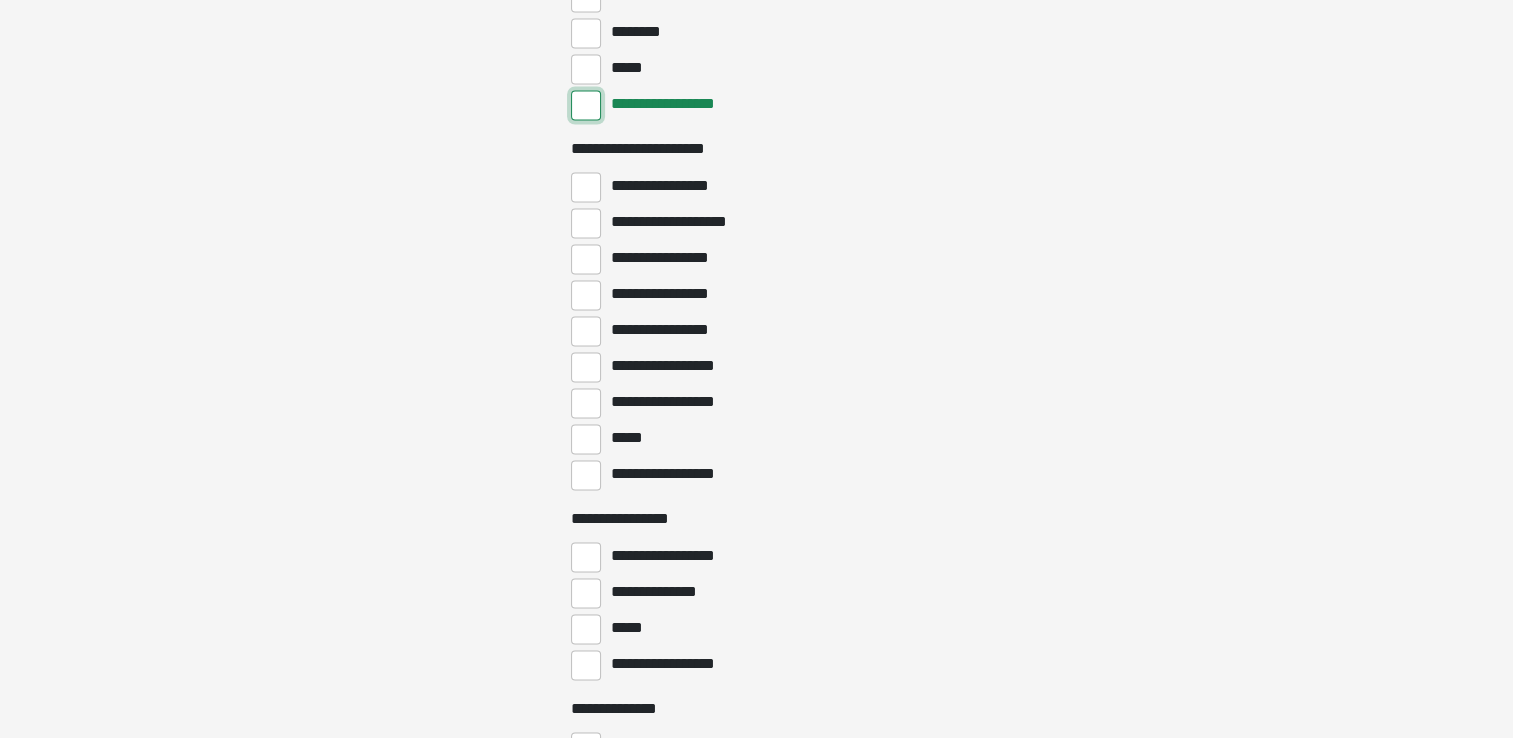 scroll, scrollTop: 3900, scrollLeft: 0, axis: vertical 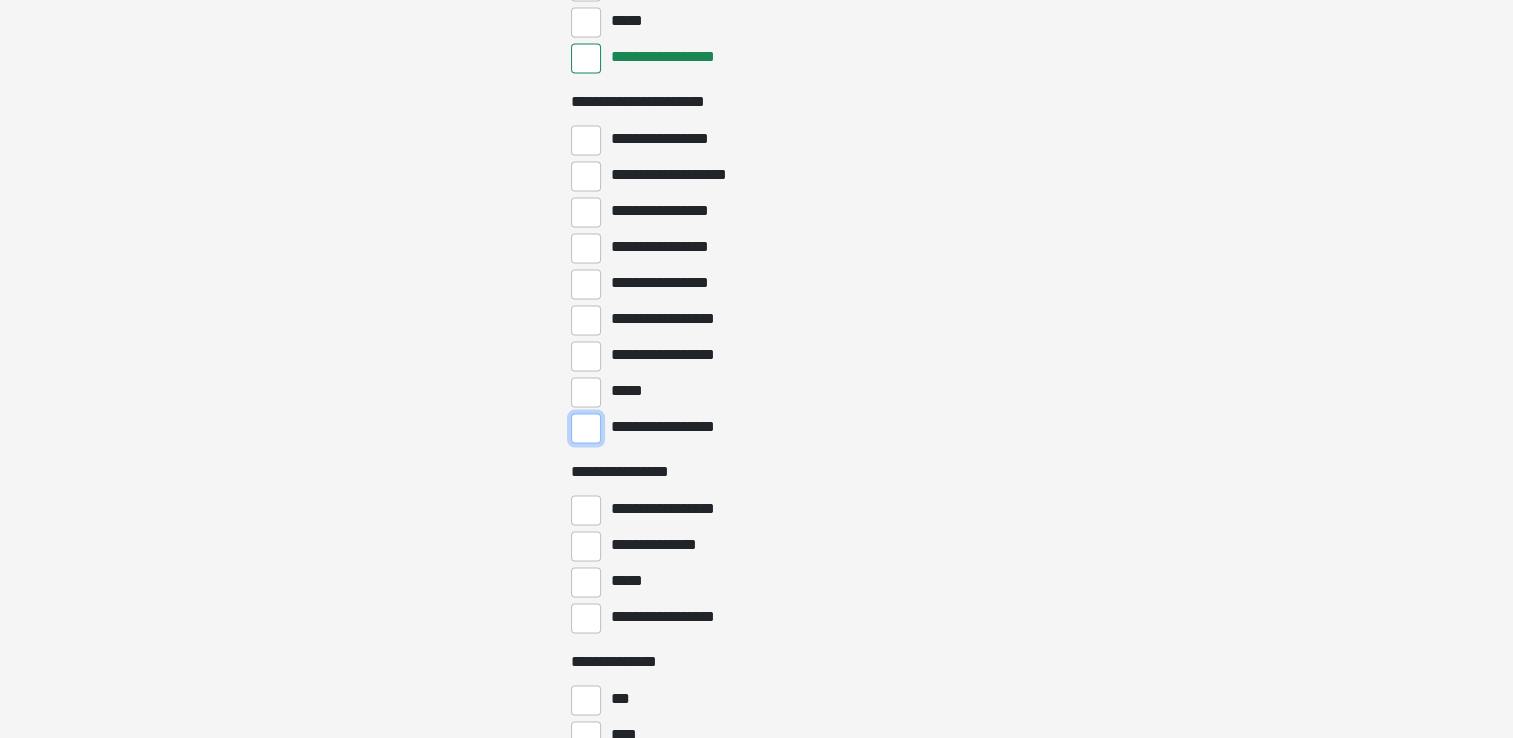 click on "**********" at bounding box center (586, 429) 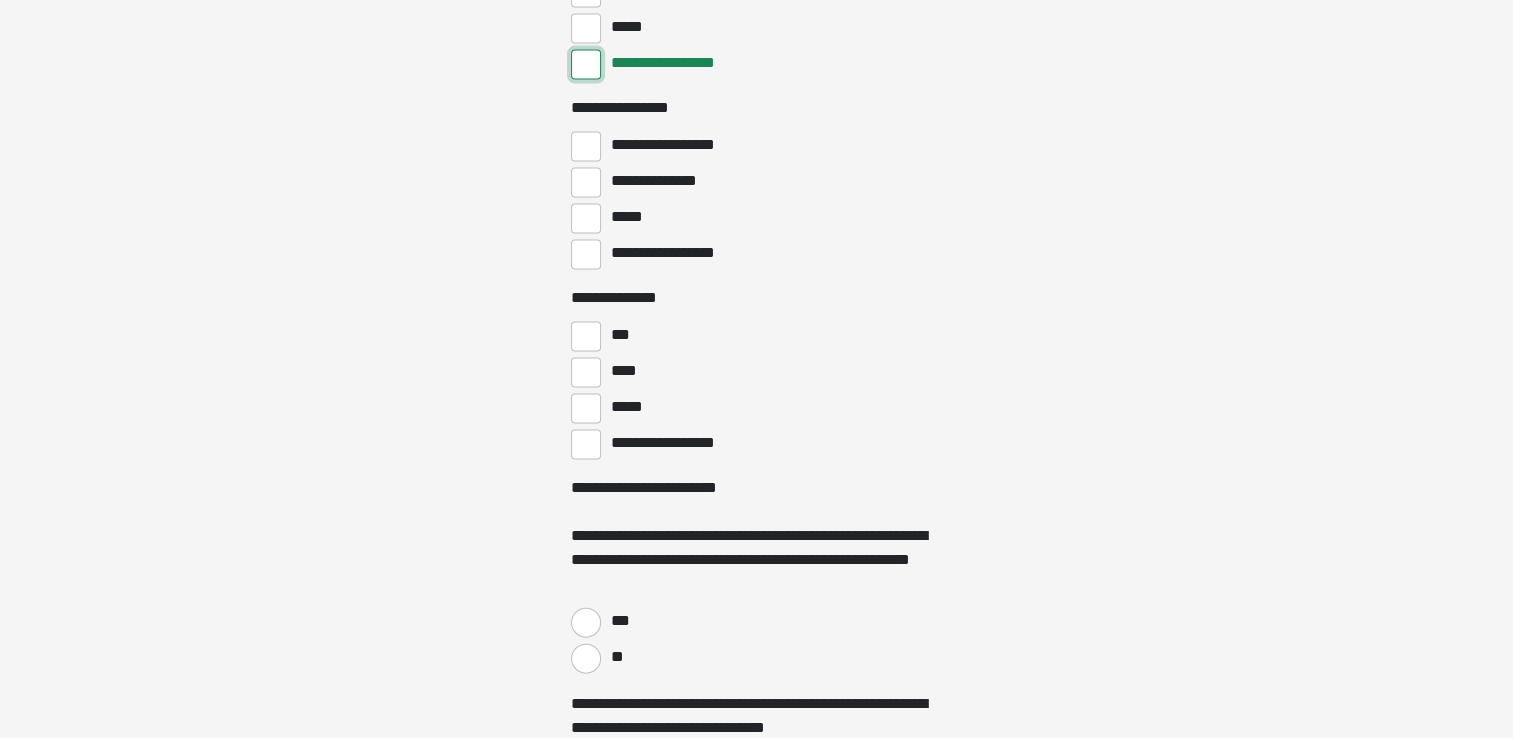 scroll, scrollTop: 4300, scrollLeft: 0, axis: vertical 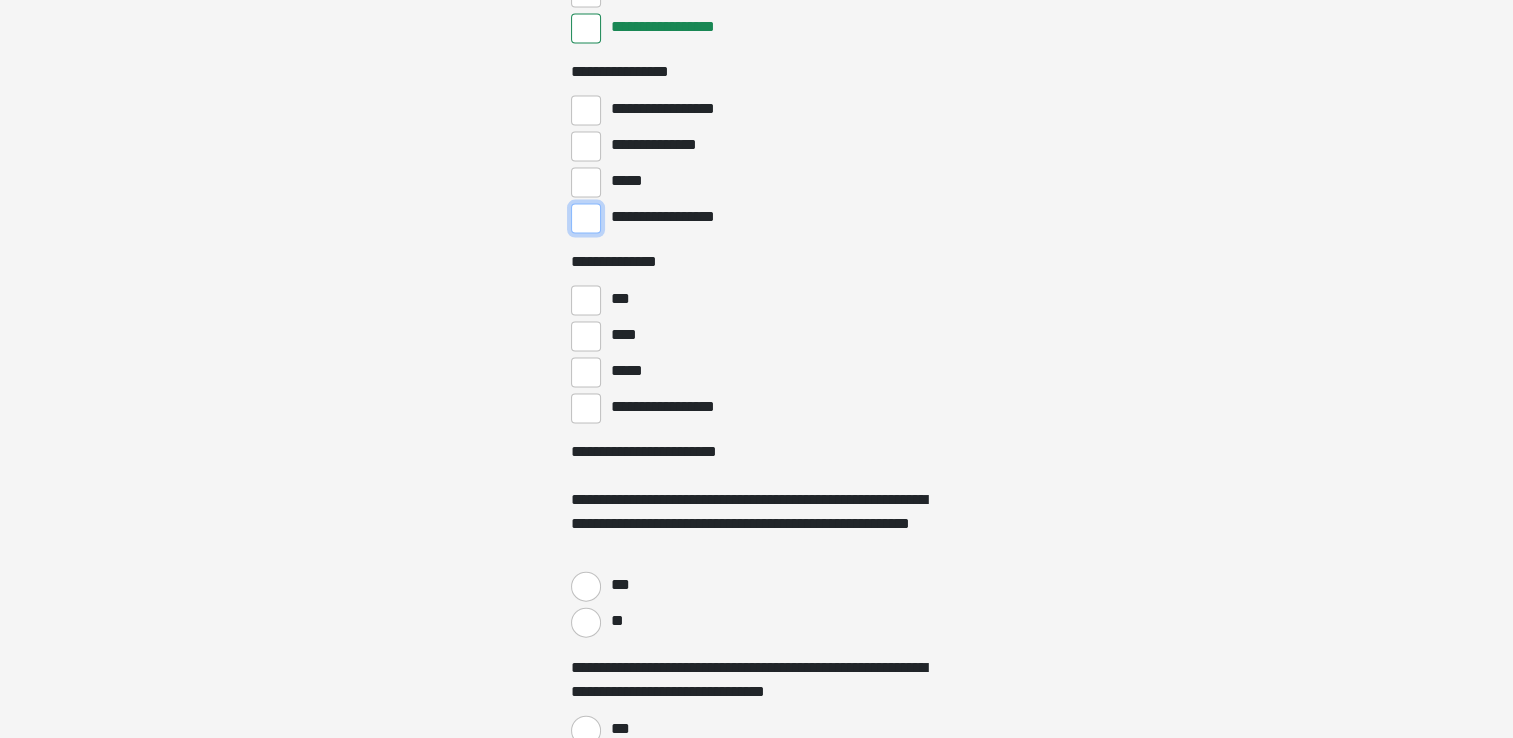 click on "**********" at bounding box center (586, 219) 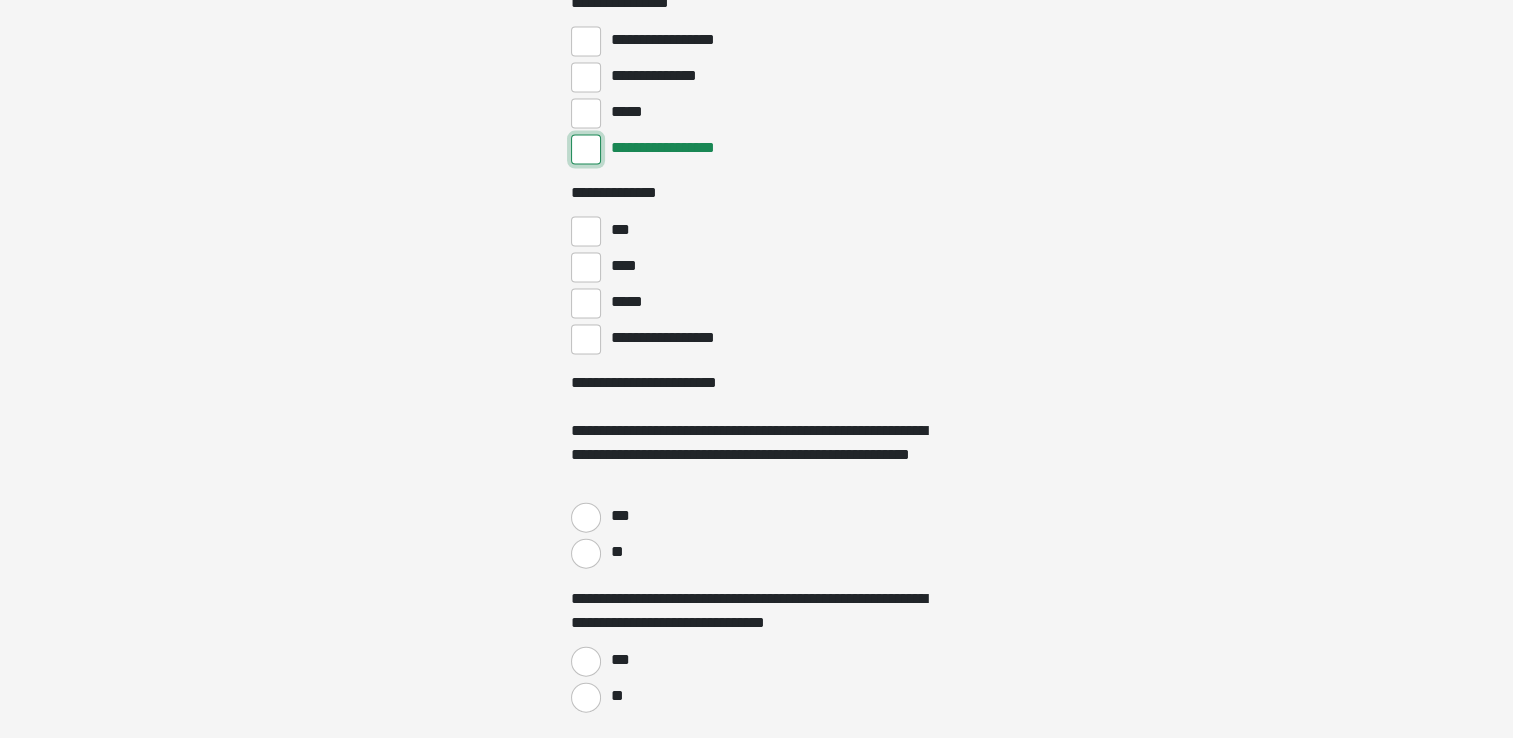 scroll, scrollTop: 4400, scrollLeft: 0, axis: vertical 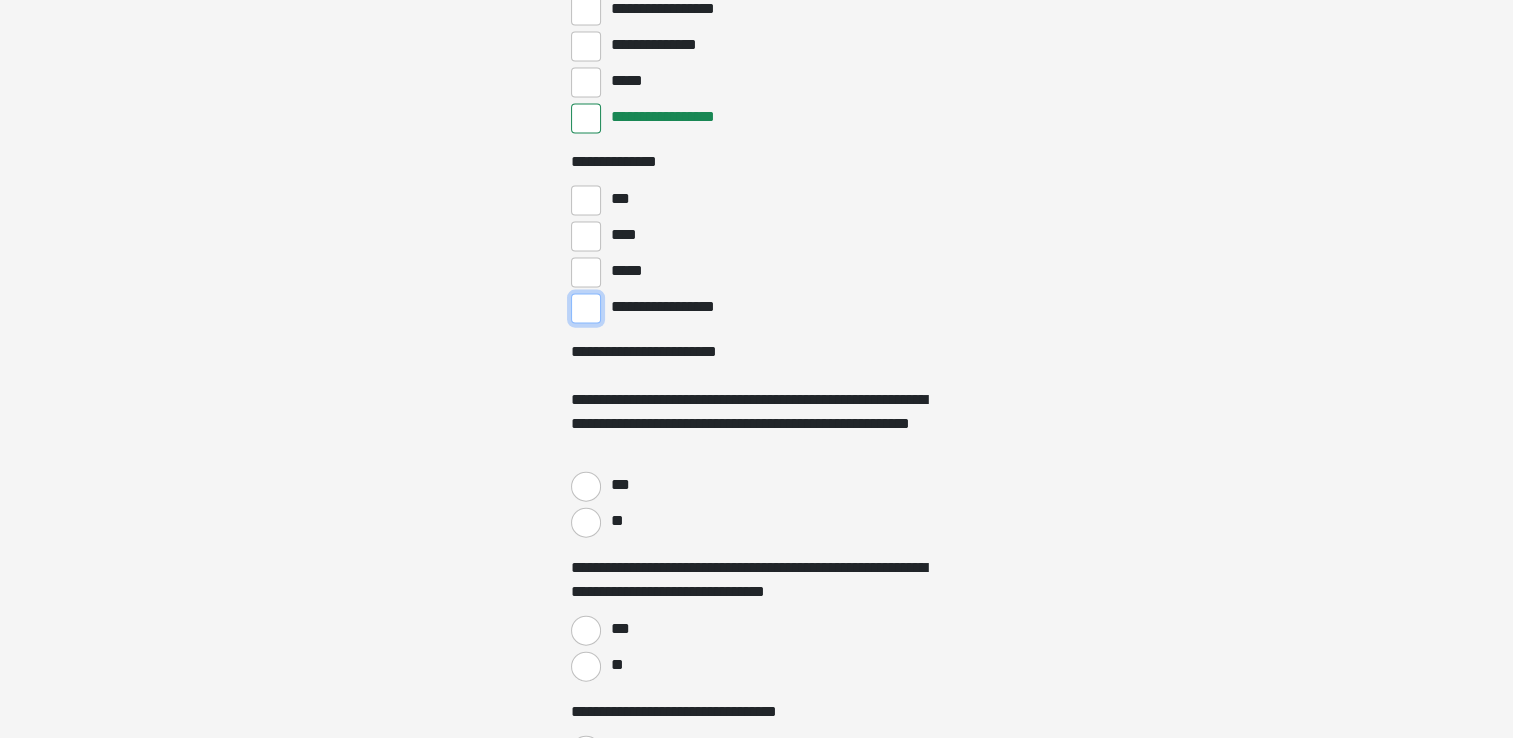 click on "**********" at bounding box center [586, 309] 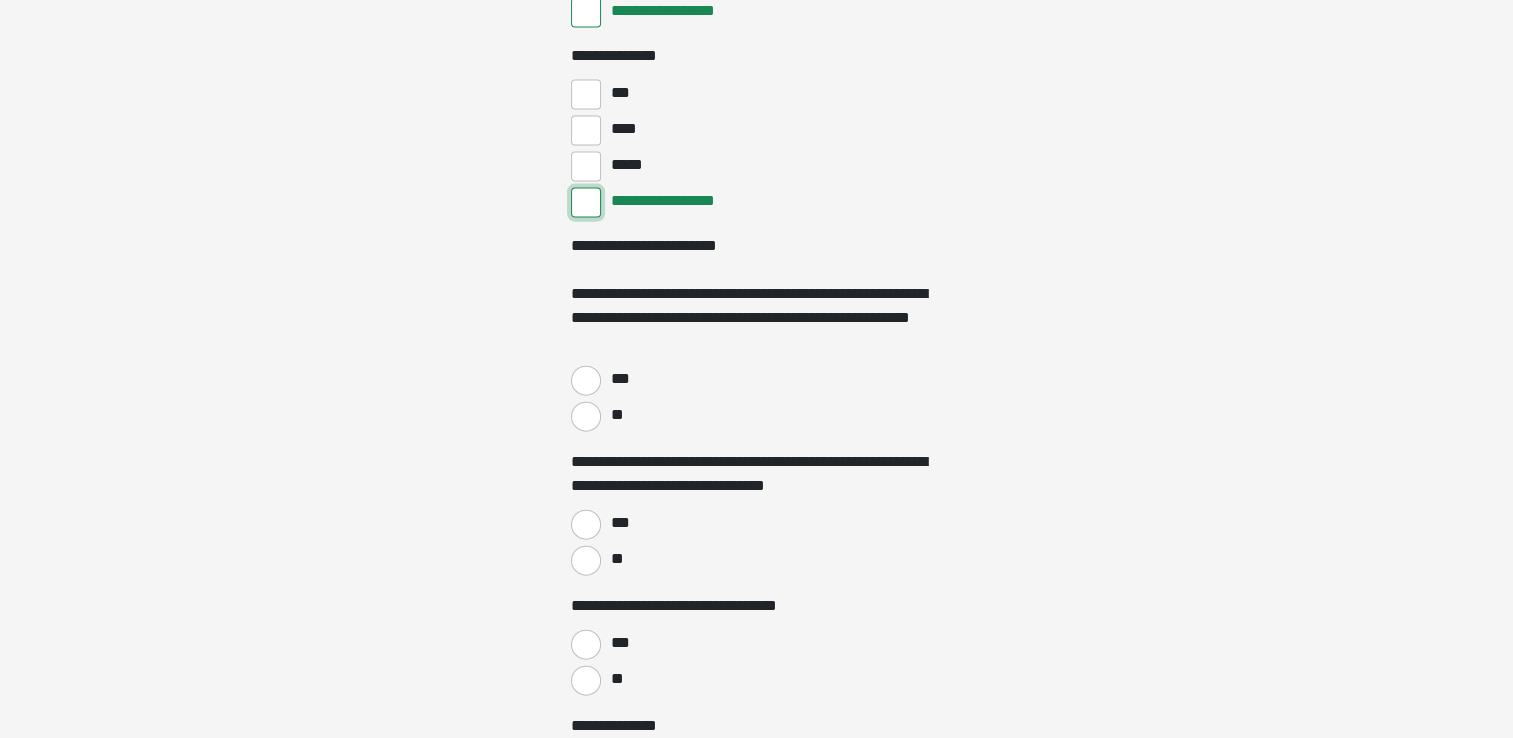 scroll, scrollTop: 4600, scrollLeft: 0, axis: vertical 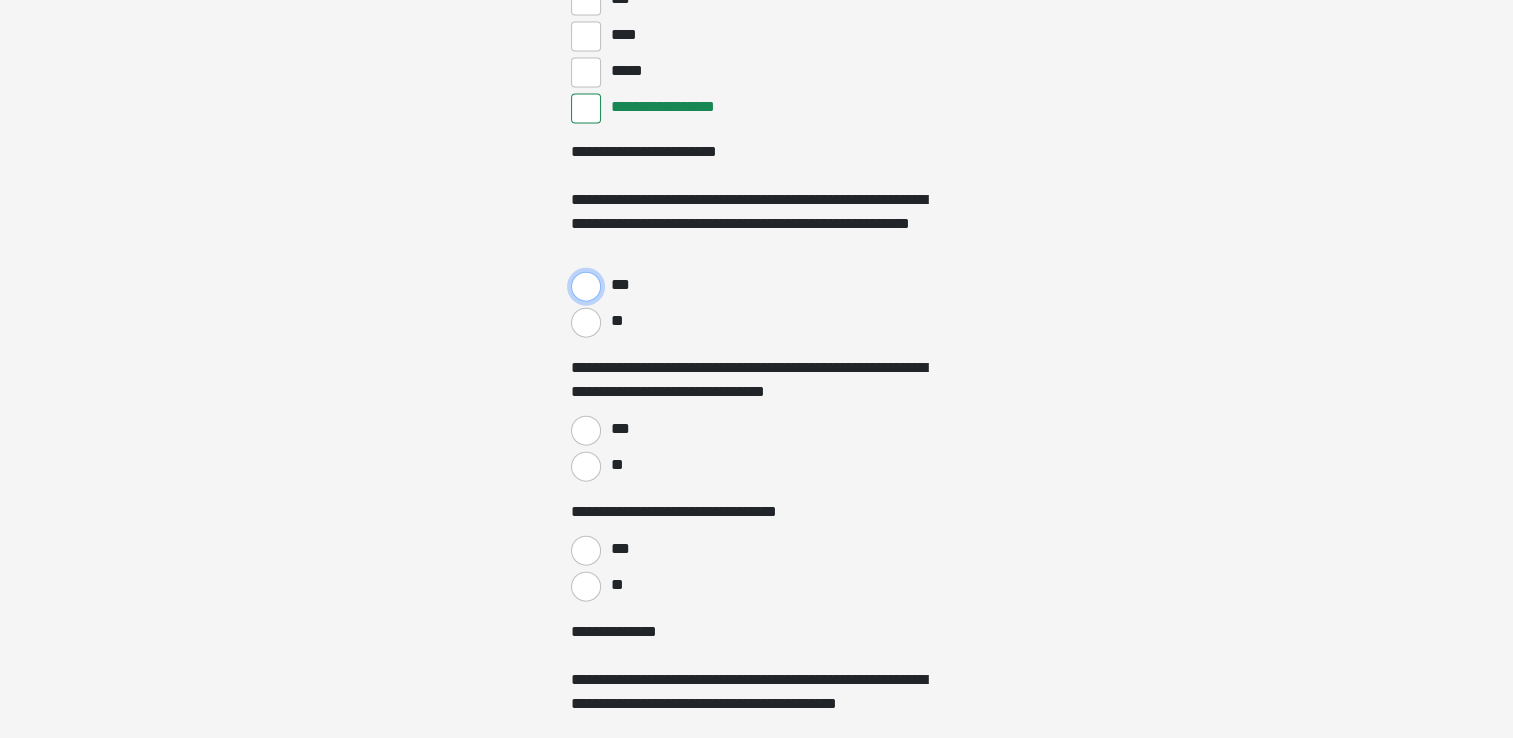 click on "***" at bounding box center (586, 287) 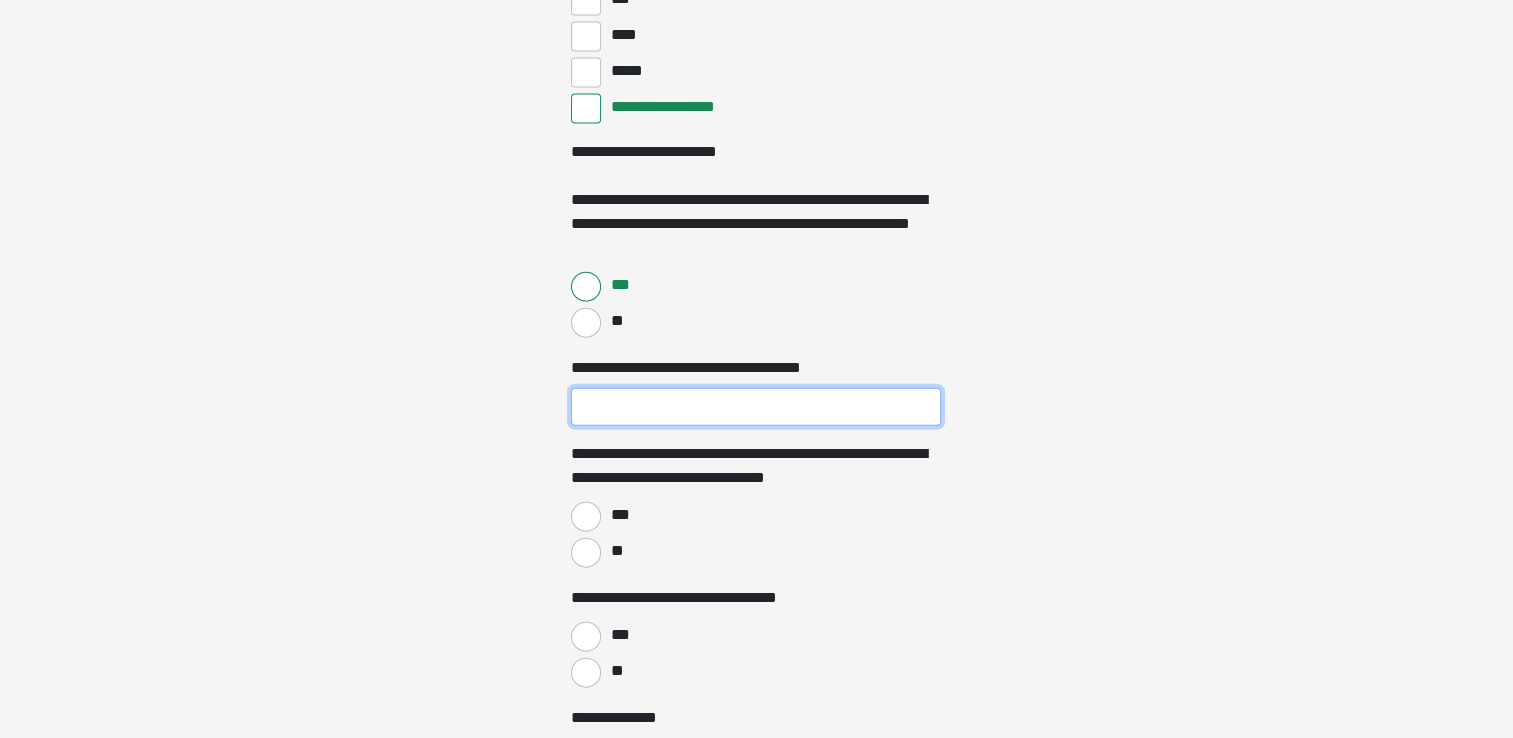 click on "**********" at bounding box center (756, 407) 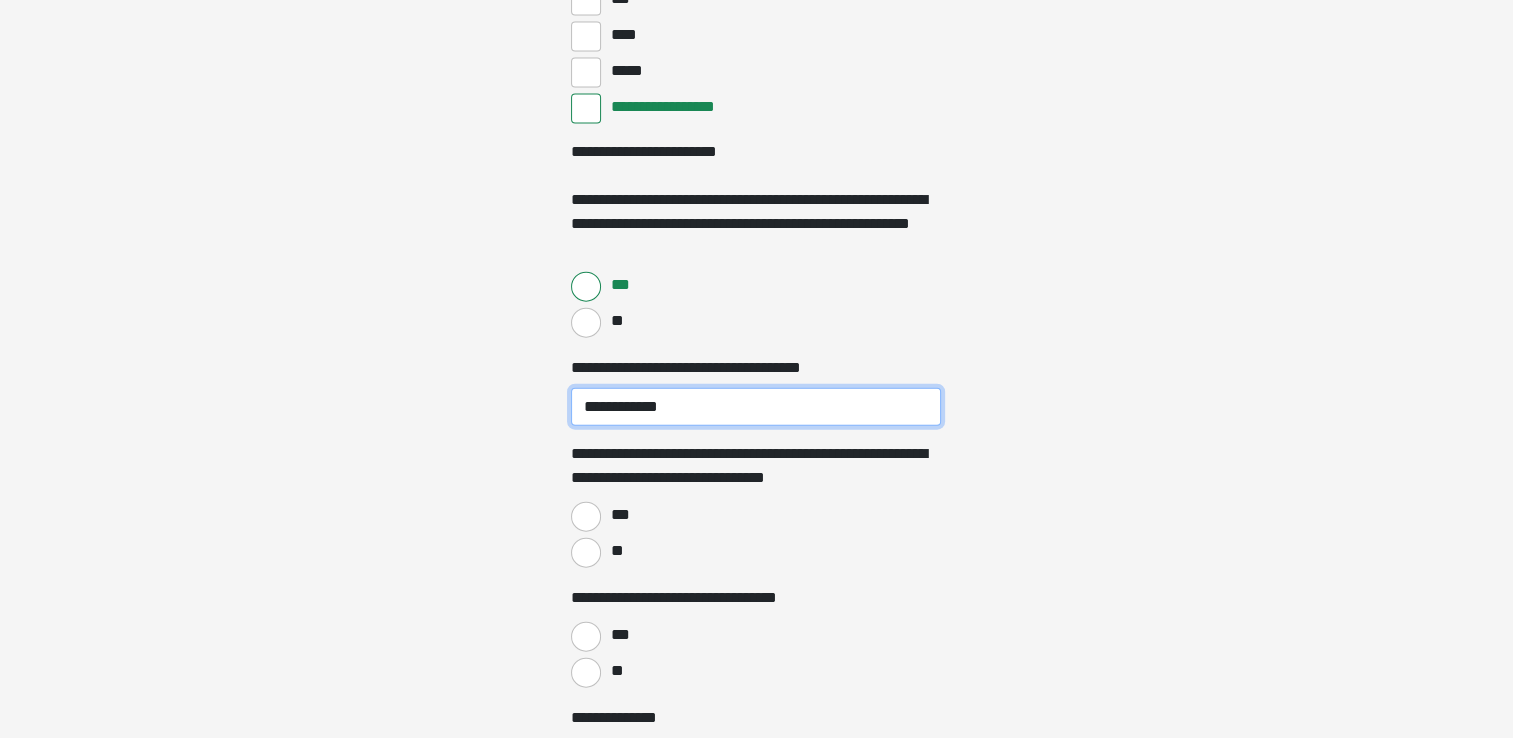 type on "**********" 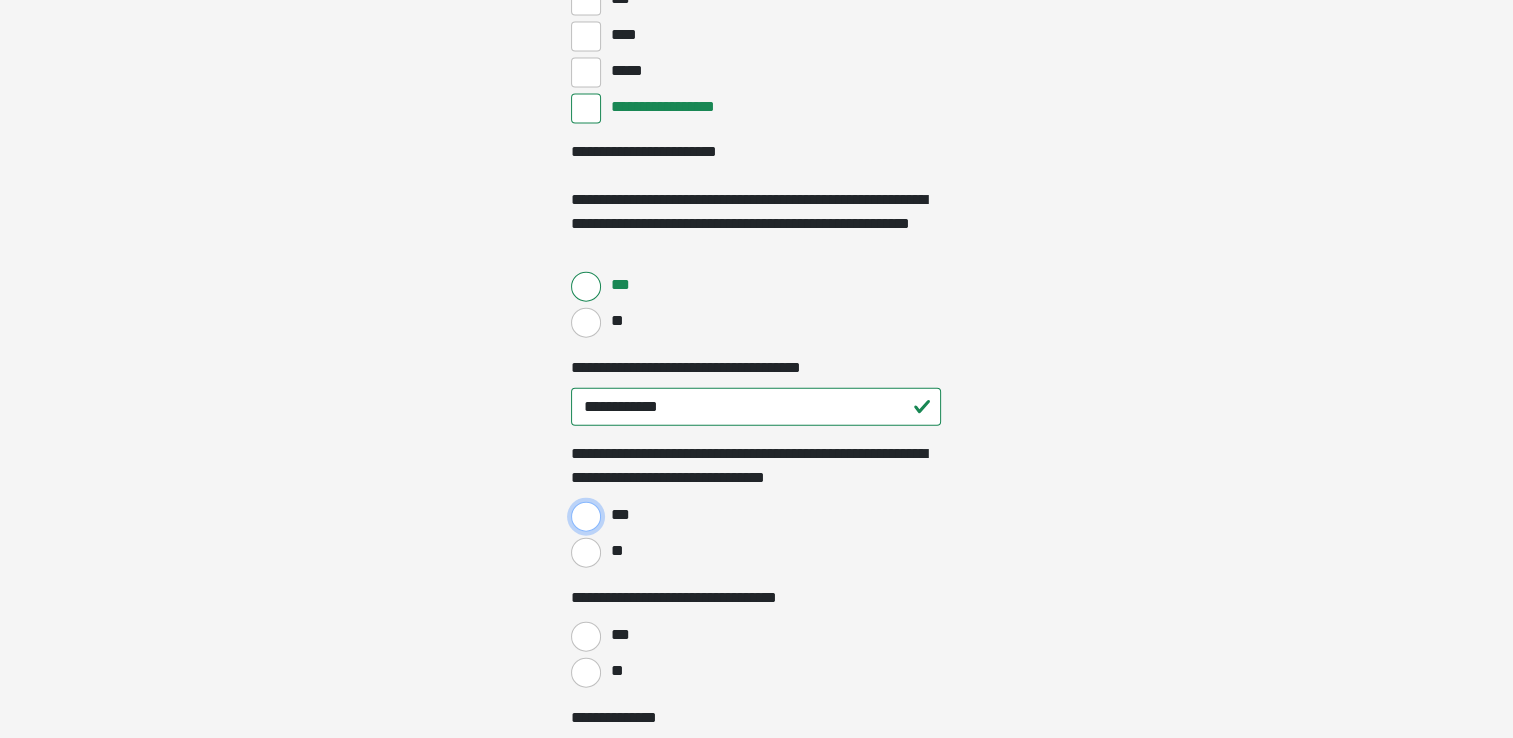 click on "***" at bounding box center (586, 517) 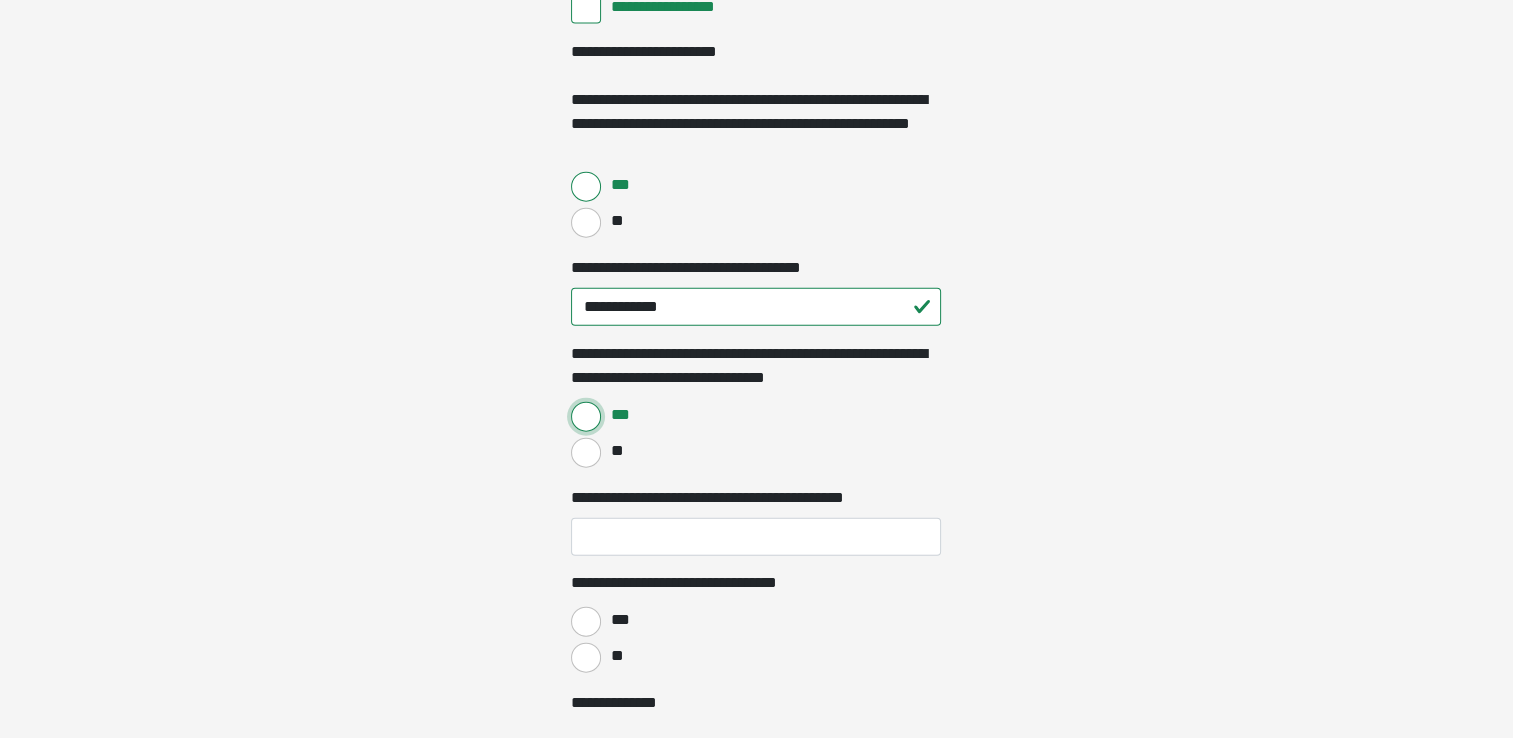 scroll, scrollTop: 4800, scrollLeft: 0, axis: vertical 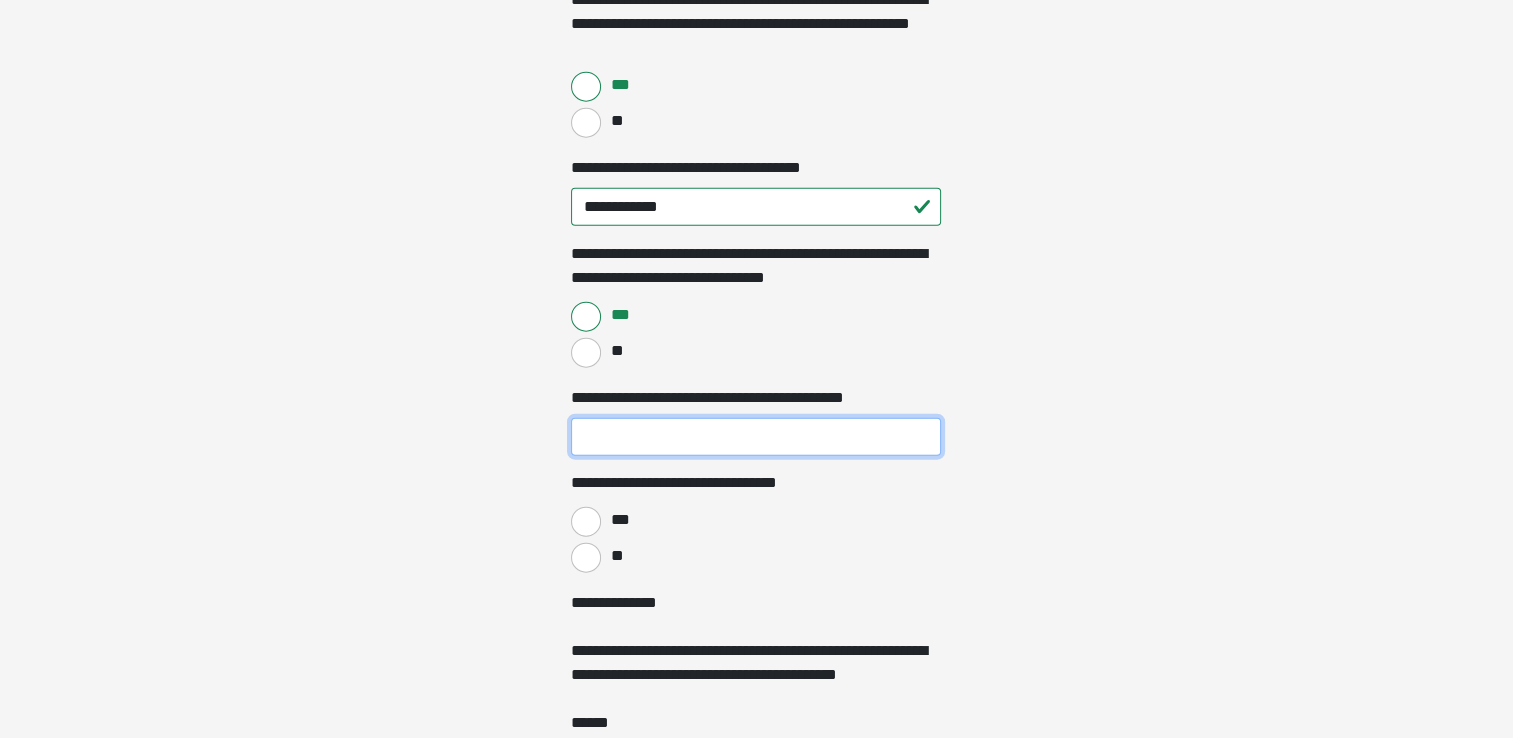 click on "**********" at bounding box center [756, 437] 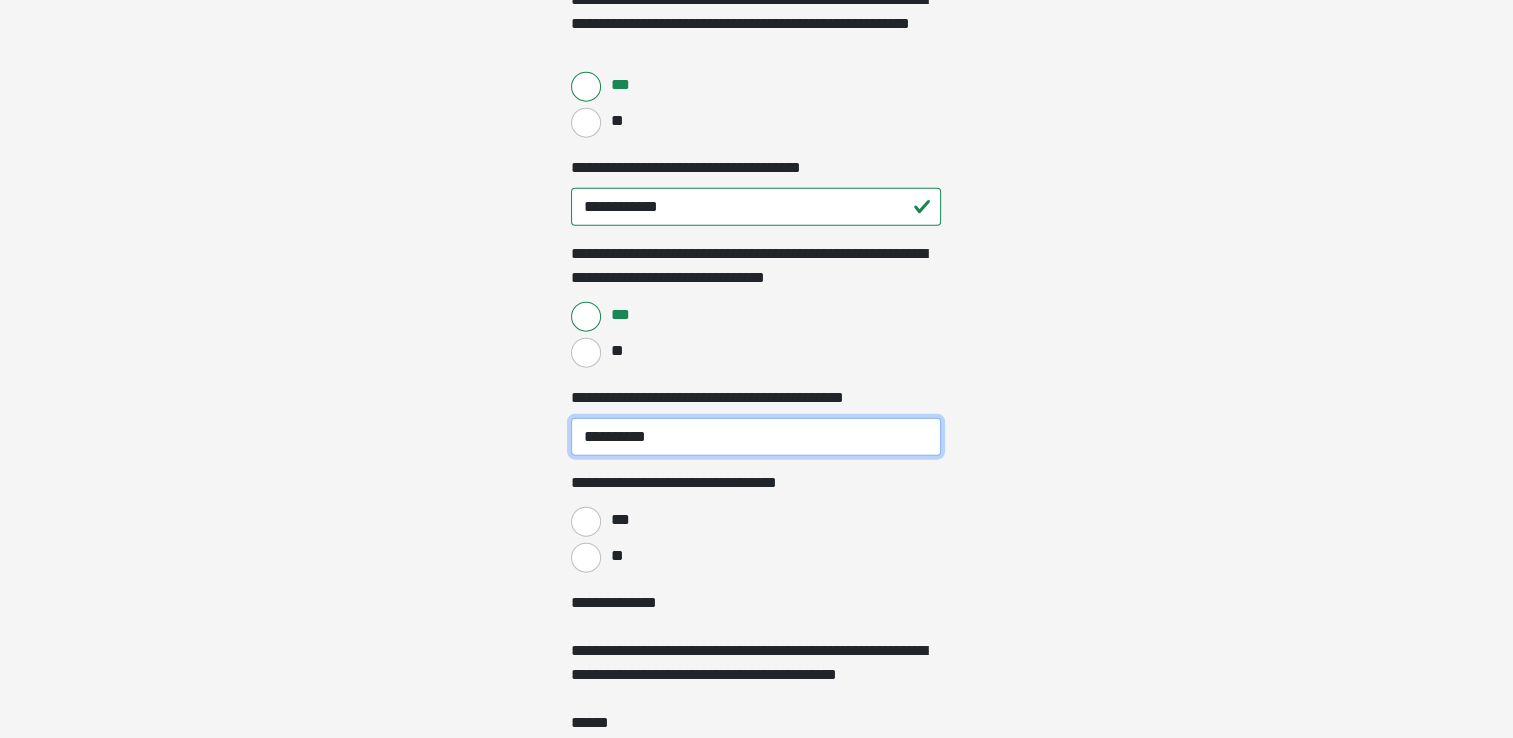 type on "**********" 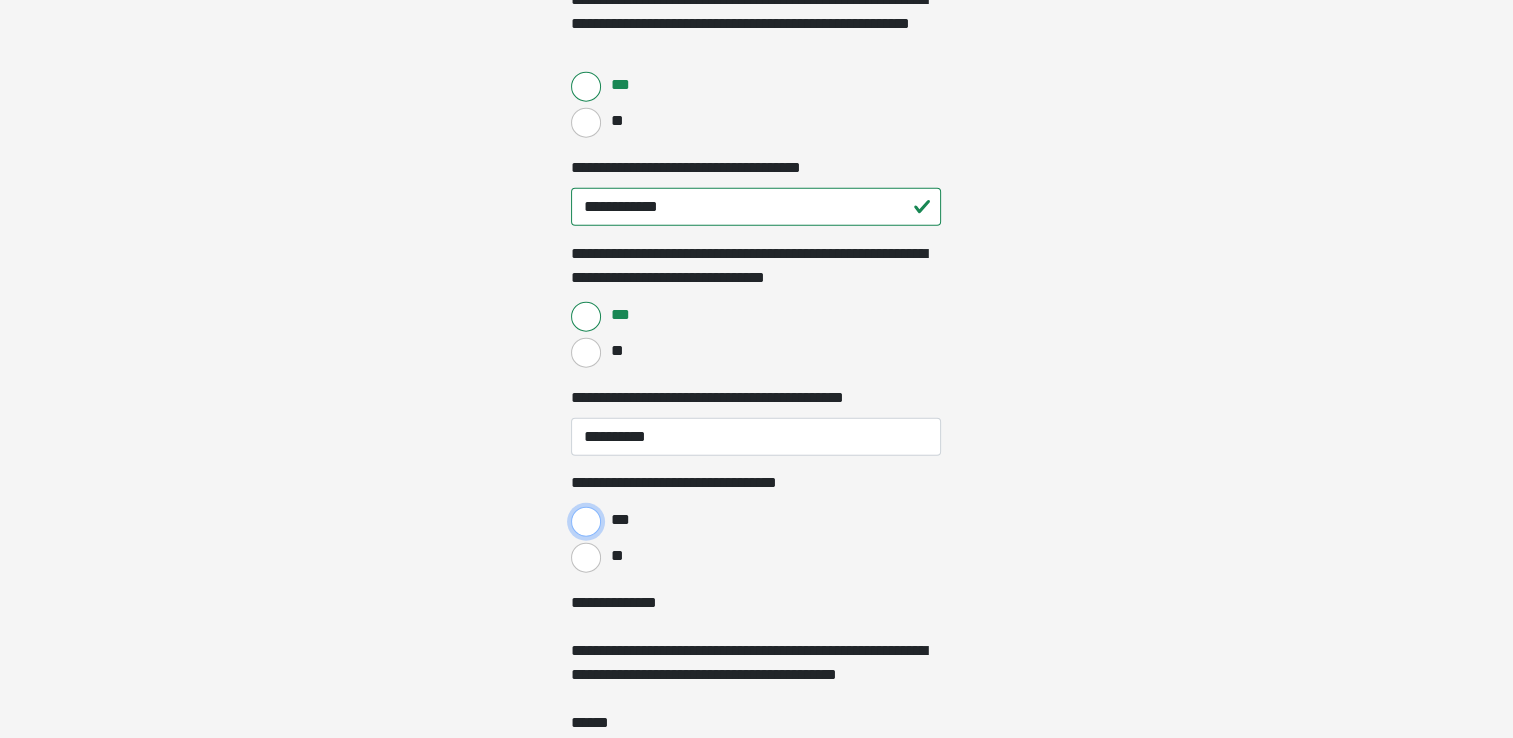 click on "***" at bounding box center [586, 522] 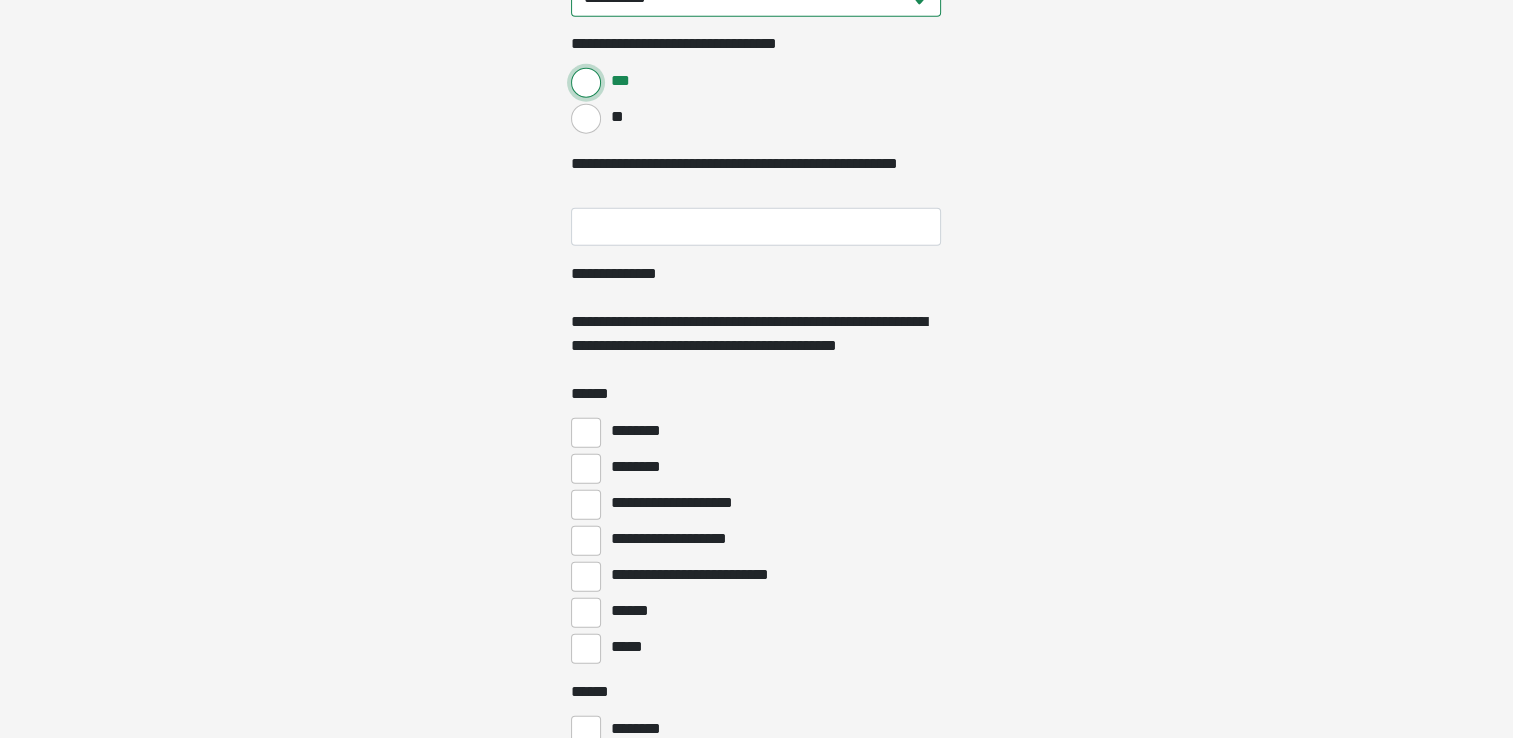 scroll, scrollTop: 5300, scrollLeft: 0, axis: vertical 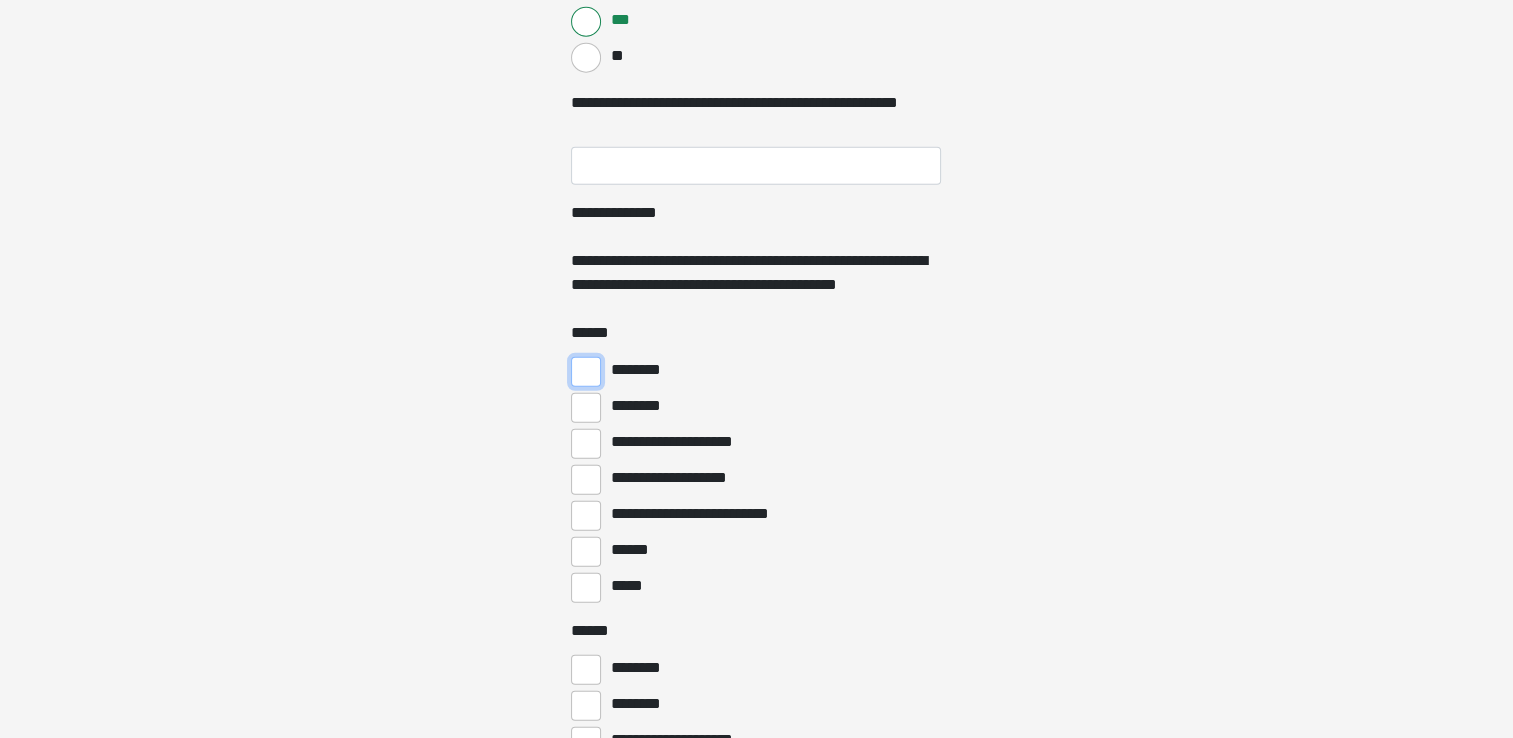 click on "********" at bounding box center [586, 372] 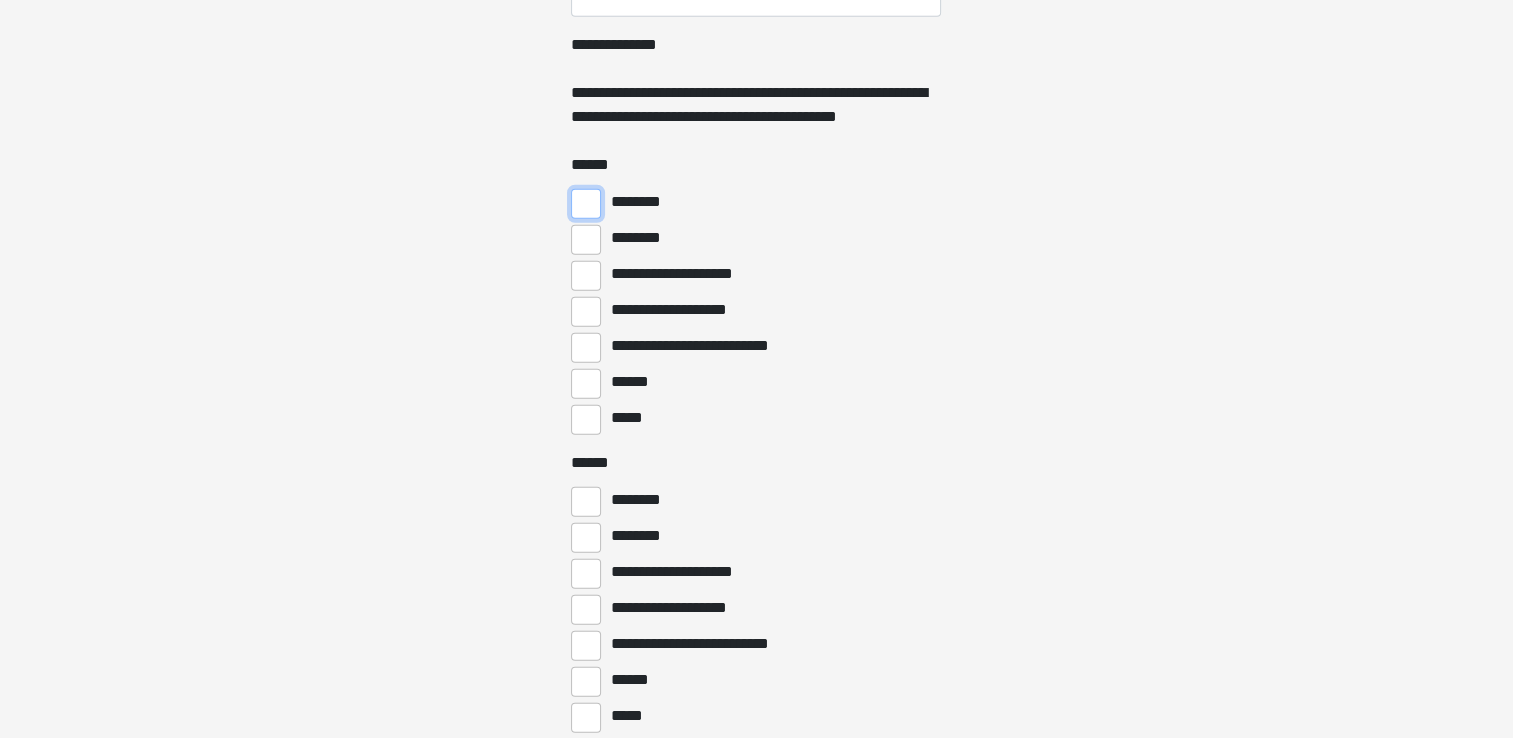 scroll, scrollTop: 5500, scrollLeft: 0, axis: vertical 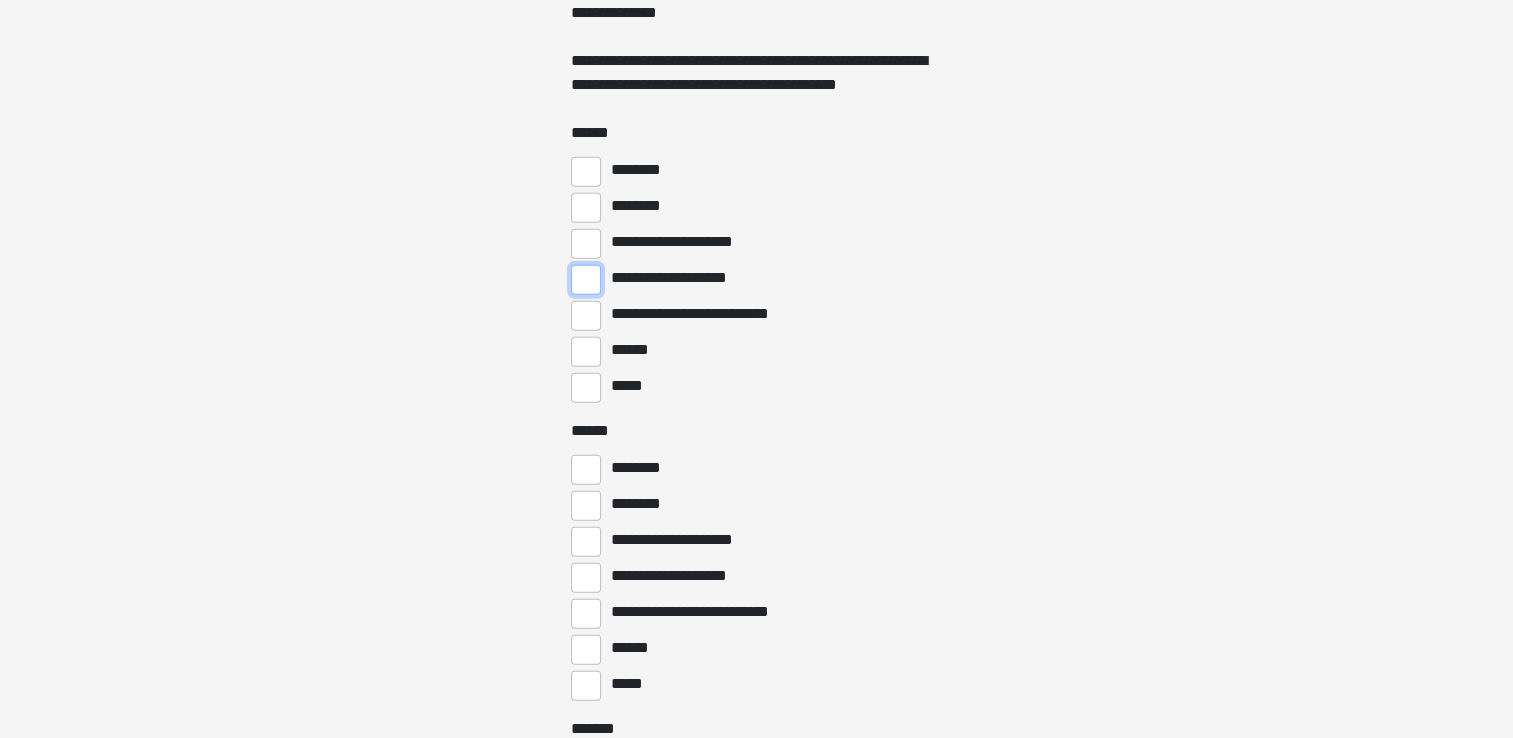 click on "**********" at bounding box center [586, 280] 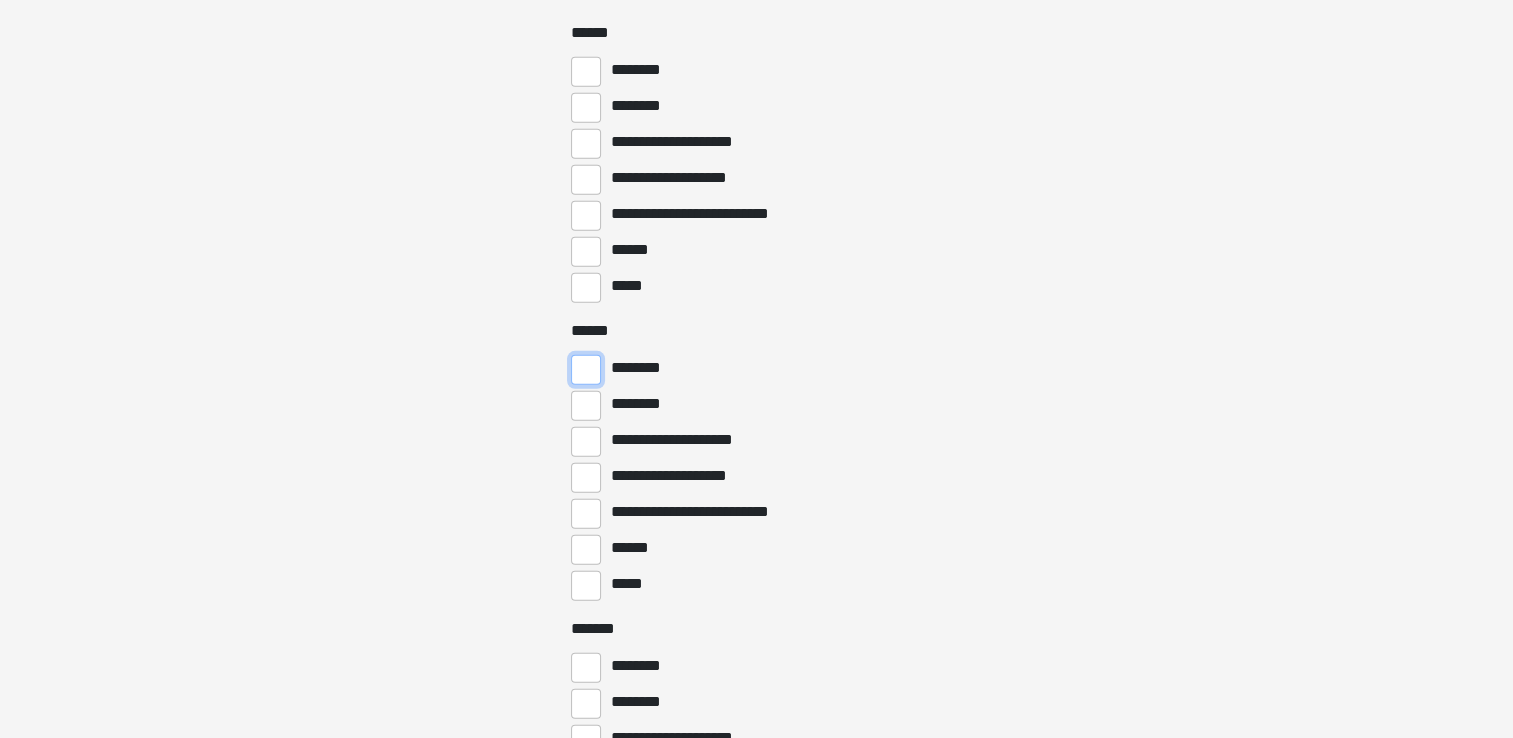 click on "********" at bounding box center (586, 370) 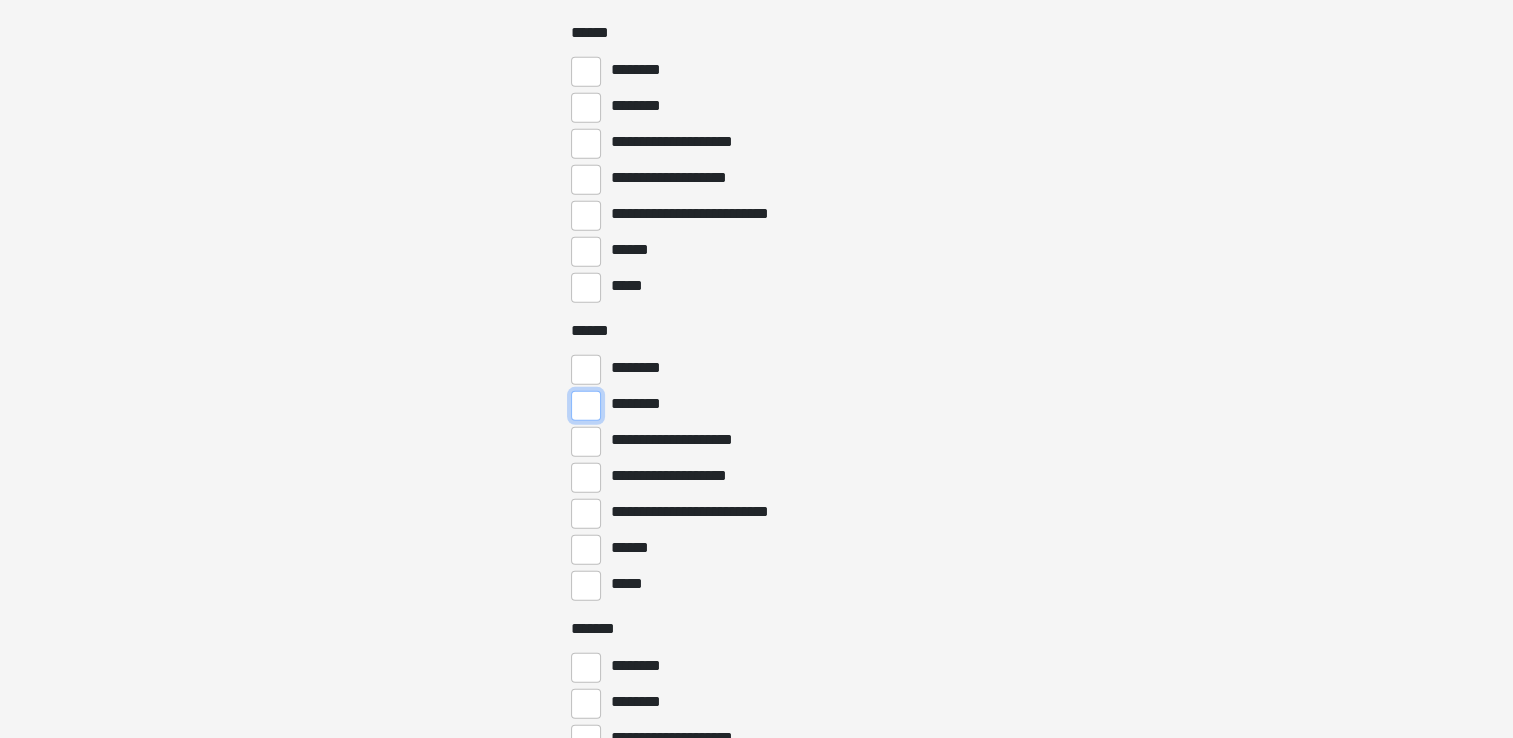 click on "********" at bounding box center (586, 406) 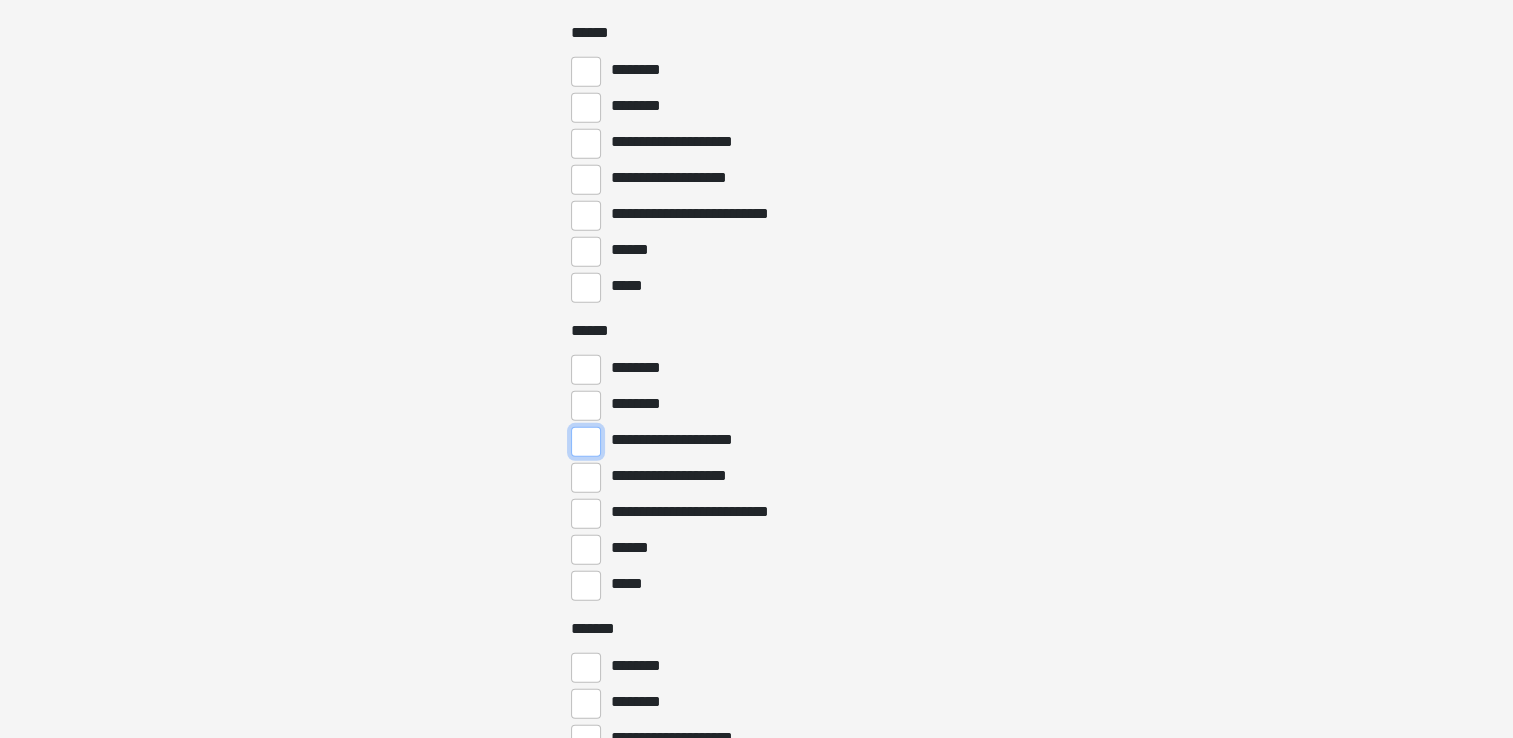 drag, startPoint x: 580, startPoint y: 448, endPoint x: 588, endPoint y: 441, distance: 10.630146 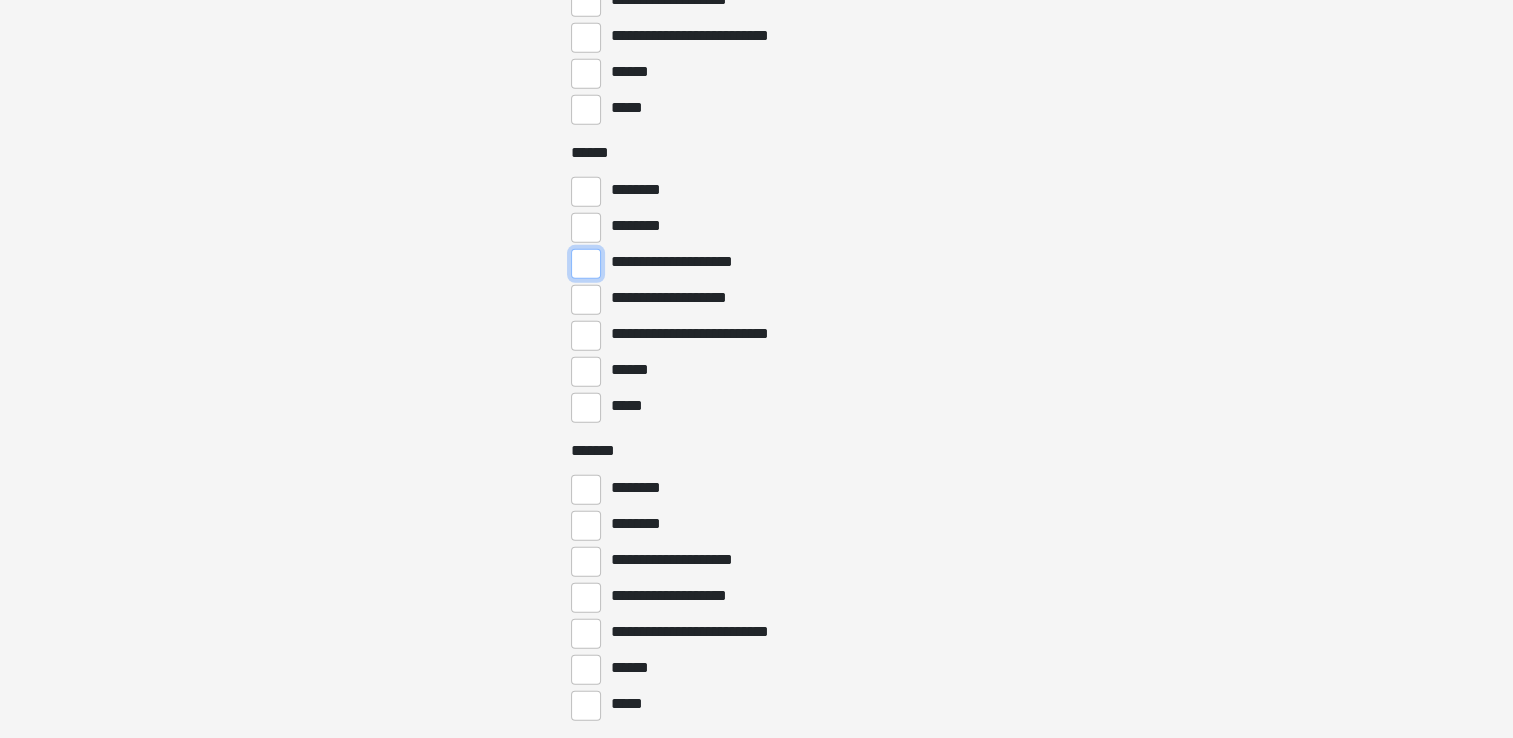 scroll, scrollTop: 5800, scrollLeft: 0, axis: vertical 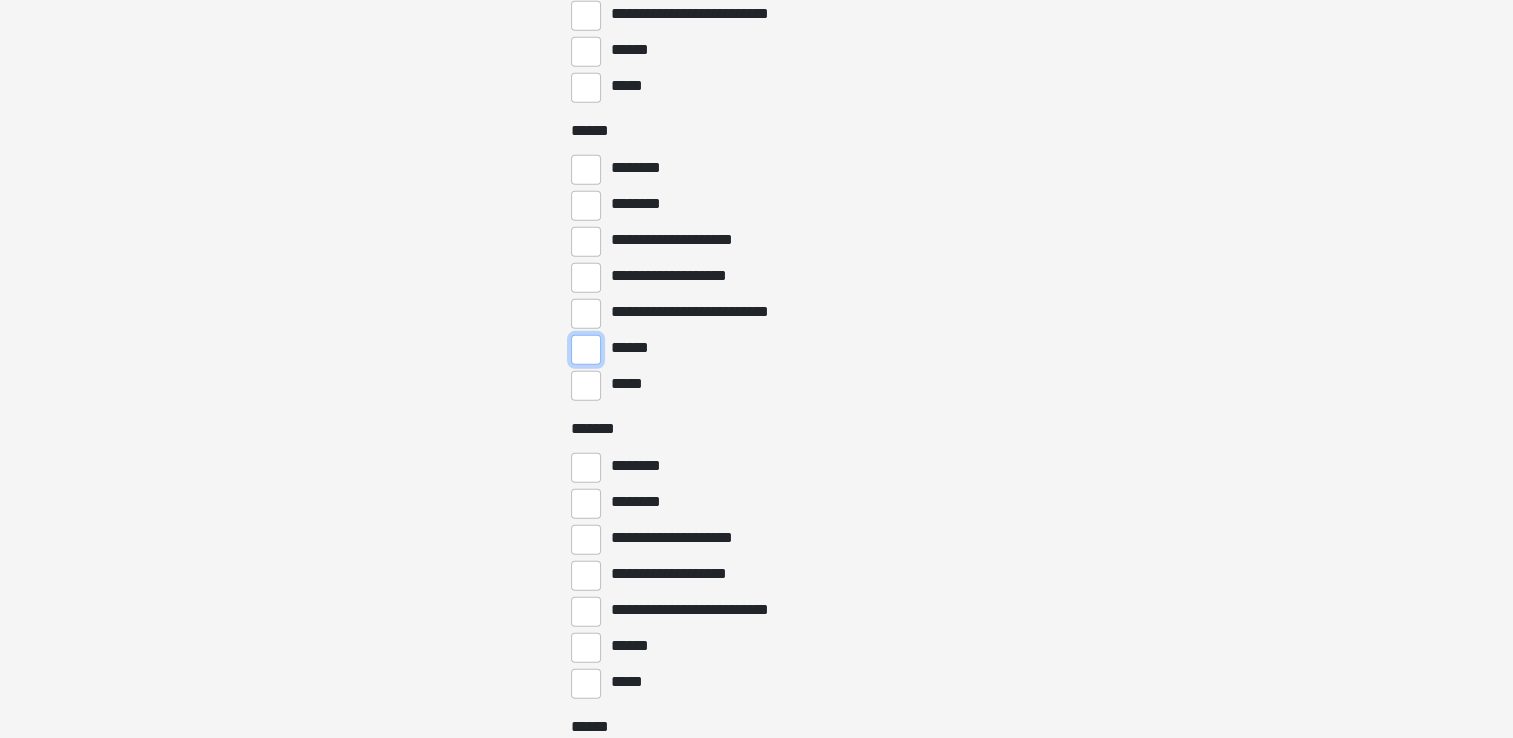 click on "******" at bounding box center (586, 350) 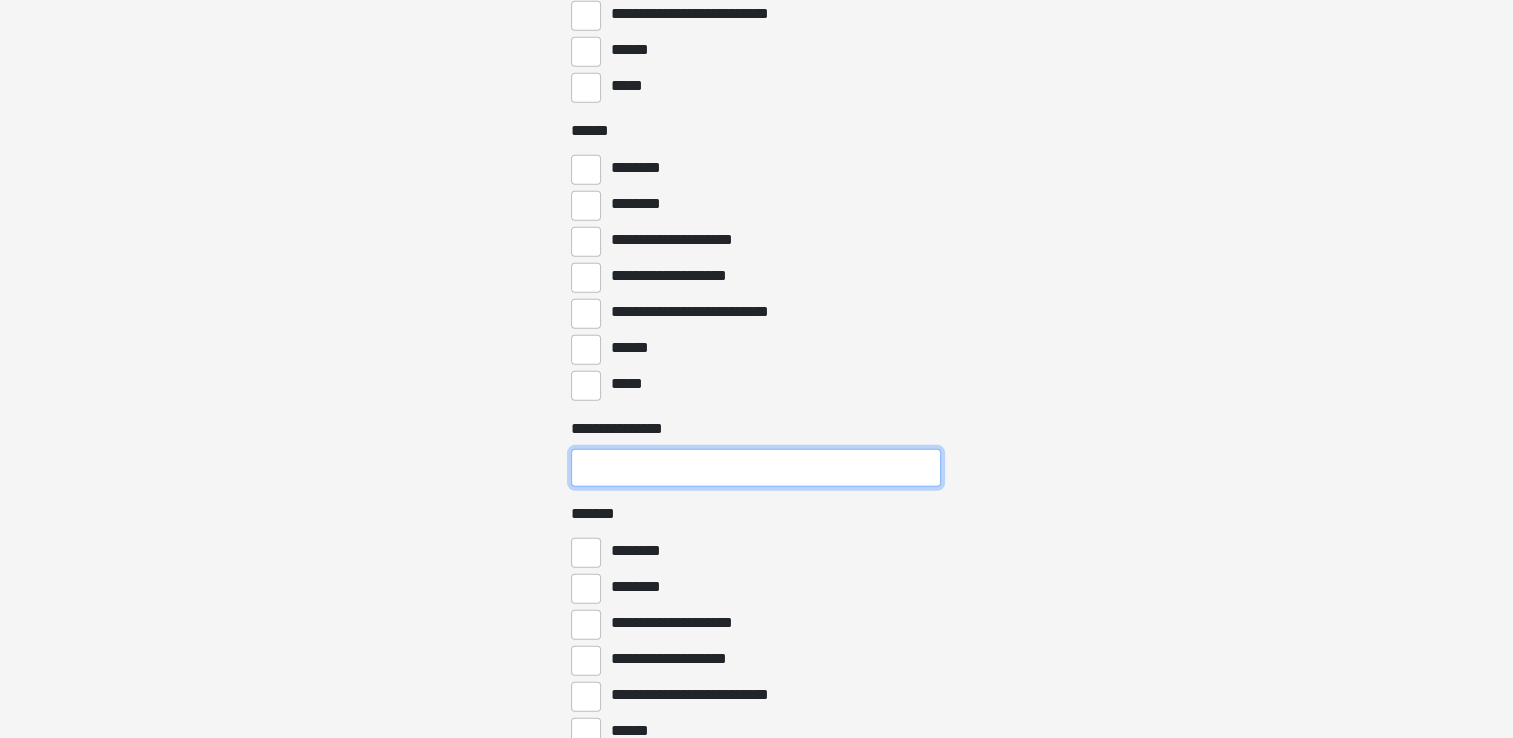 click on "**********" at bounding box center (756, 468) 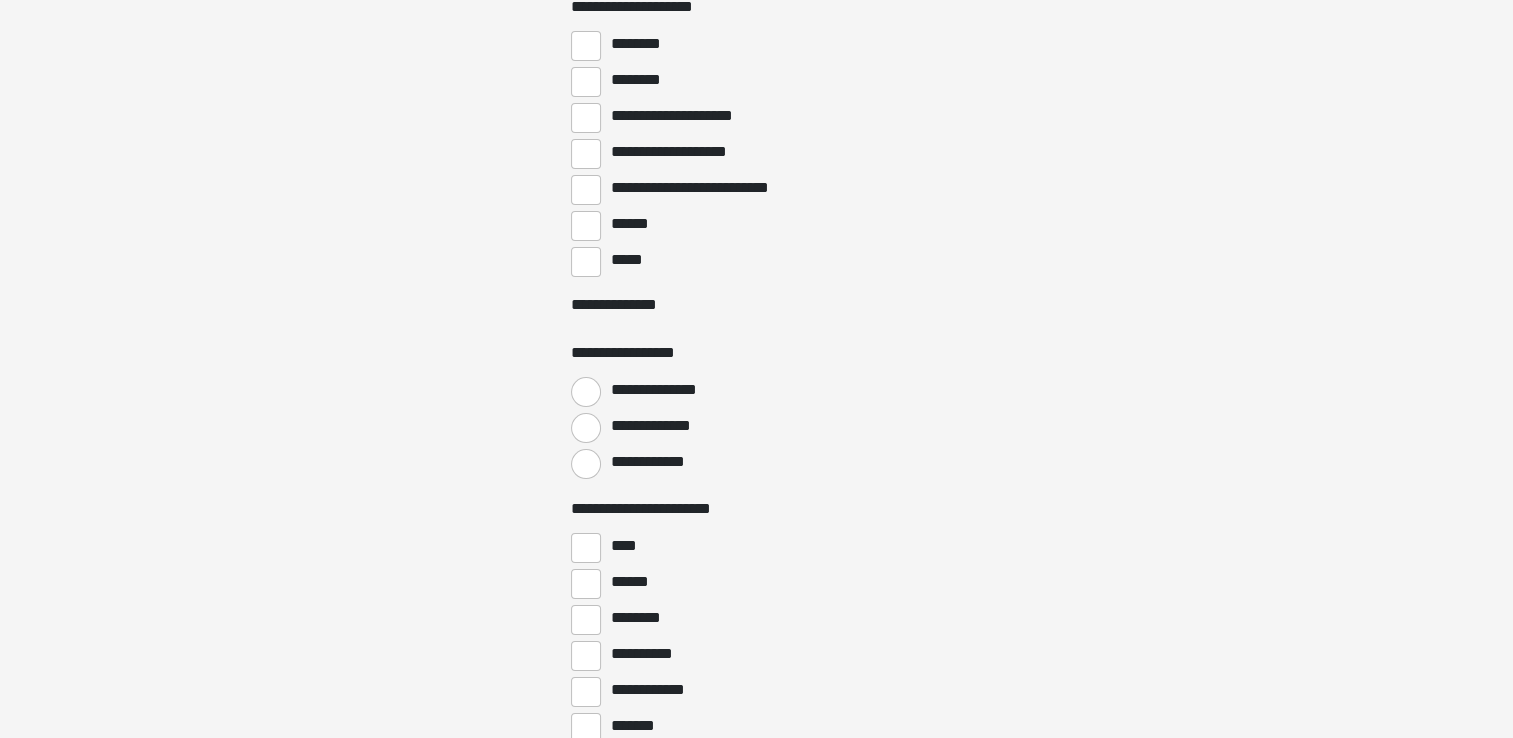 scroll, scrollTop: 7500, scrollLeft: 0, axis: vertical 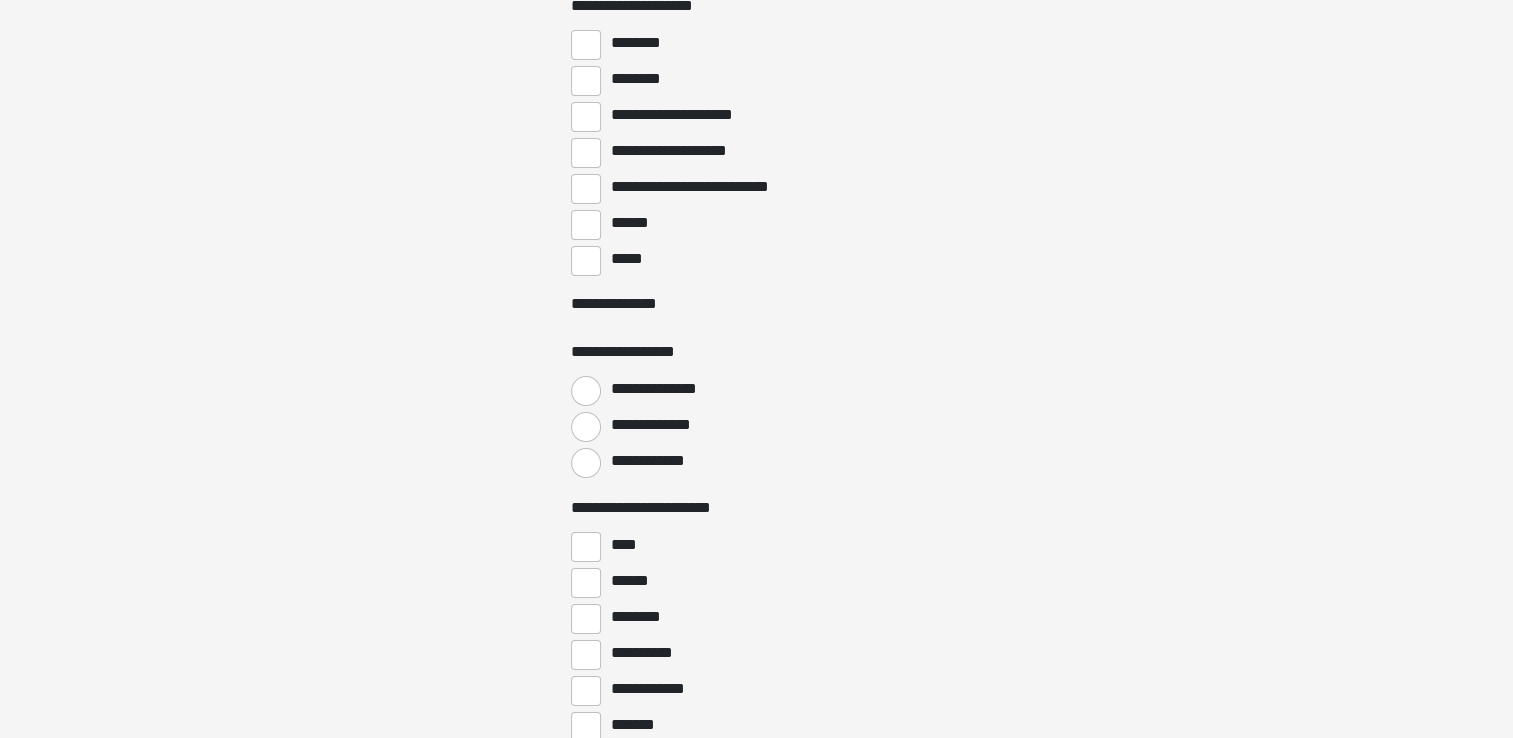 type on "*********" 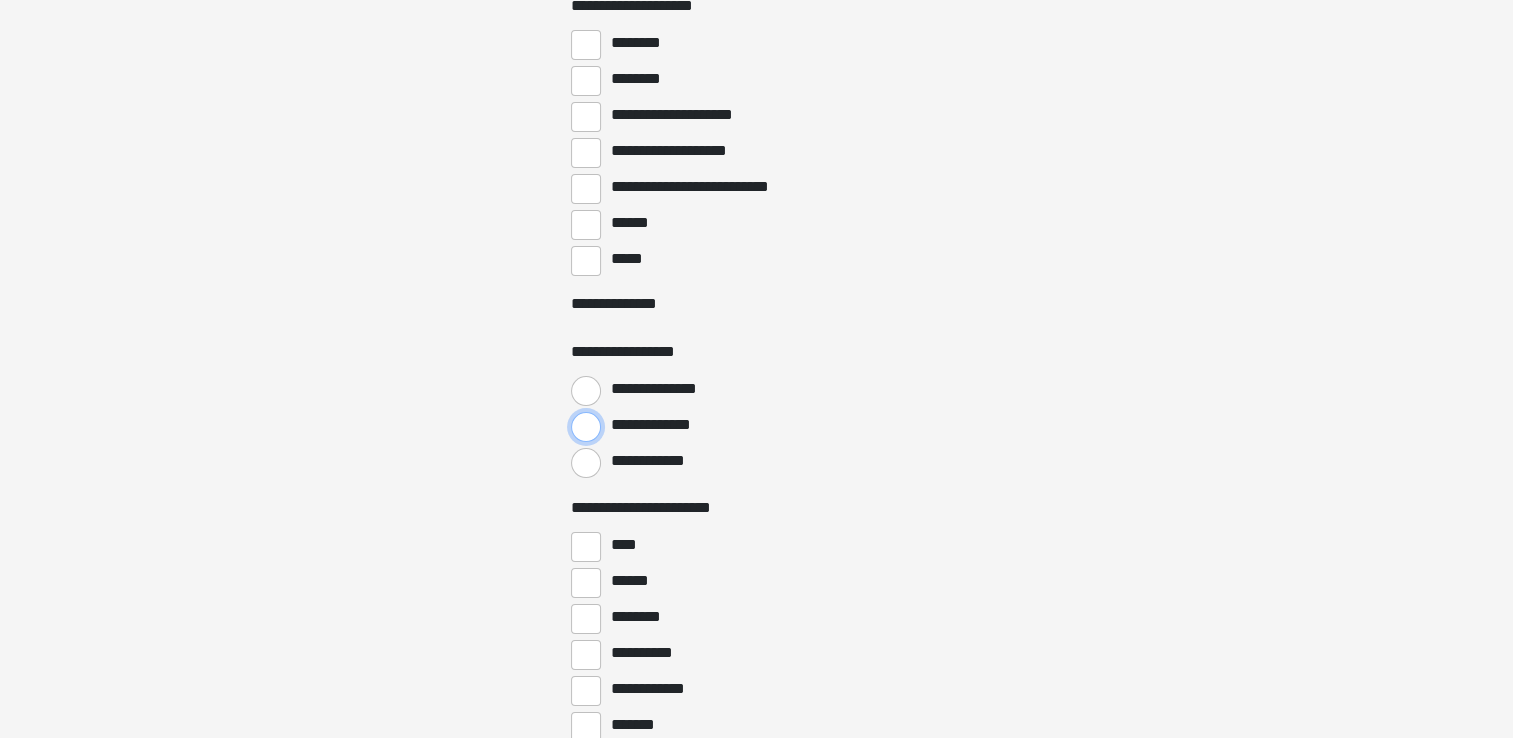 click on "**********" at bounding box center [586, 427] 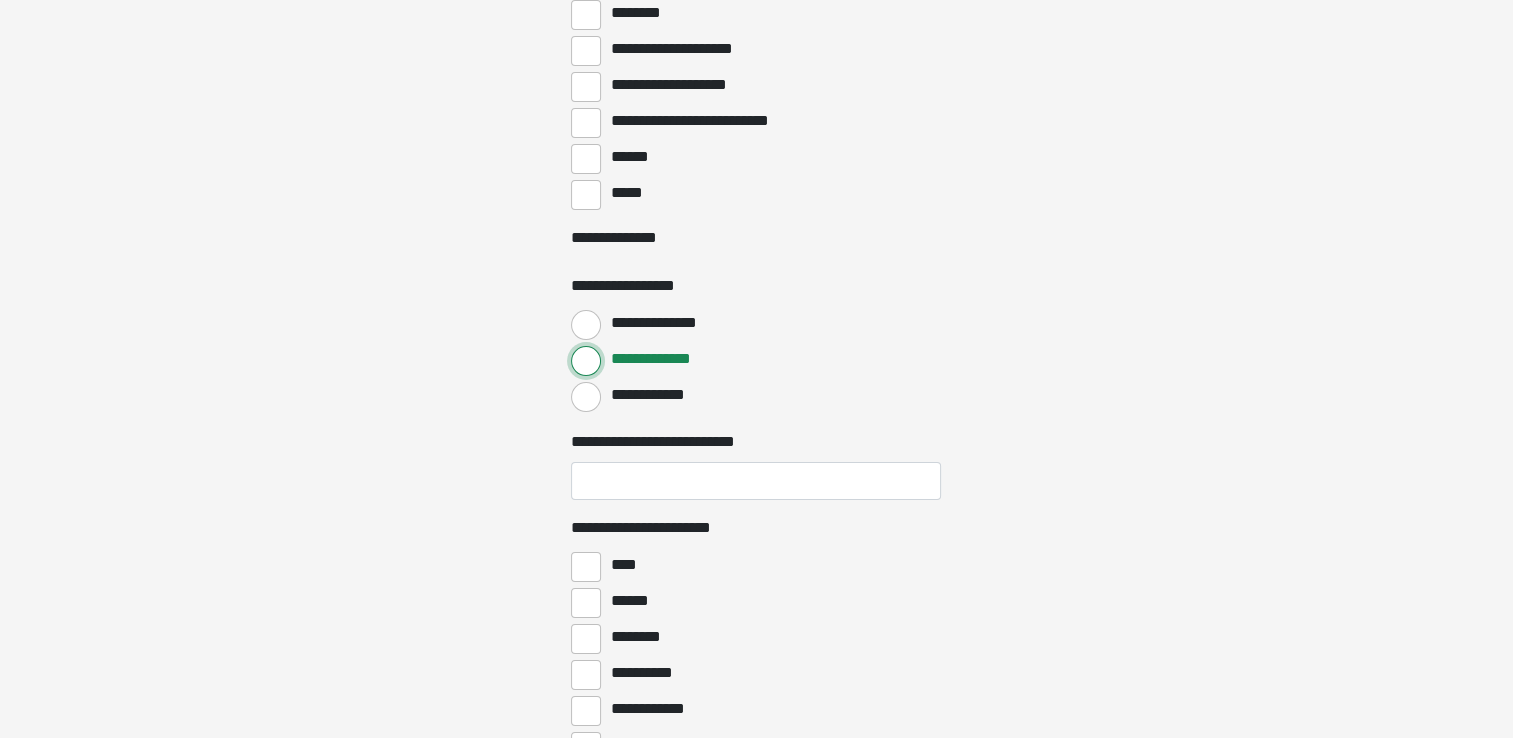 scroll, scrollTop: 7600, scrollLeft: 0, axis: vertical 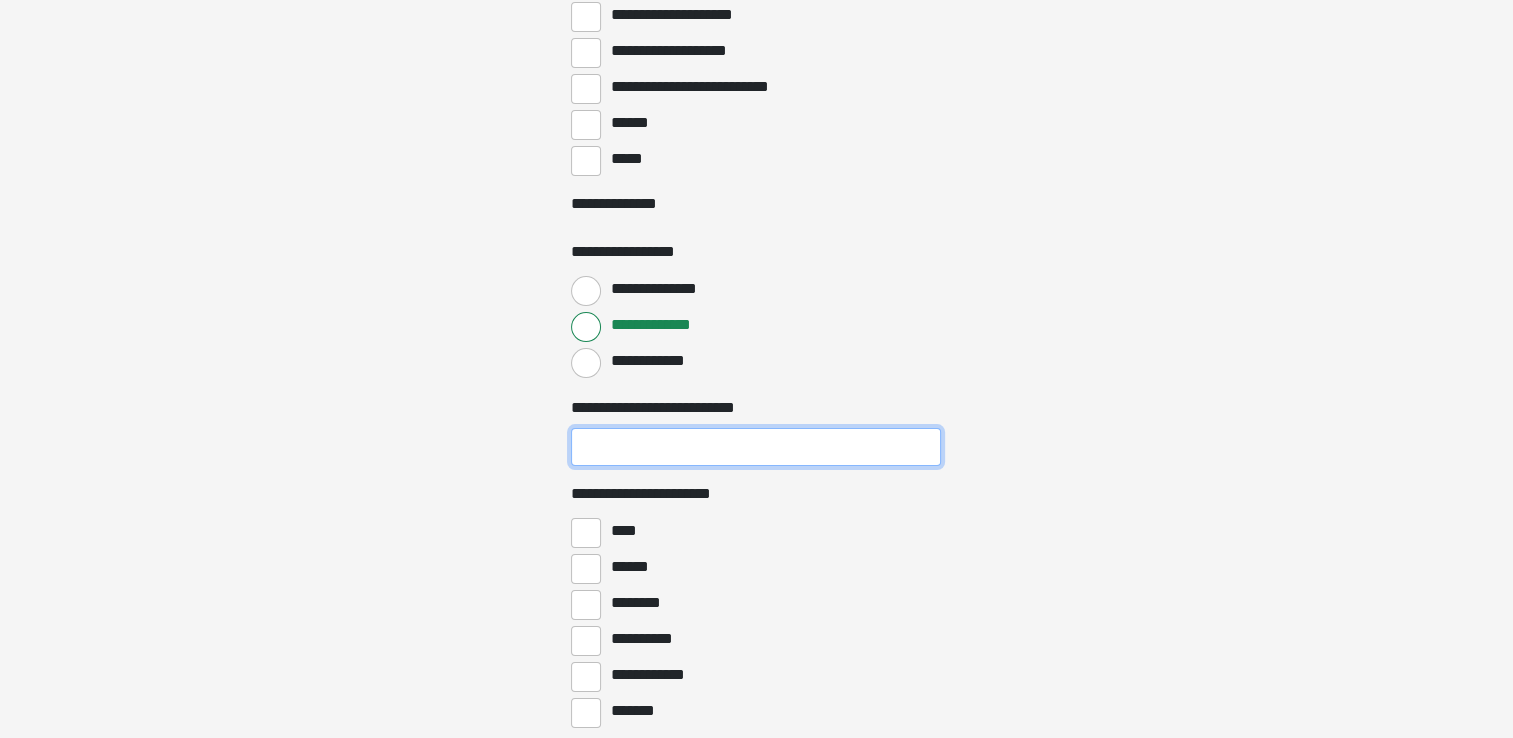 click on "**********" at bounding box center [756, 447] 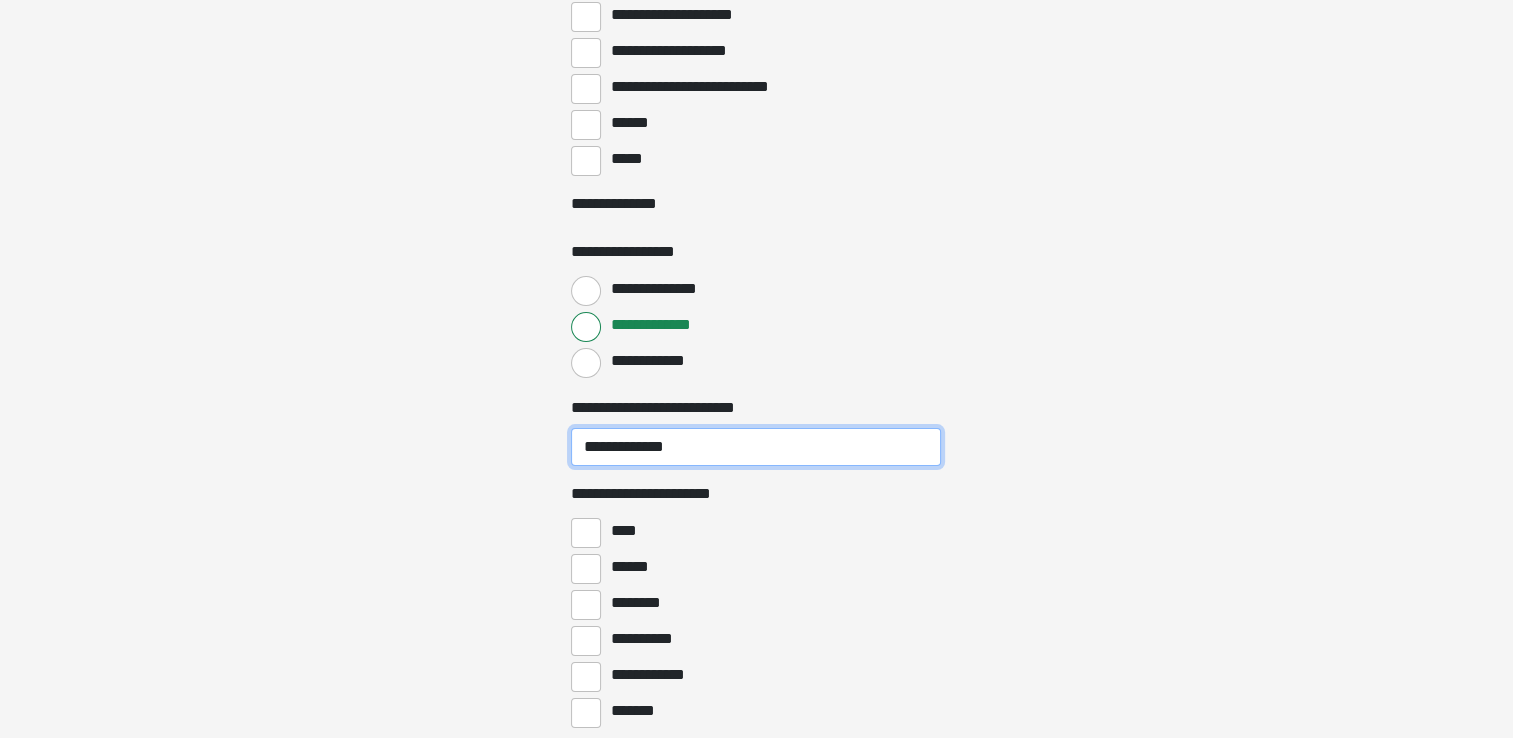 type on "**********" 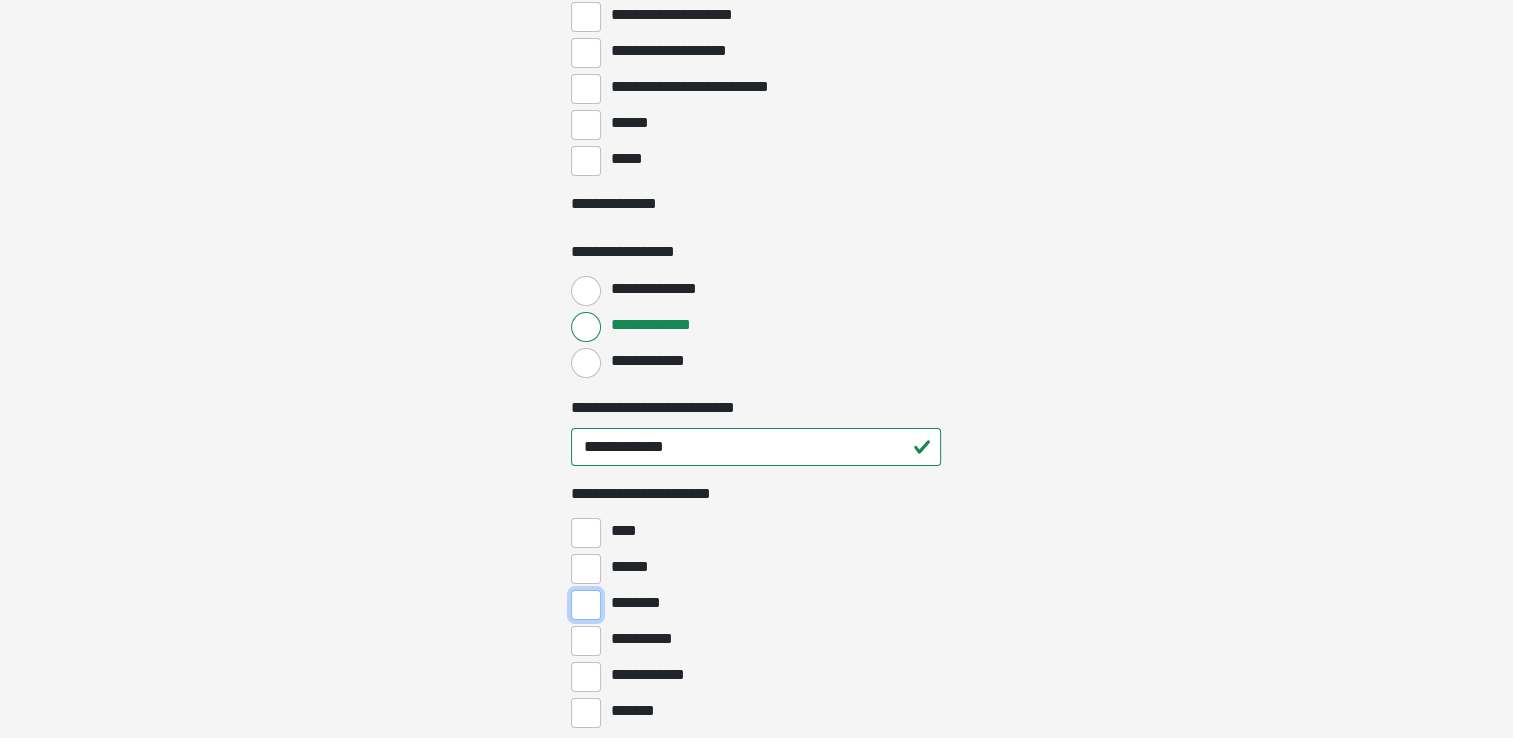 click on "********" at bounding box center (586, 605) 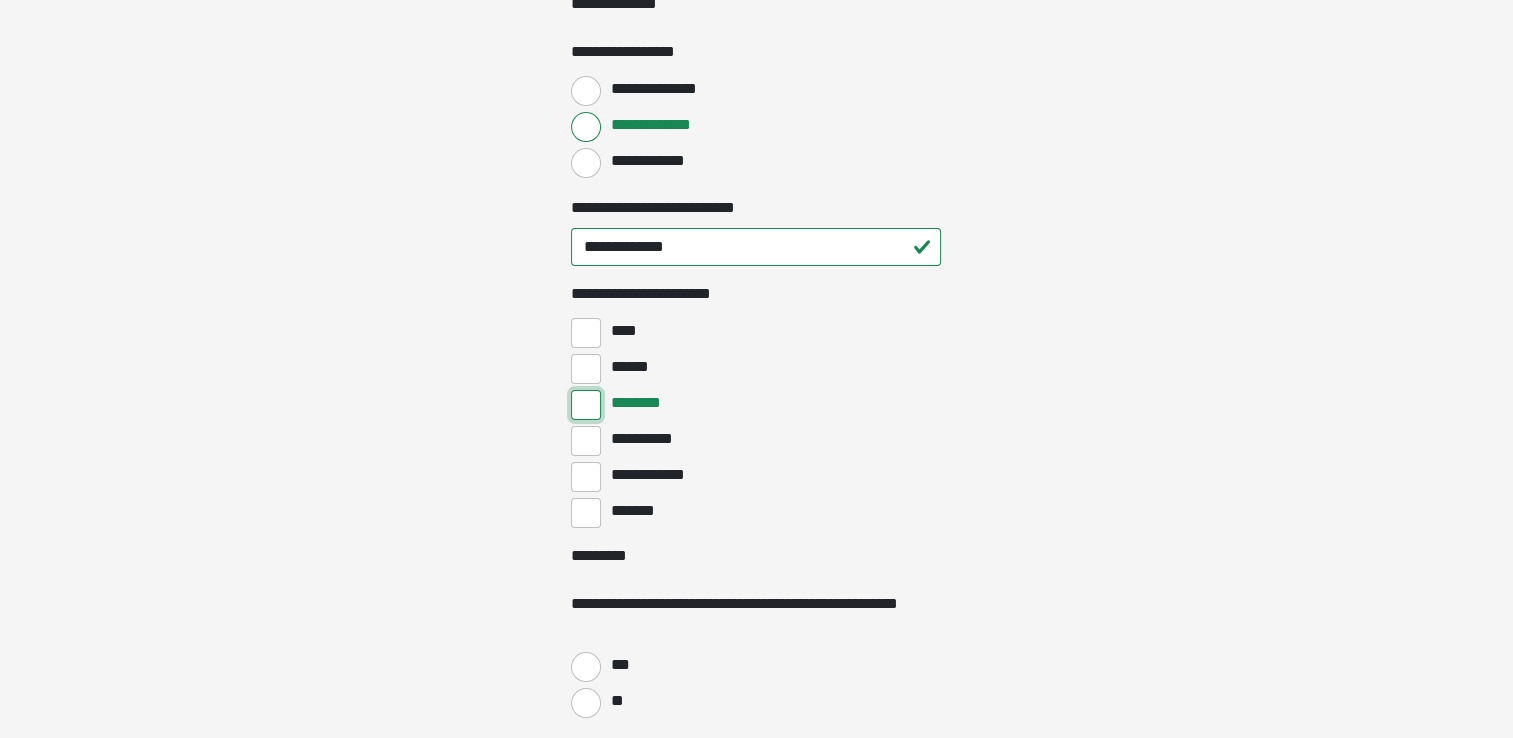 scroll, scrollTop: 7900, scrollLeft: 0, axis: vertical 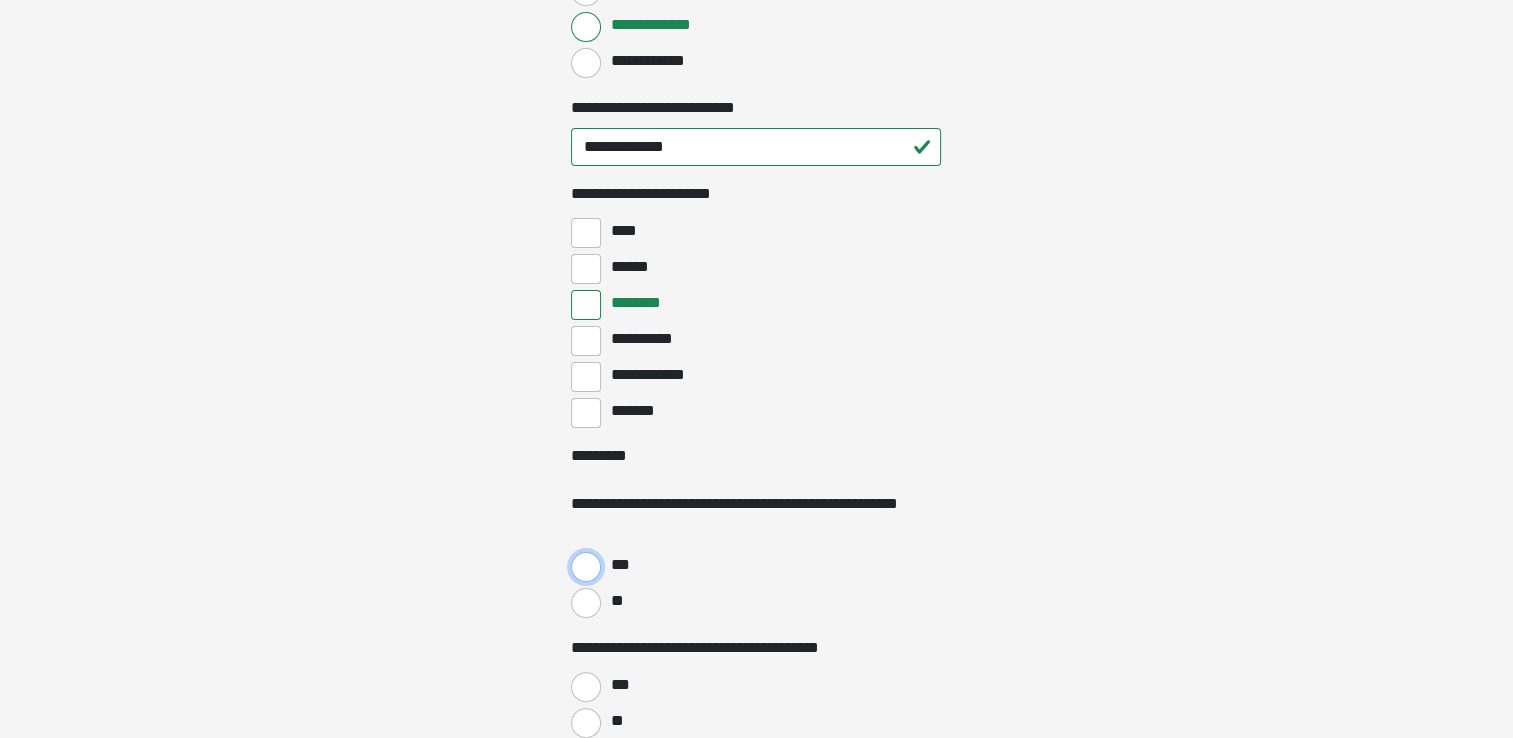 click on "***" at bounding box center [586, 567] 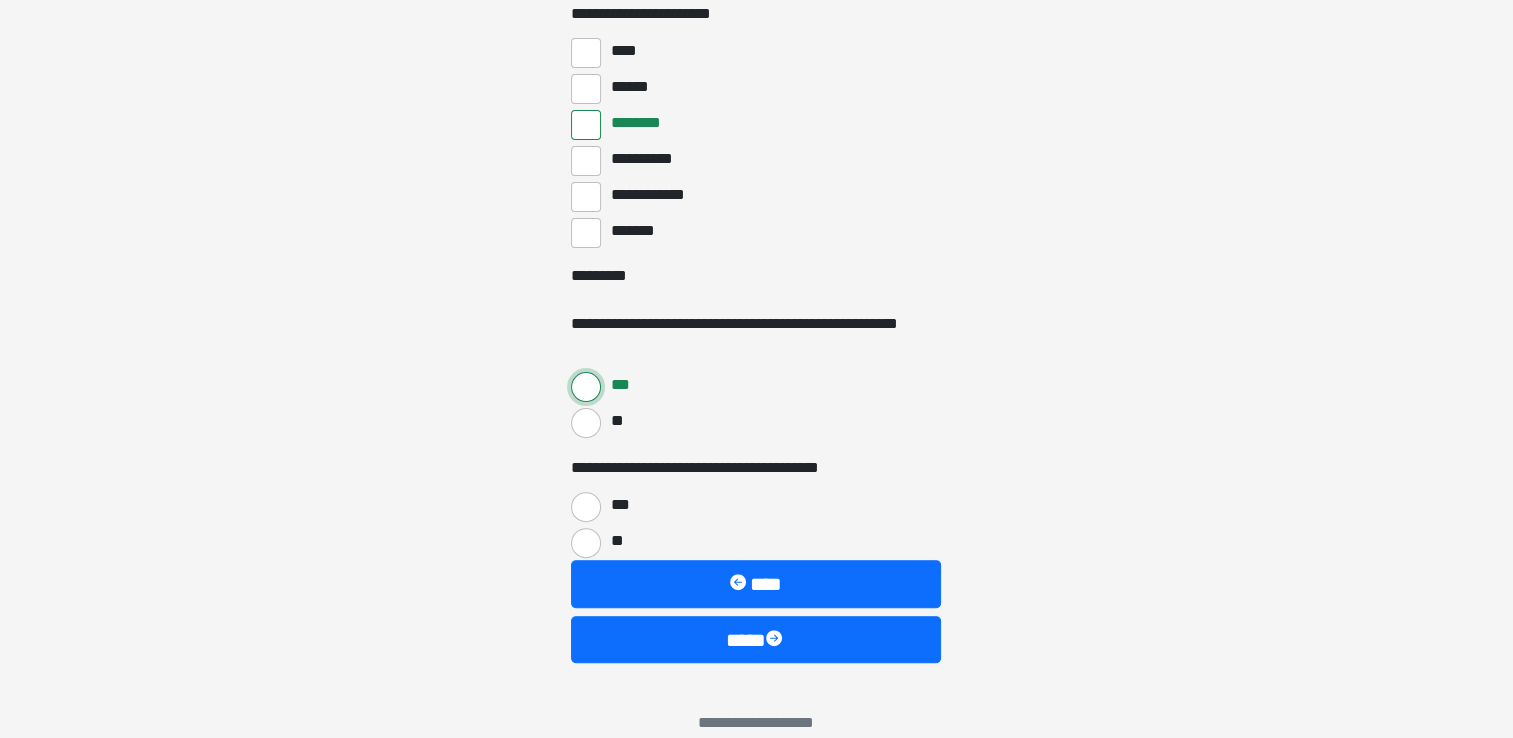 scroll, scrollTop: 8100, scrollLeft: 0, axis: vertical 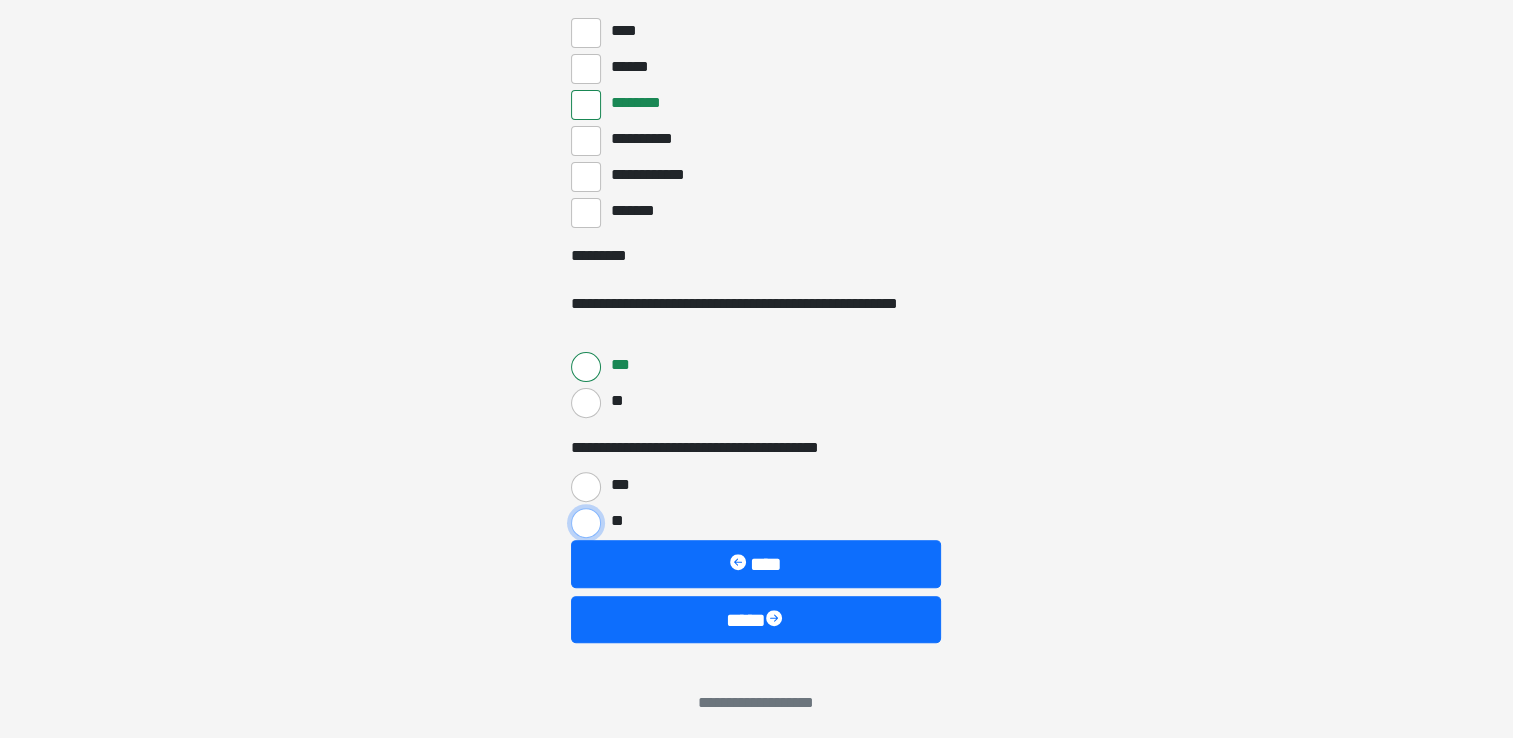 click on "**" at bounding box center [586, 523] 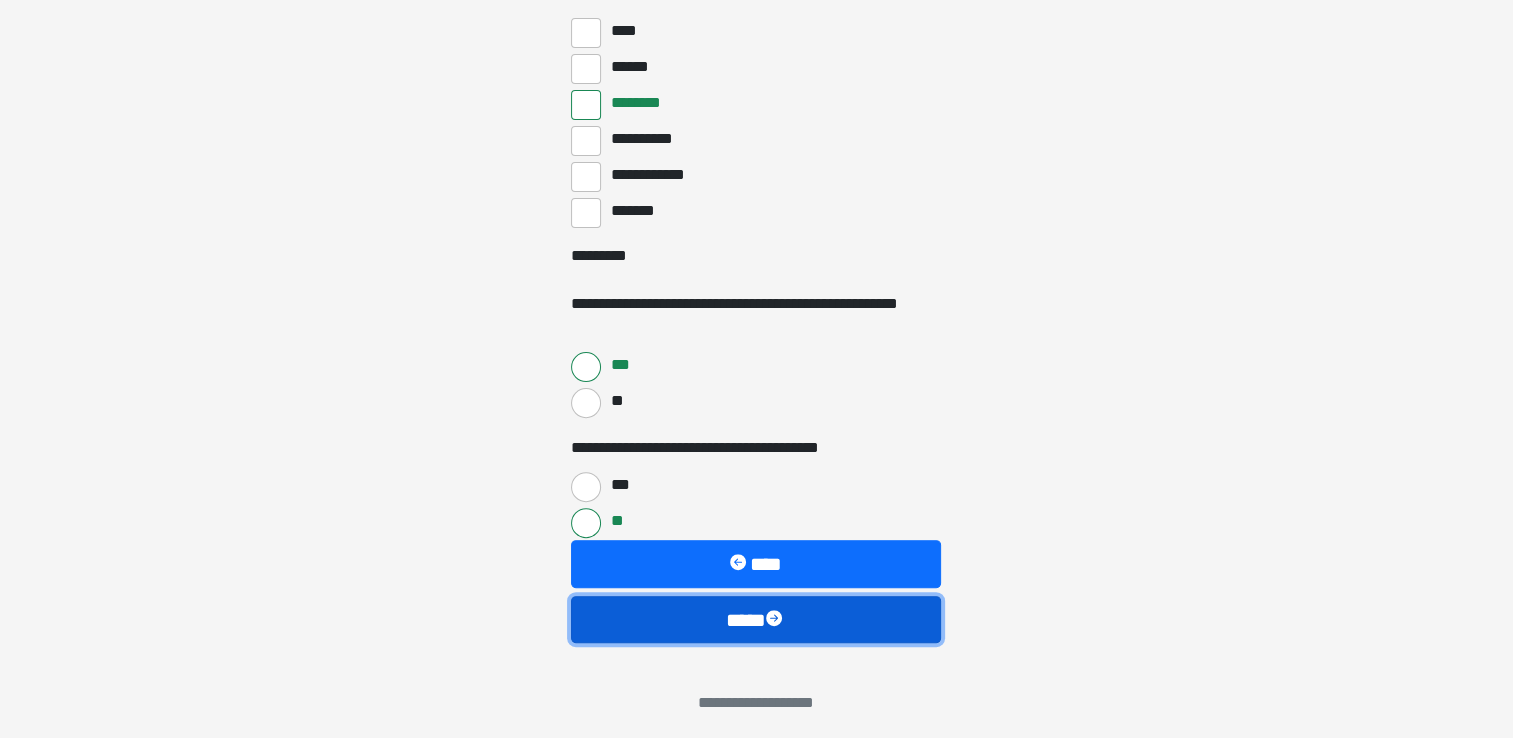 click on "****" at bounding box center [756, 620] 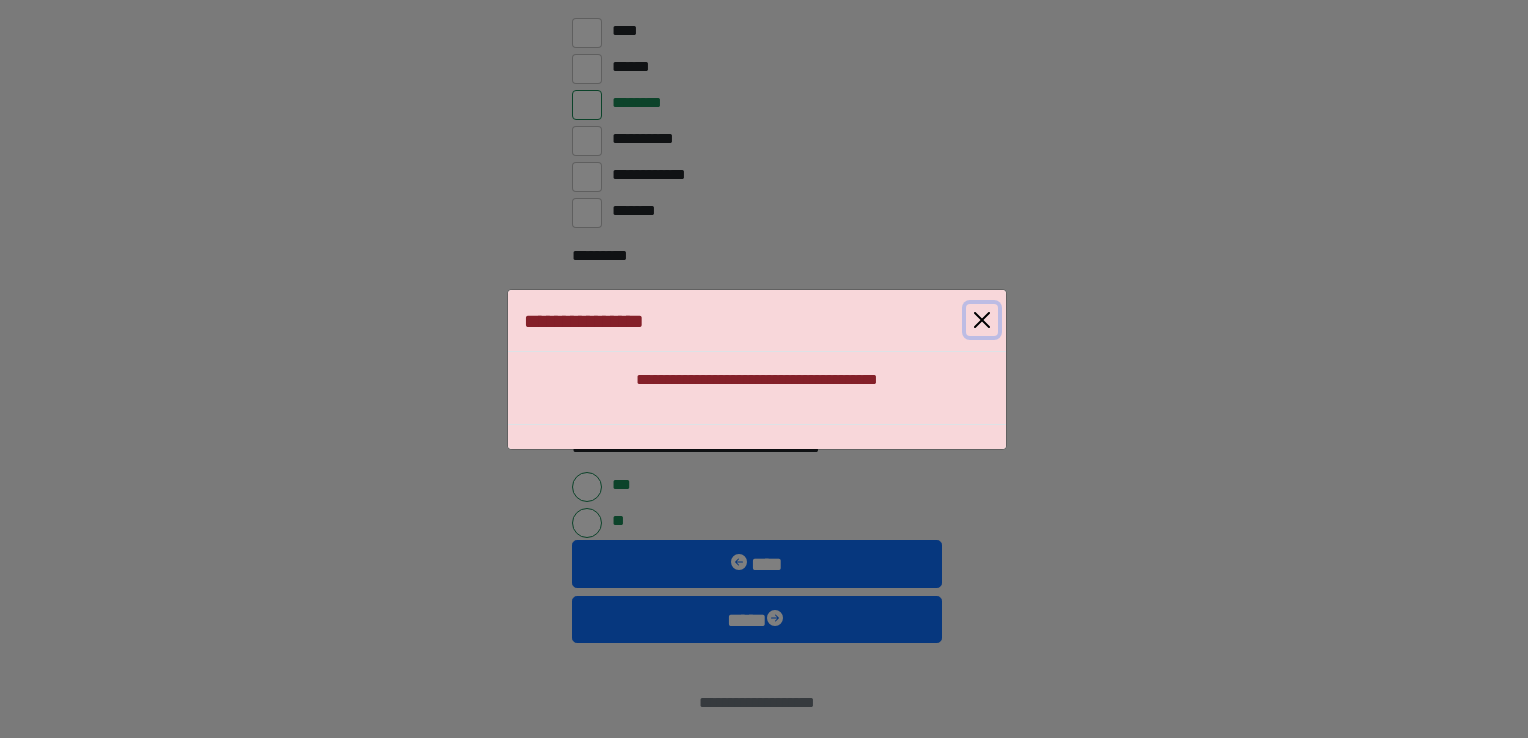 click at bounding box center [982, 320] 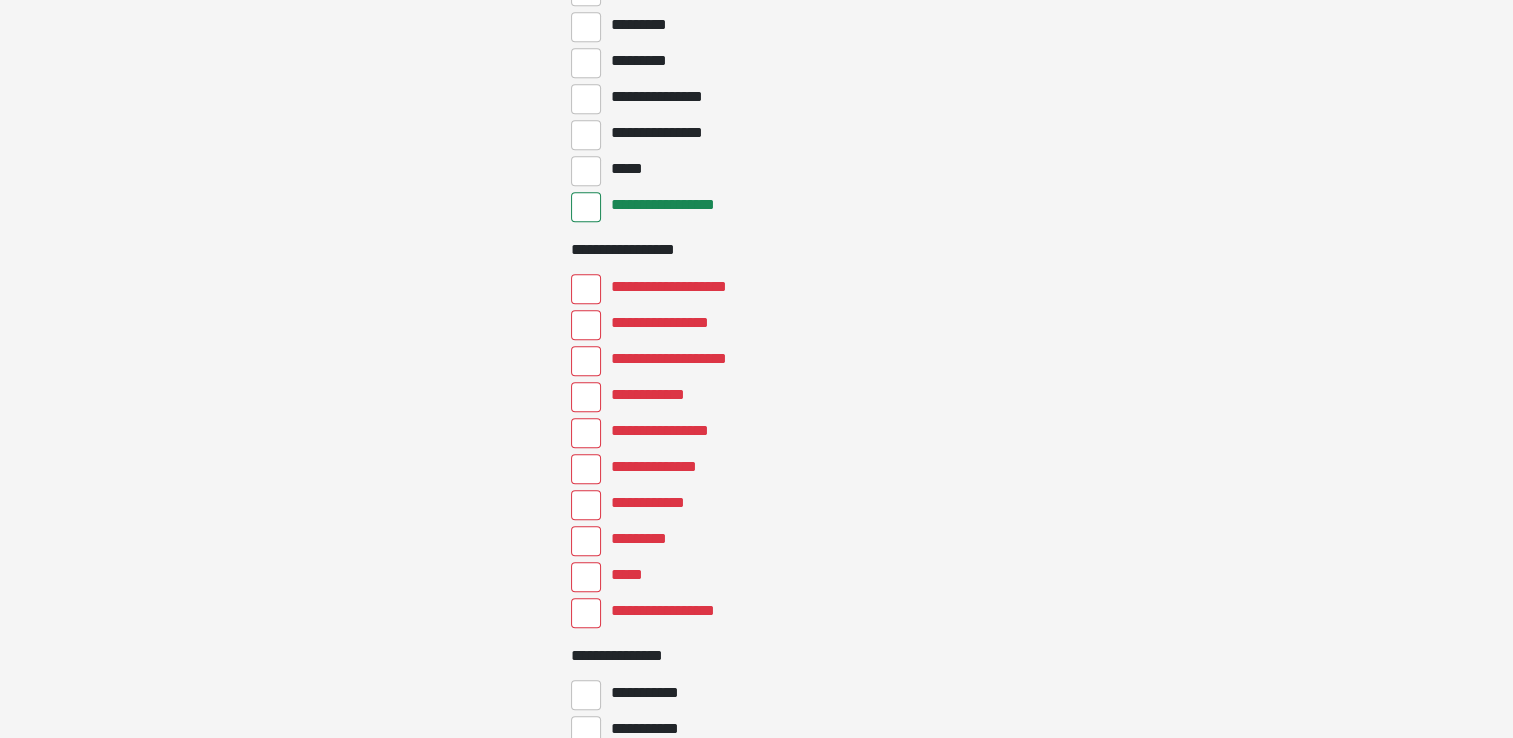 scroll, scrollTop: 1700, scrollLeft: 0, axis: vertical 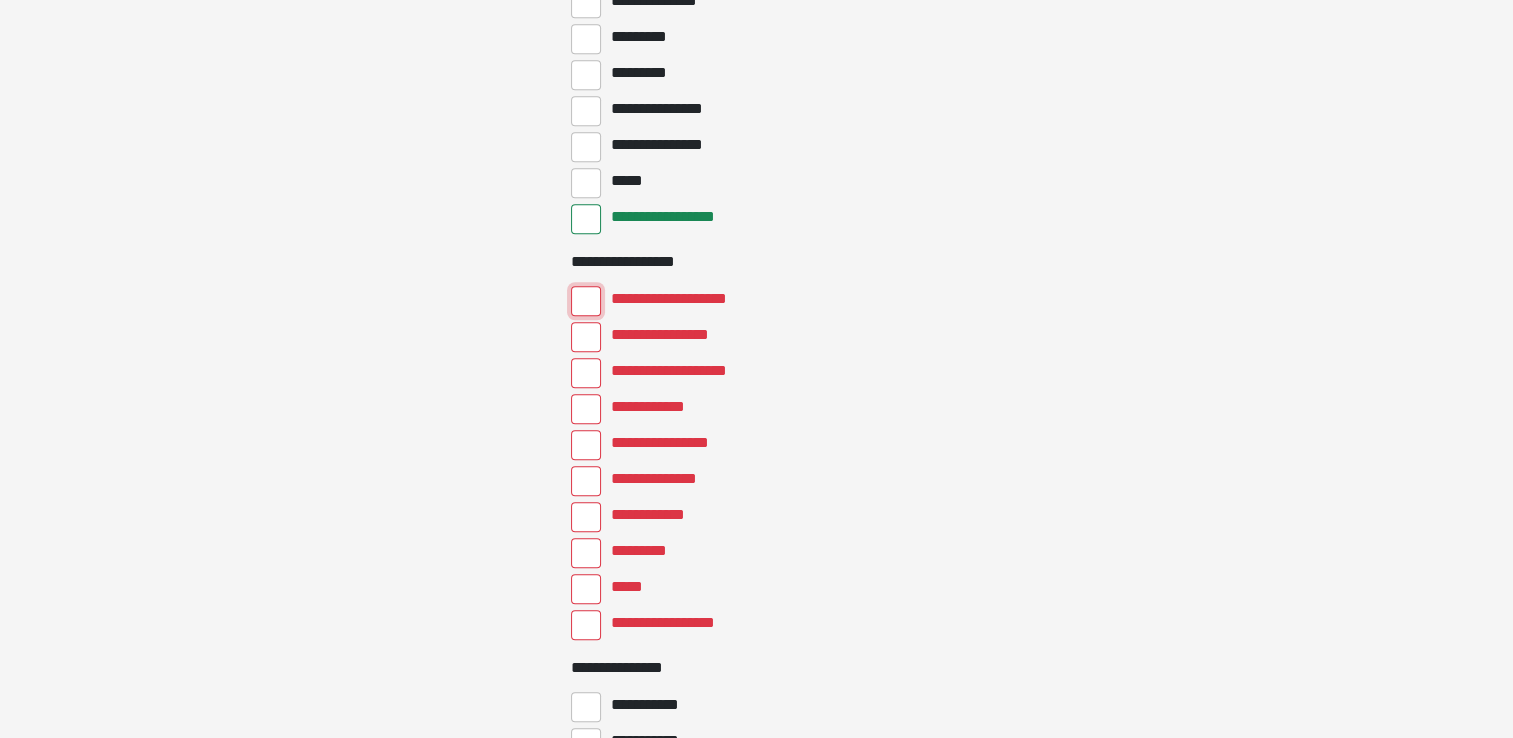 click on "**********" at bounding box center (586, 301) 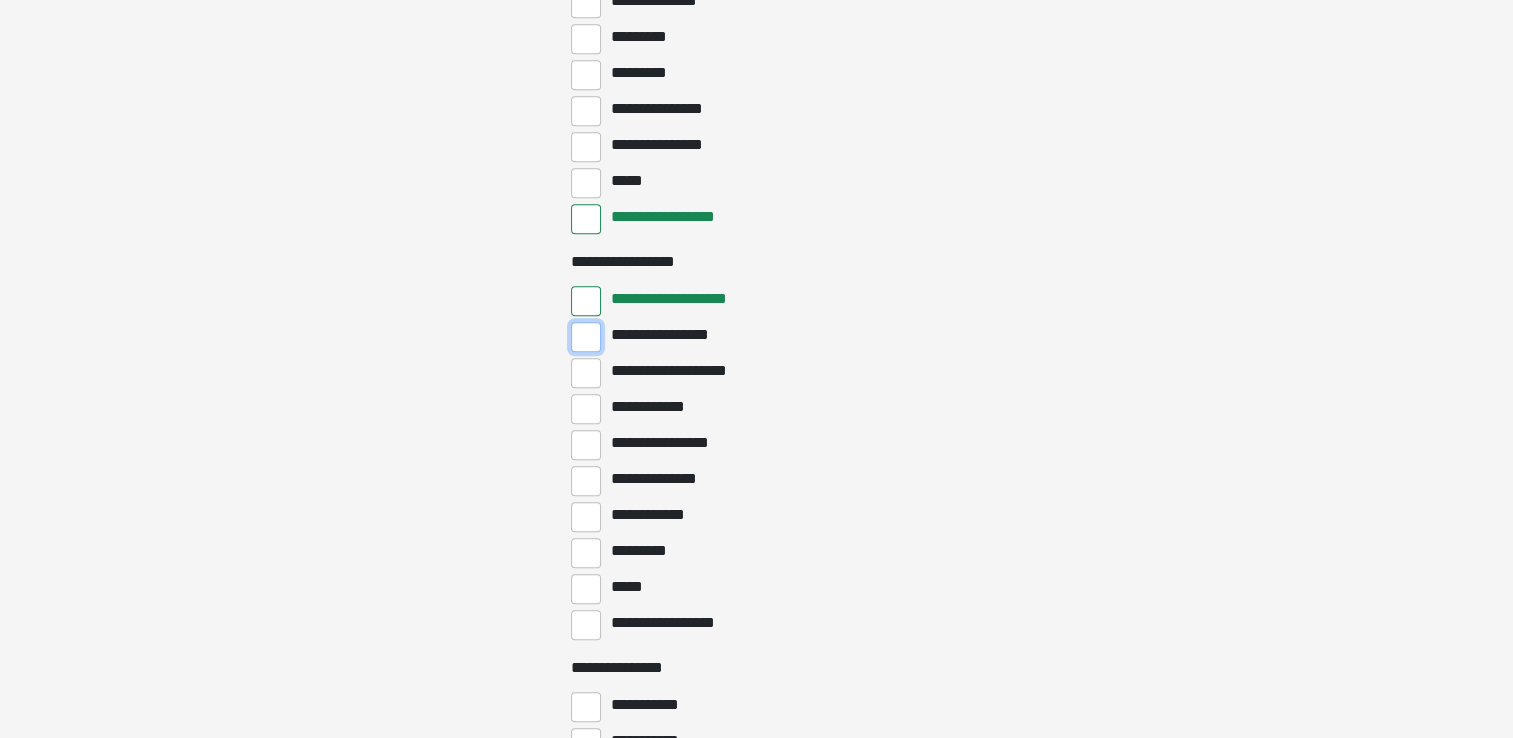 click on "**********" at bounding box center (586, 337) 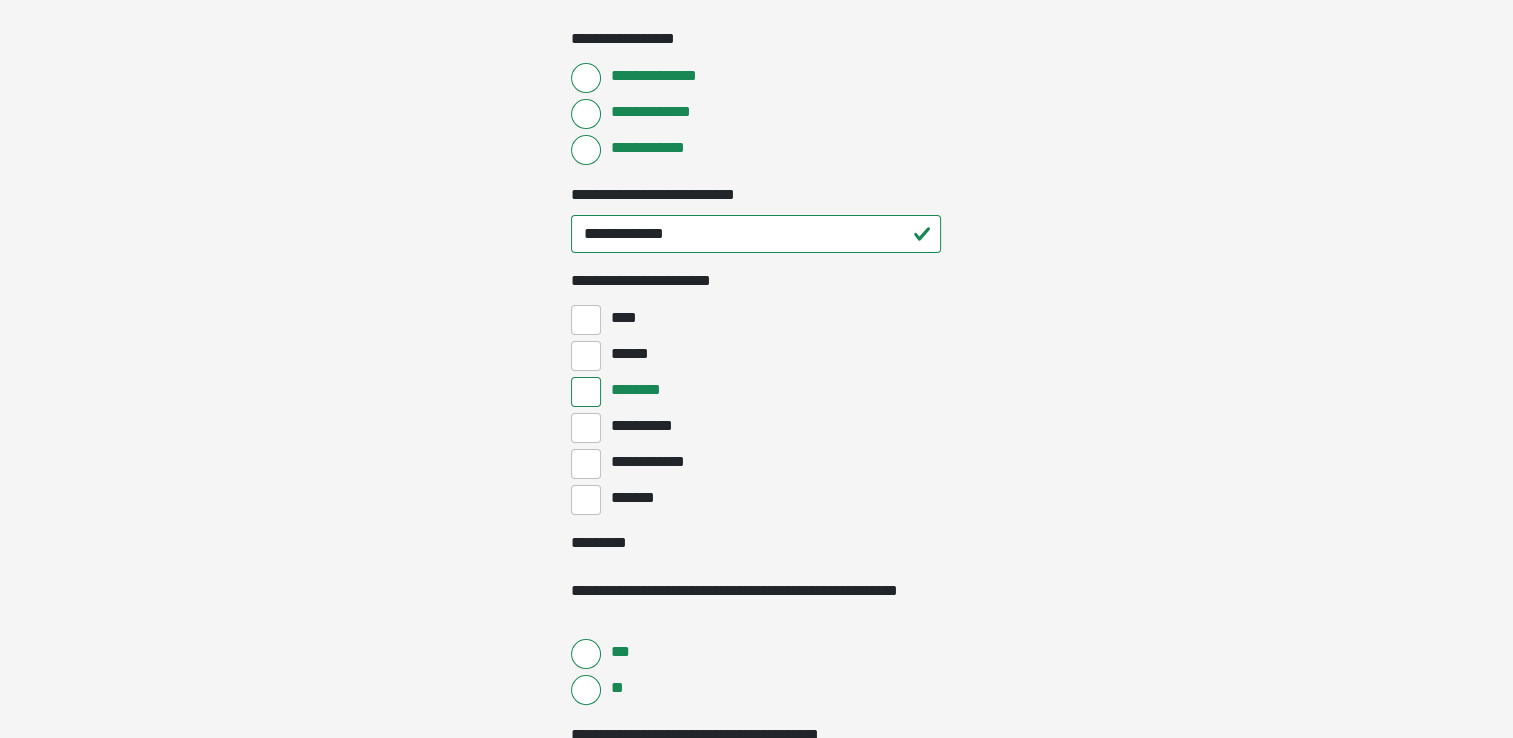 scroll, scrollTop: 8124, scrollLeft: 0, axis: vertical 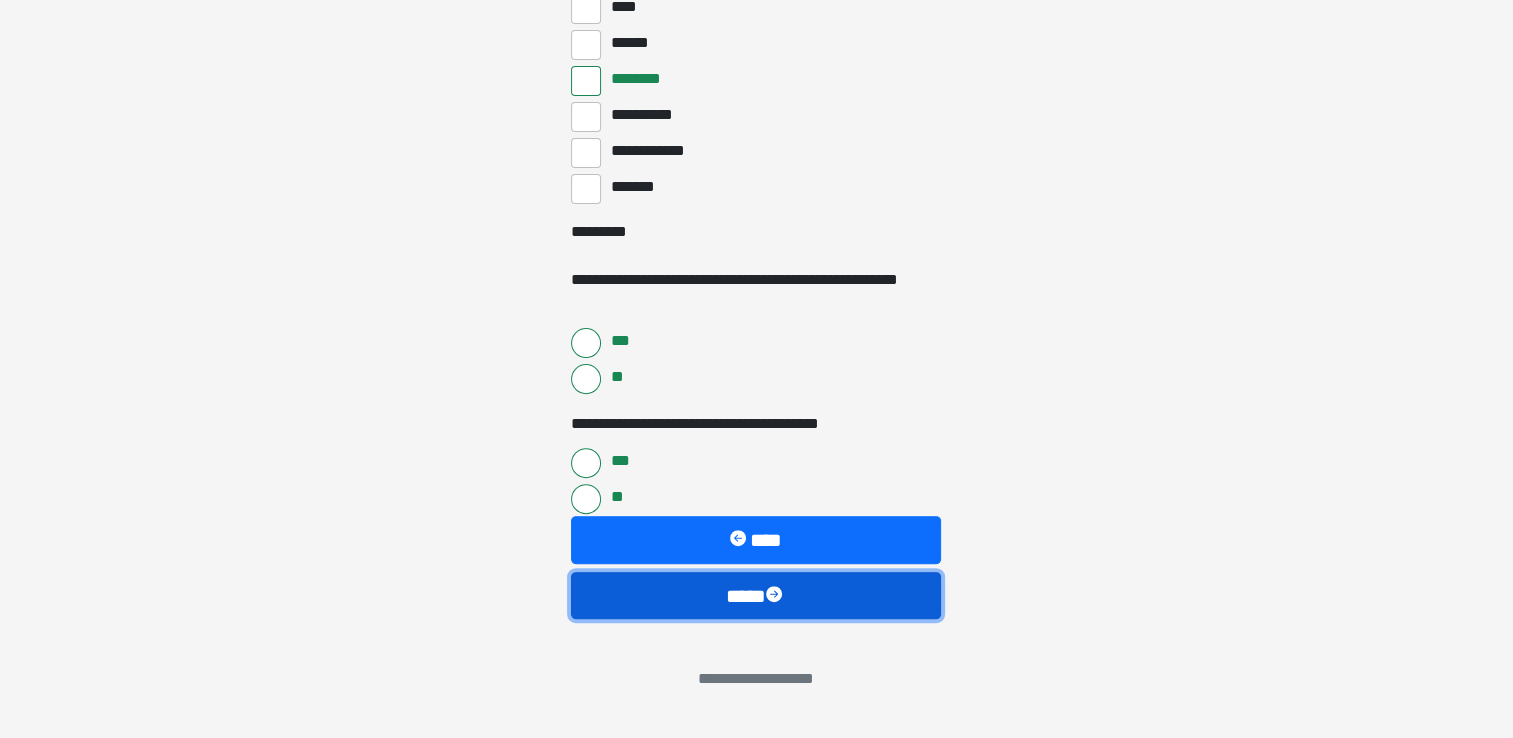 click on "****" at bounding box center (756, 596) 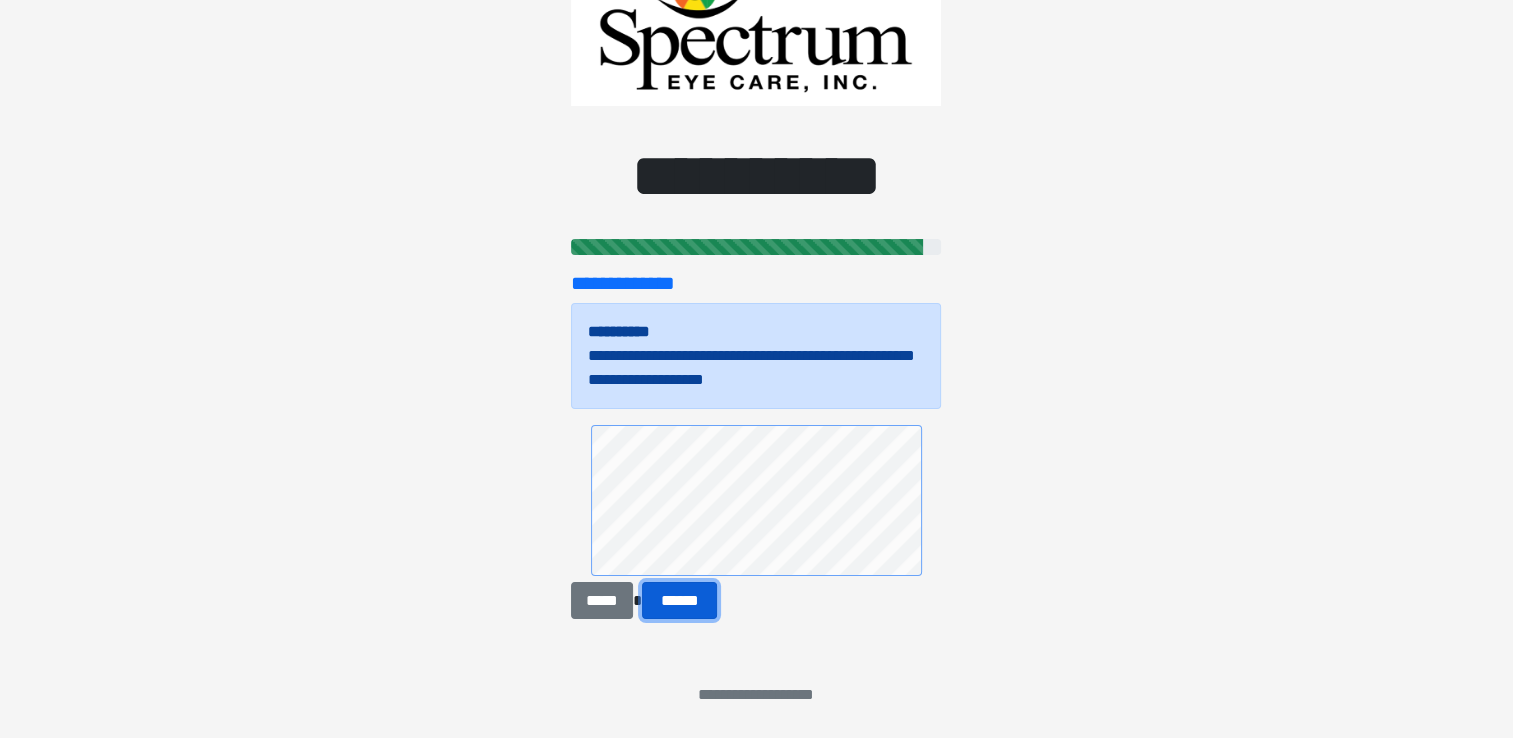 drag, startPoint x: 675, startPoint y: 591, endPoint x: 668, endPoint y: 605, distance: 15.652476 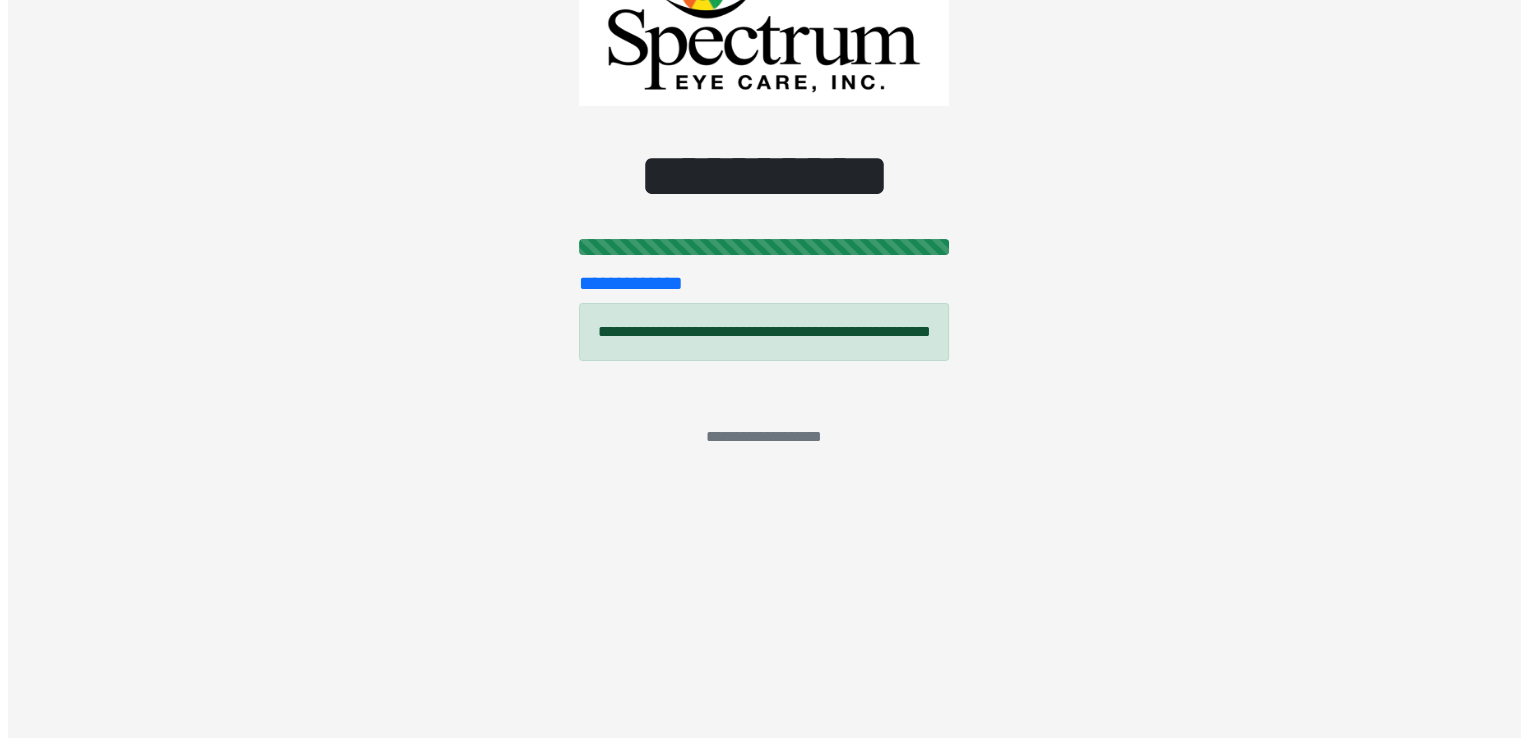 scroll, scrollTop: 0, scrollLeft: 0, axis: both 